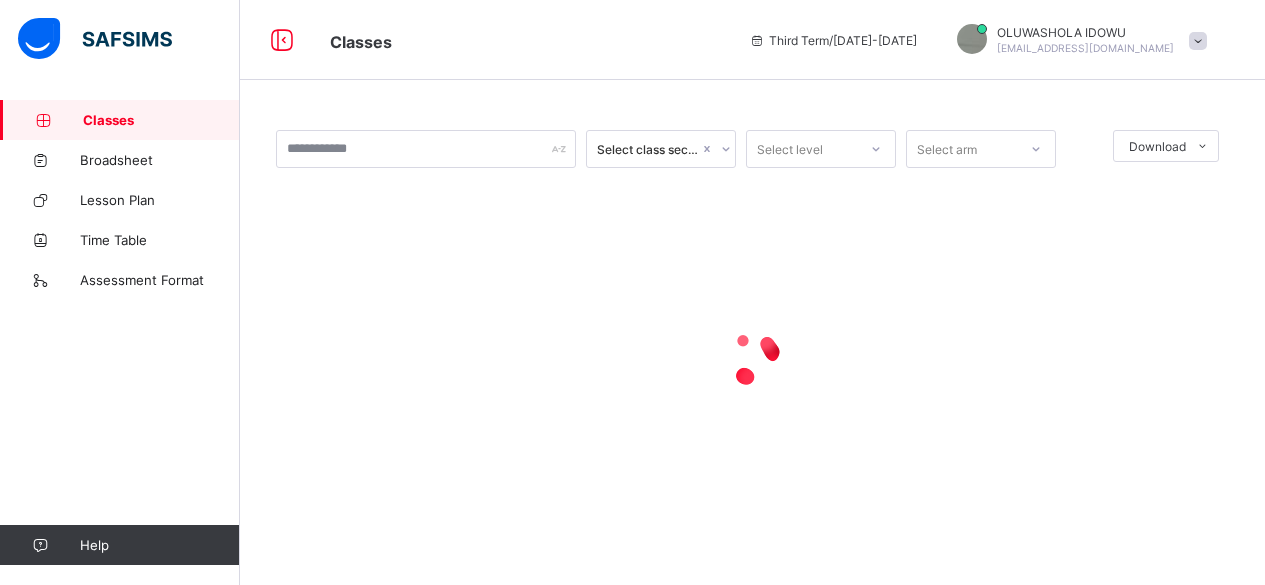 scroll, scrollTop: 0, scrollLeft: 0, axis: both 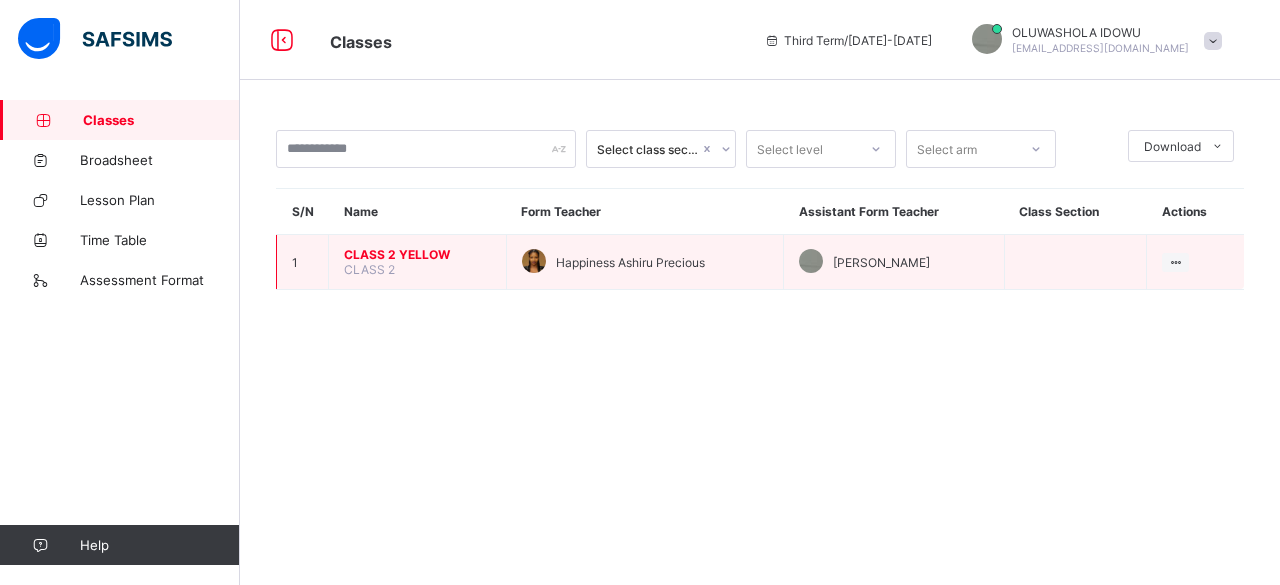 click on "CLASS 2   YELLOW   CLASS 2" at bounding box center (418, 262) 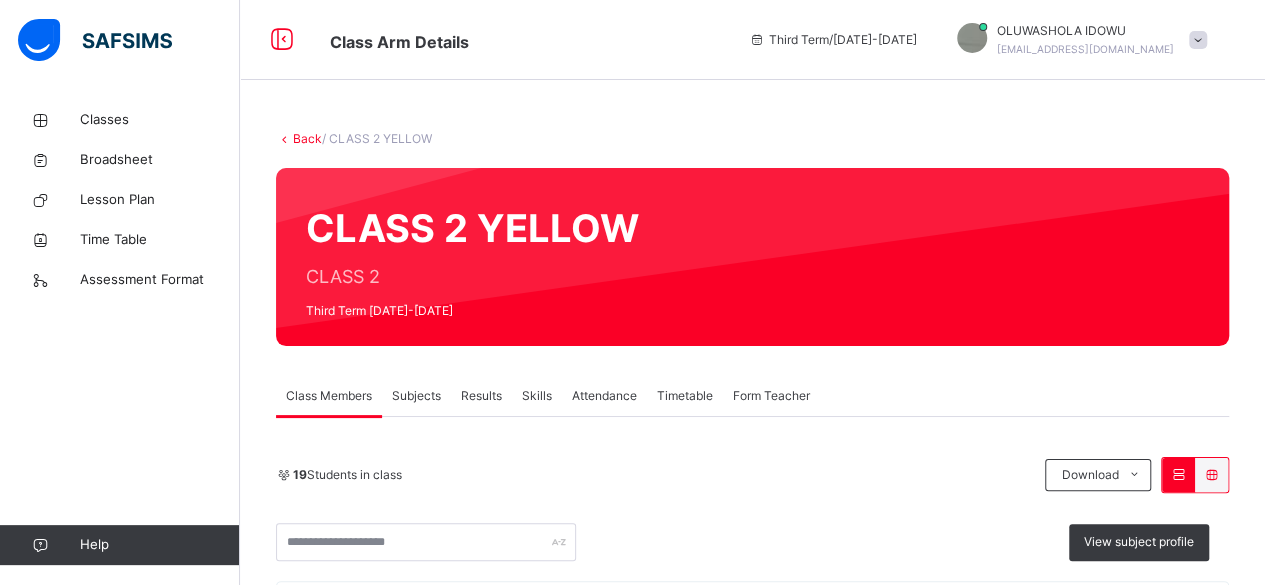click on "Subjects" at bounding box center (416, 396) 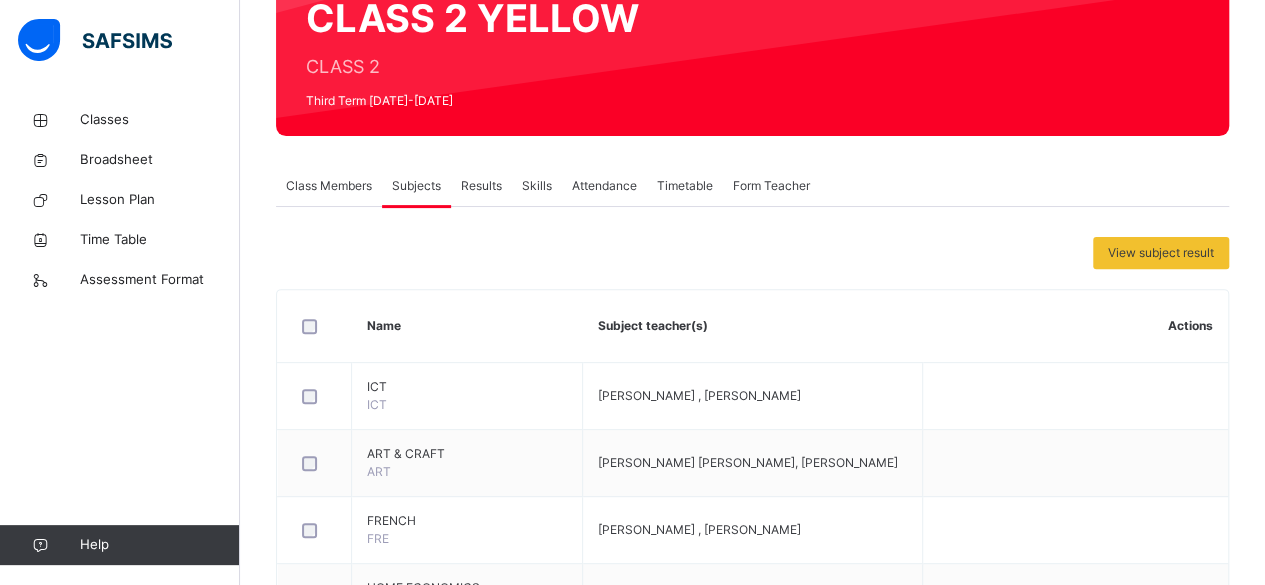 scroll, scrollTop: 214, scrollLeft: 0, axis: vertical 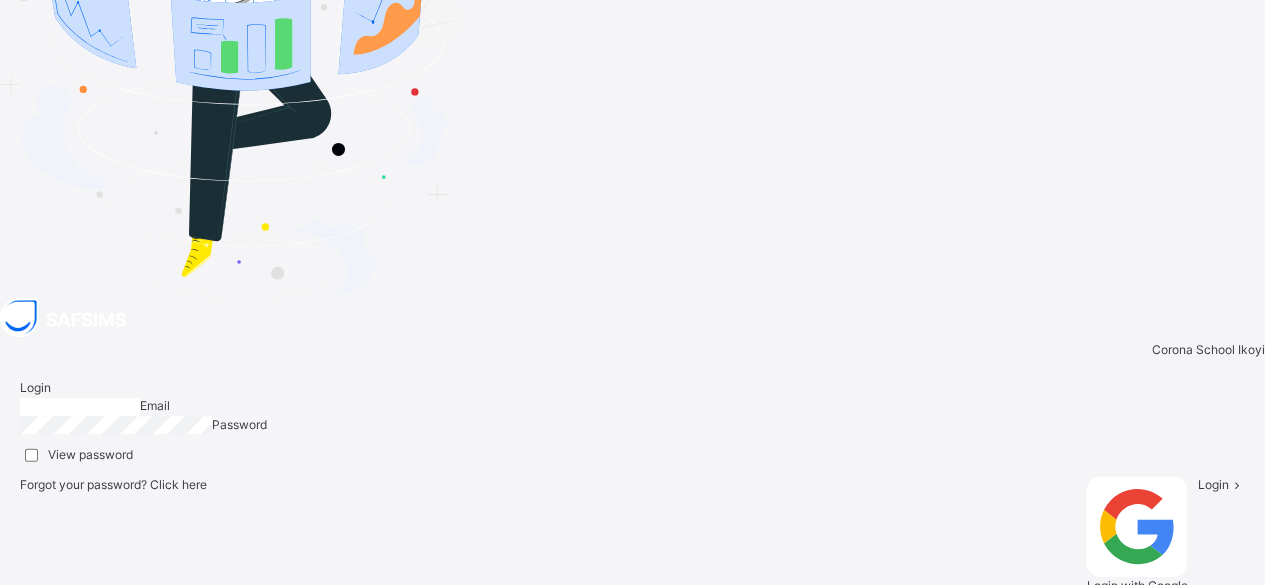 type on "**********" 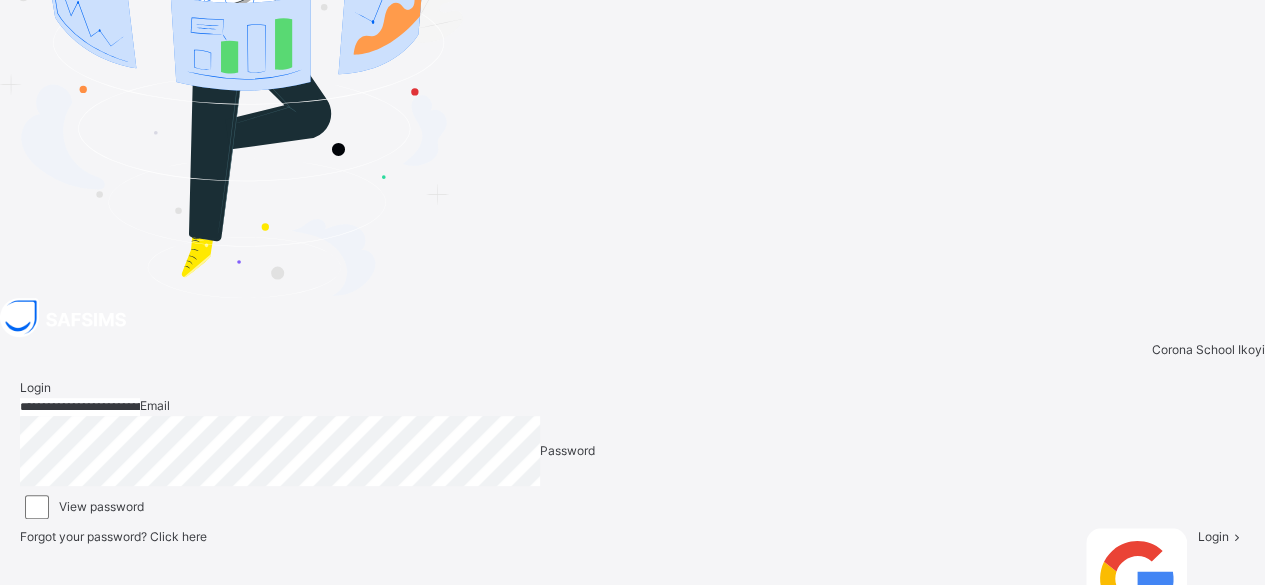 scroll, scrollTop: 0, scrollLeft: 0, axis: both 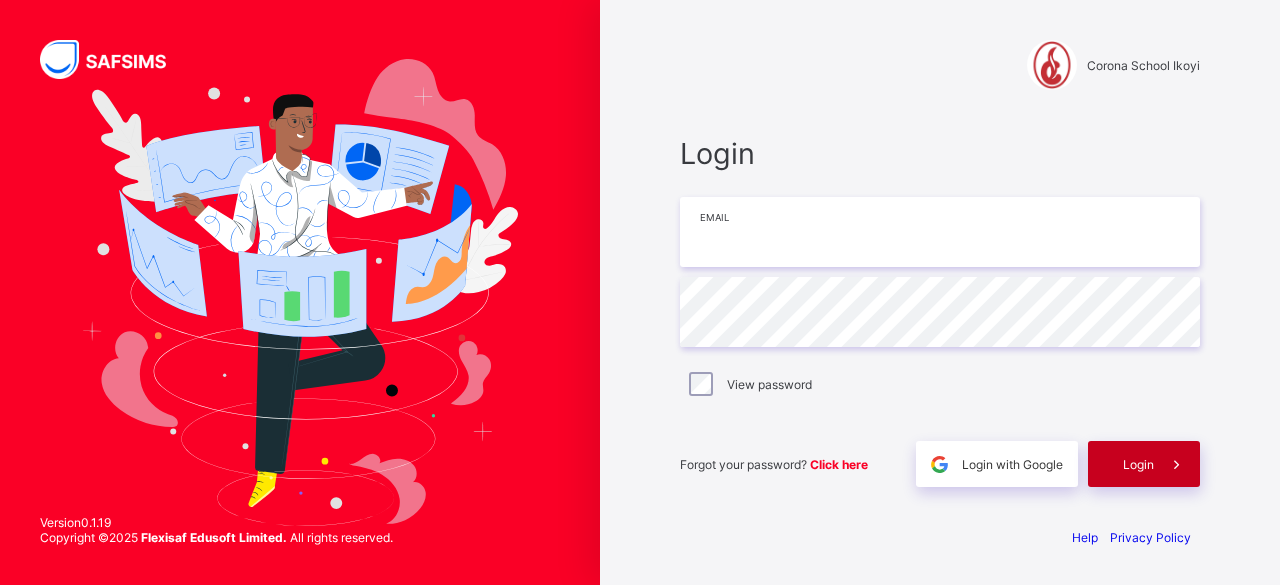 type on "**********" 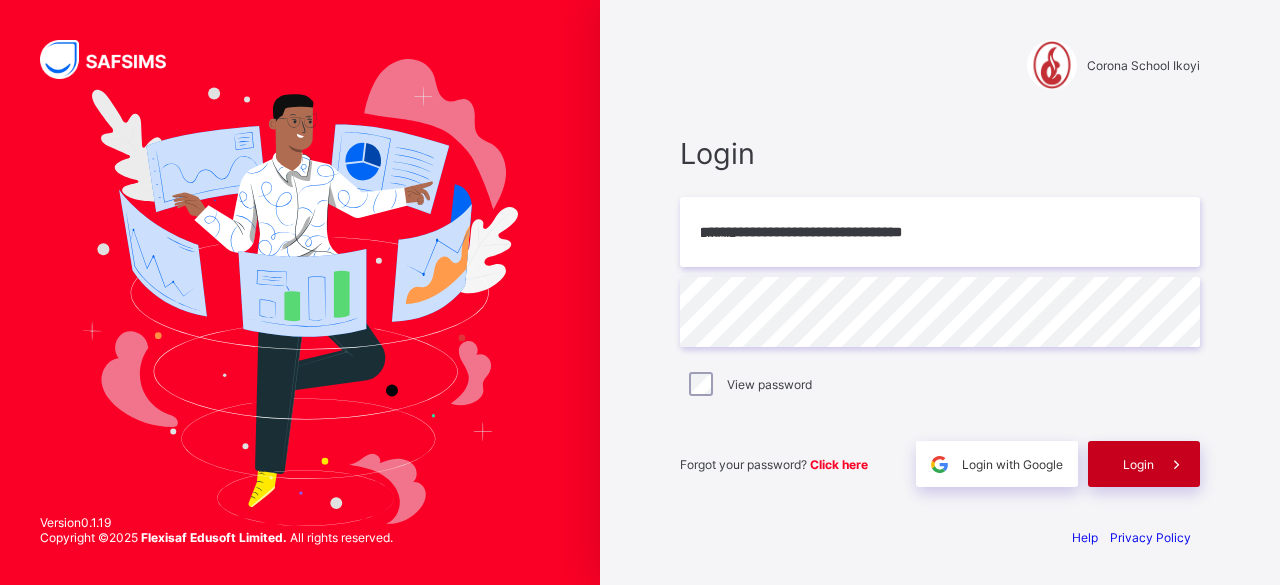 click at bounding box center (1176, 464) 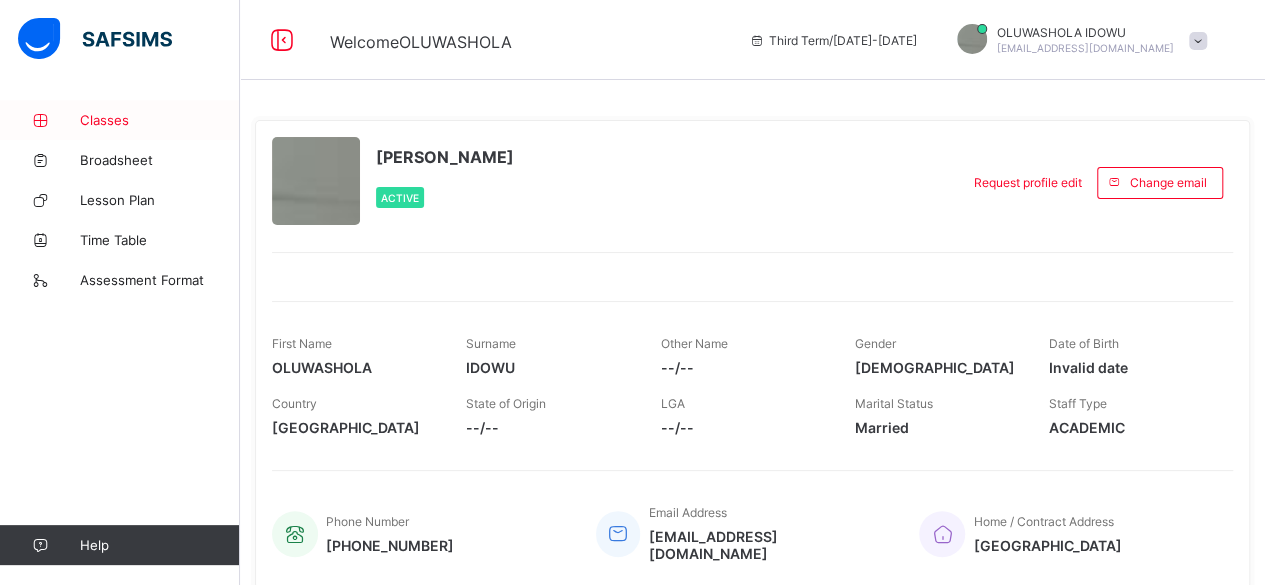 click on "Classes" at bounding box center (120, 120) 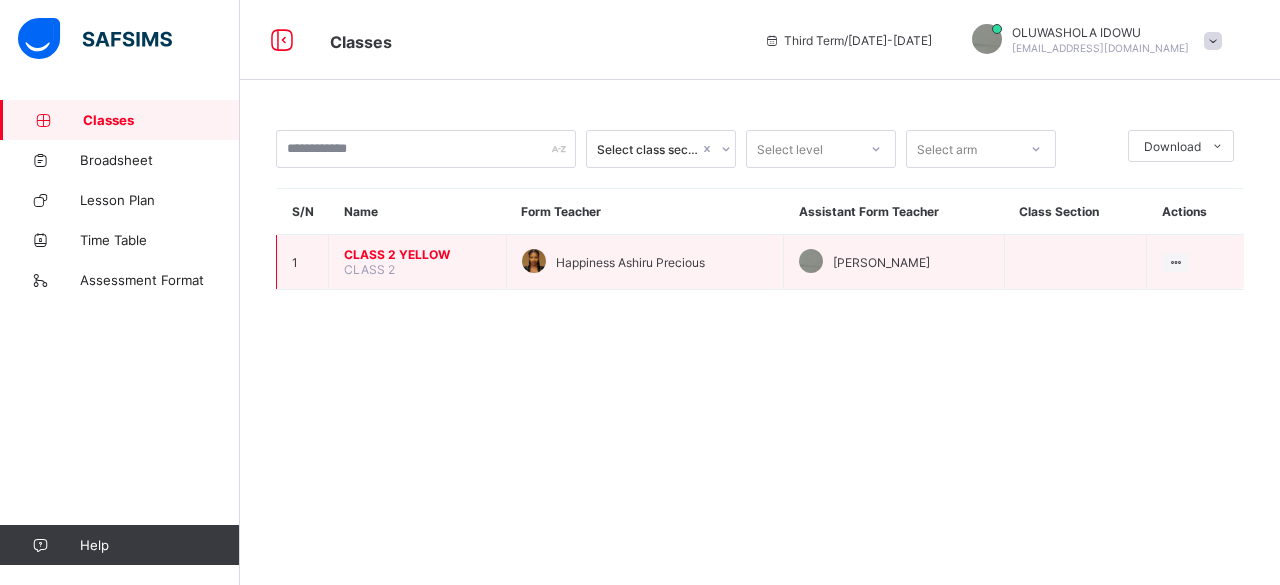 click on "CLASS 2   YELLOW" at bounding box center [417, 254] 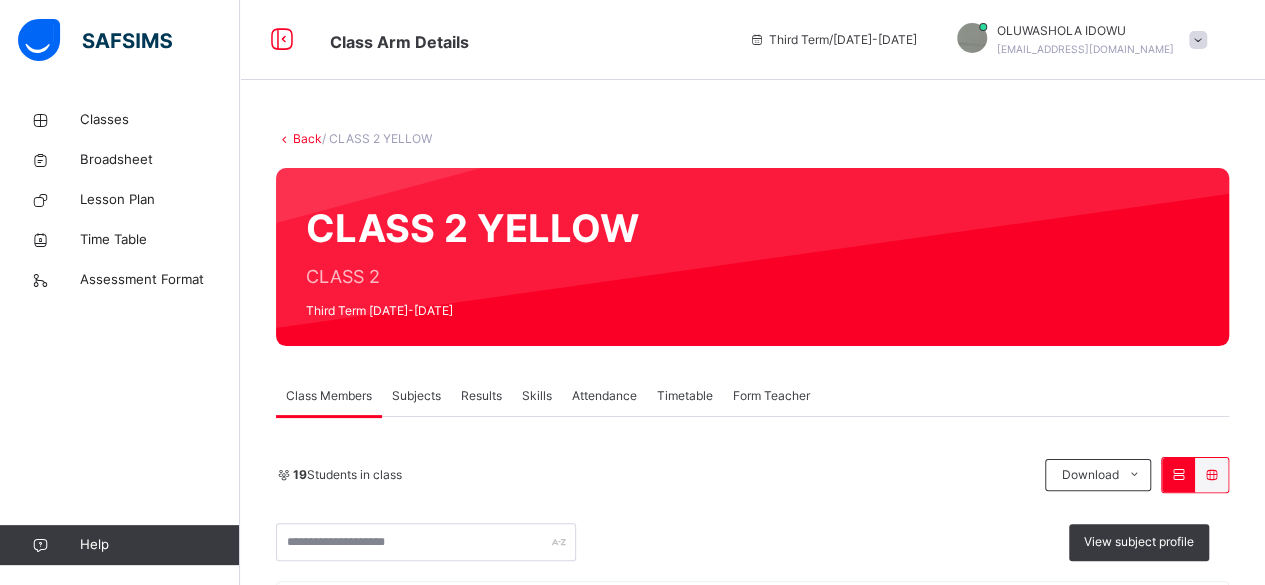 click on "Subjects" at bounding box center (416, 396) 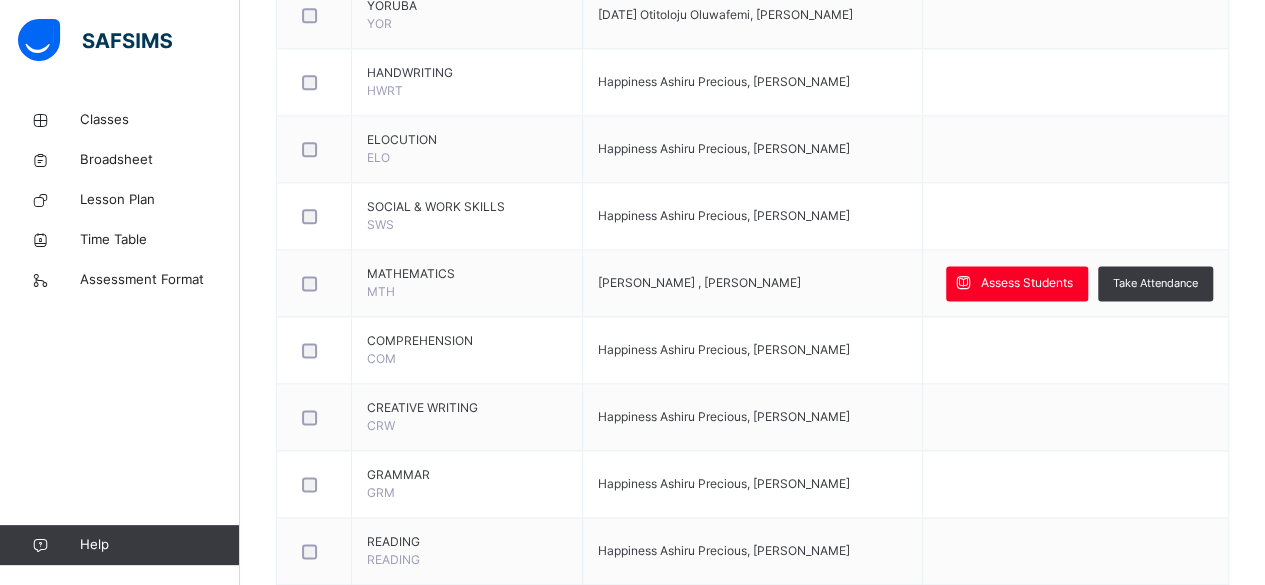 scroll, scrollTop: 1200, scrollLeft: 0, axis: vertical 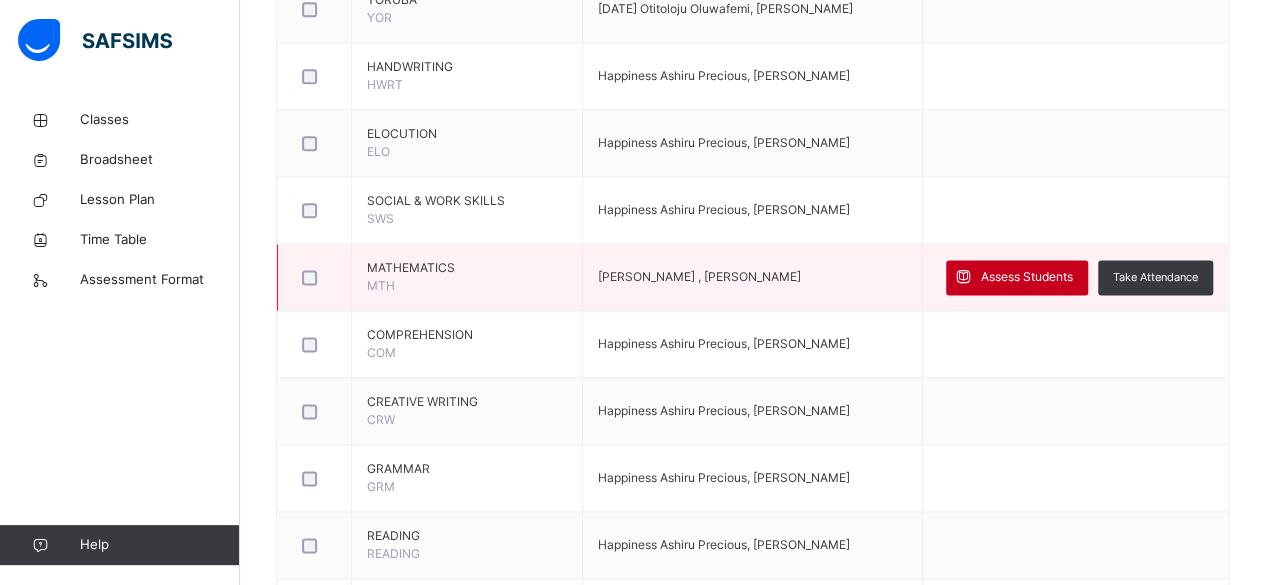 click on "Assess Students" at bounding box center (1027, 277) 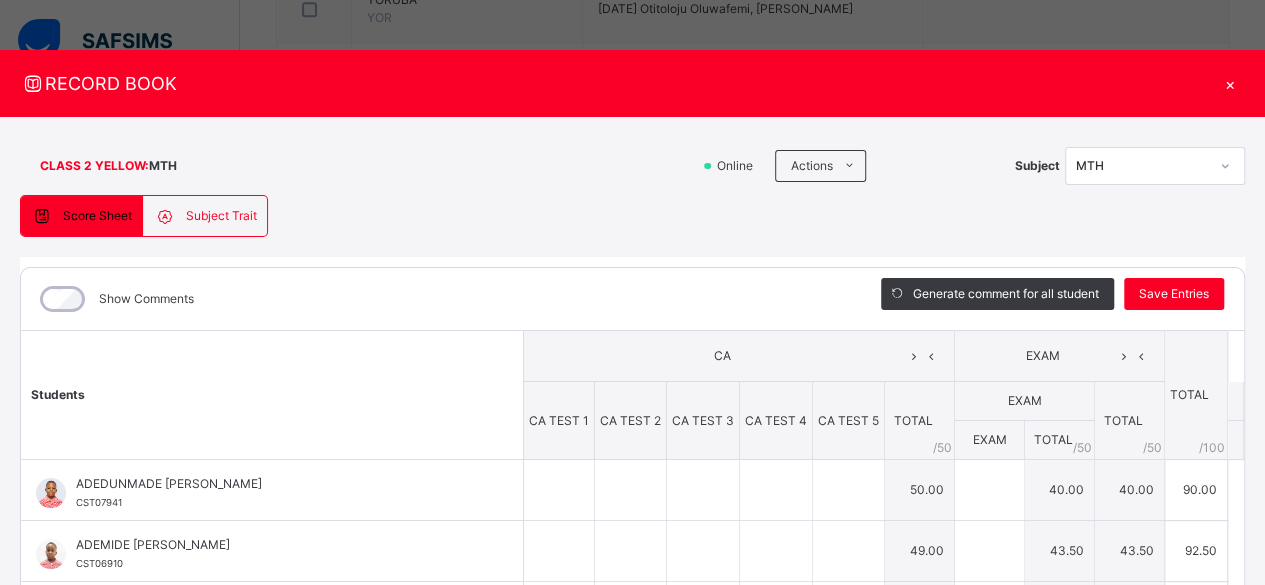 type on "**" 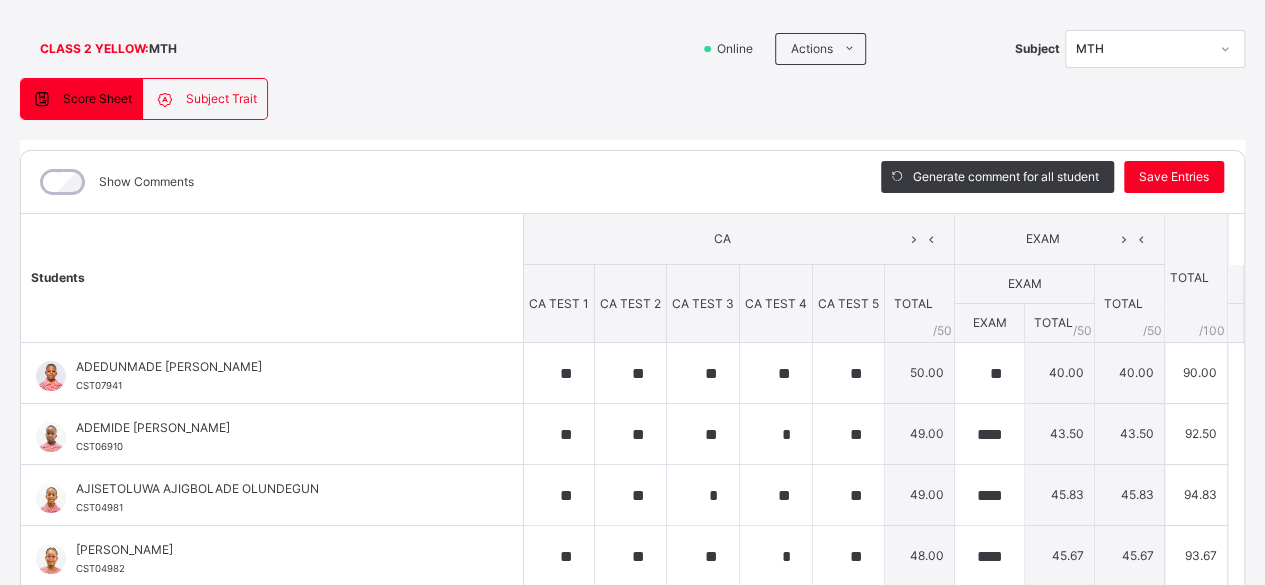 scroll, scrollTop: 127, scrollLeft: 0, axis: vertical 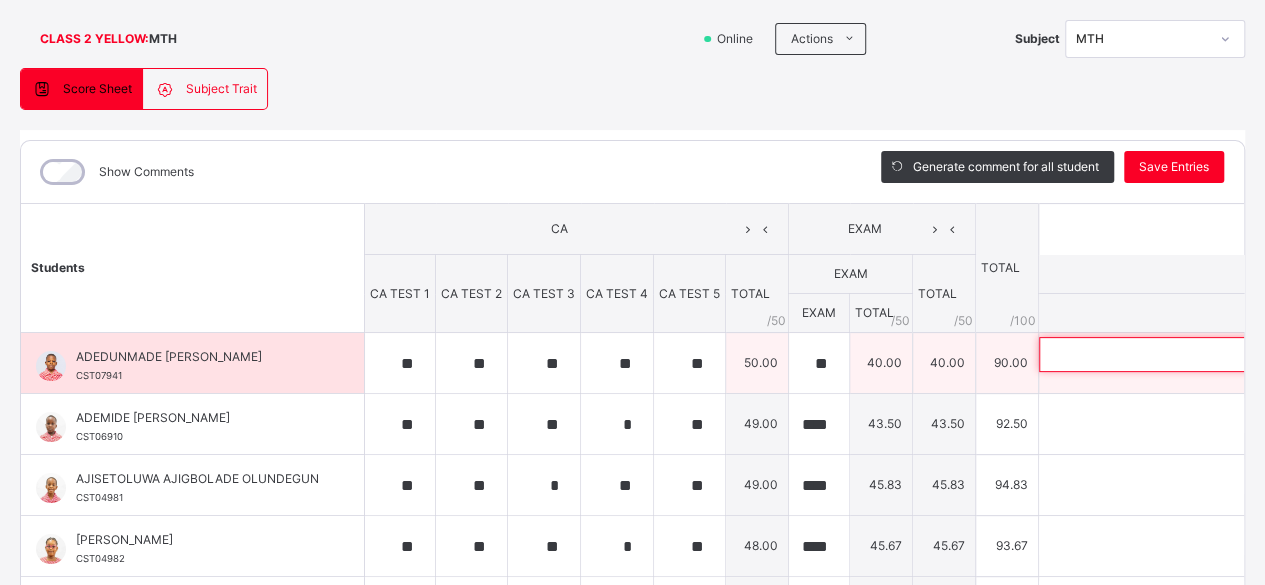 click at bounding box center (1169, 354) 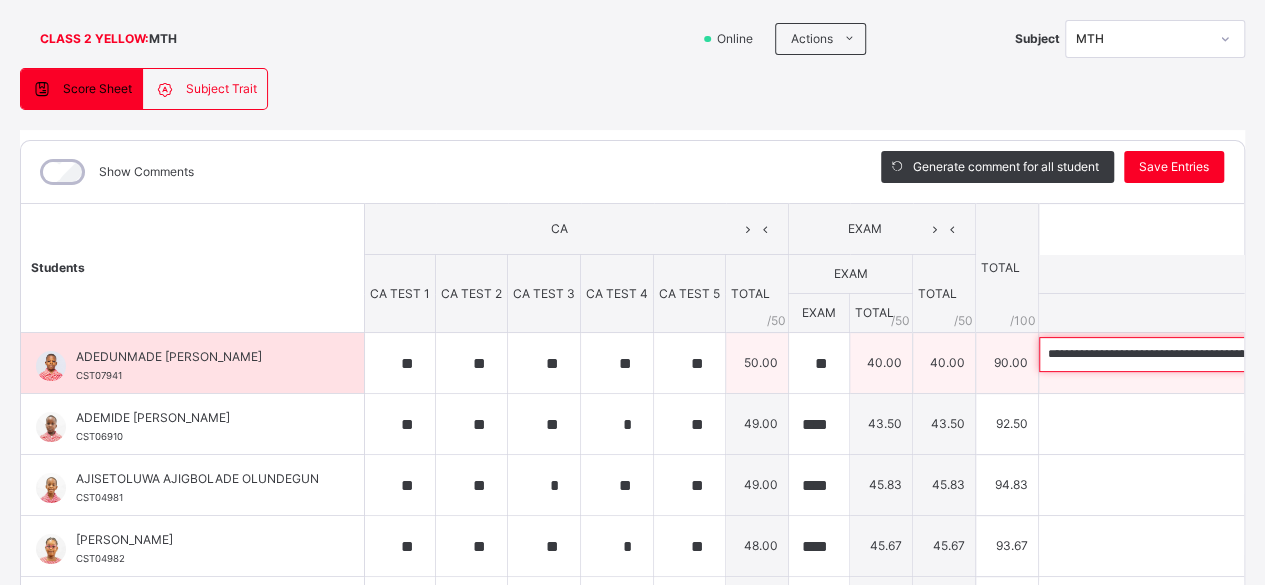 scroll, scrollTop: 0, scrollLeft: 209, axis: horizontal 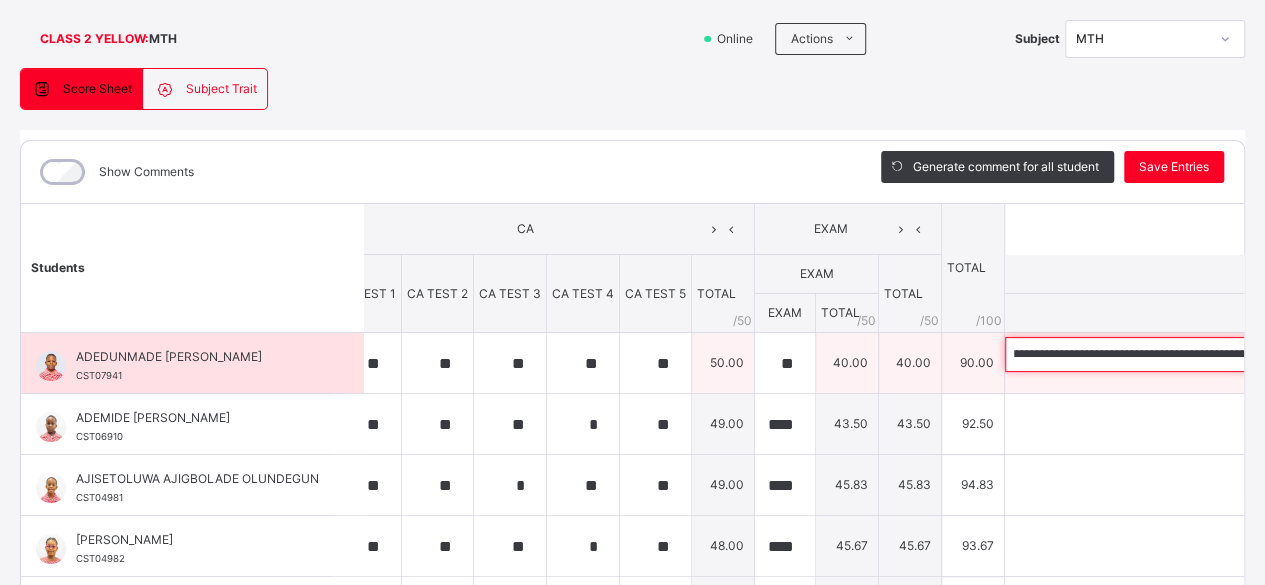 click on "**********" at bounding box center [1135, 354] 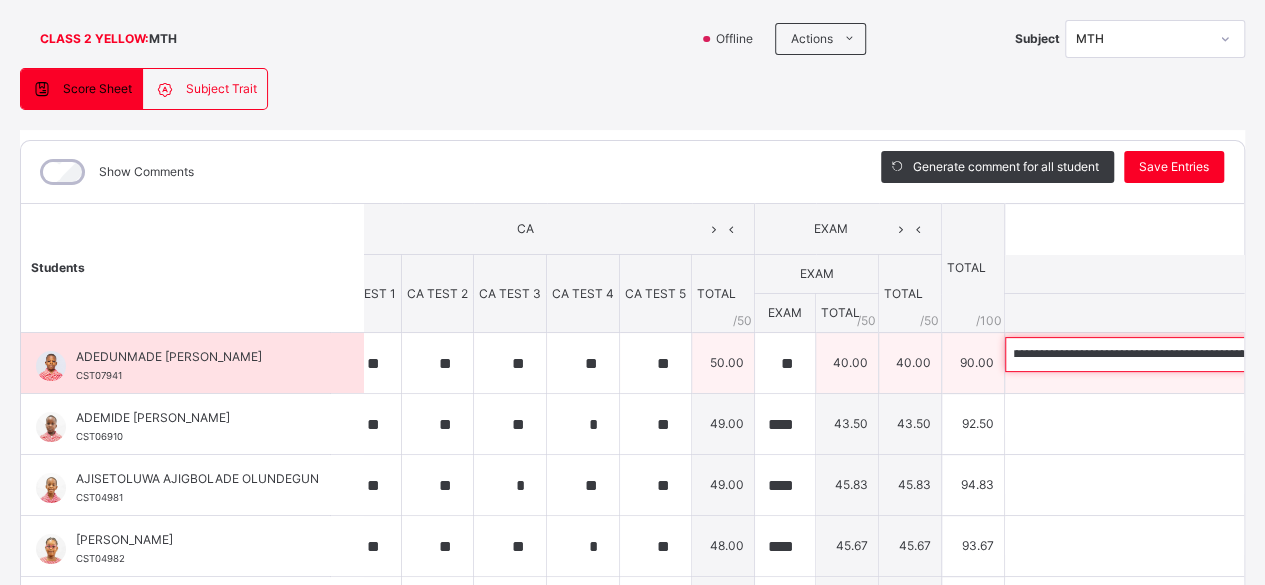 scroll, scrollTop: 0, scrollLeft: 287, axis: horizontal 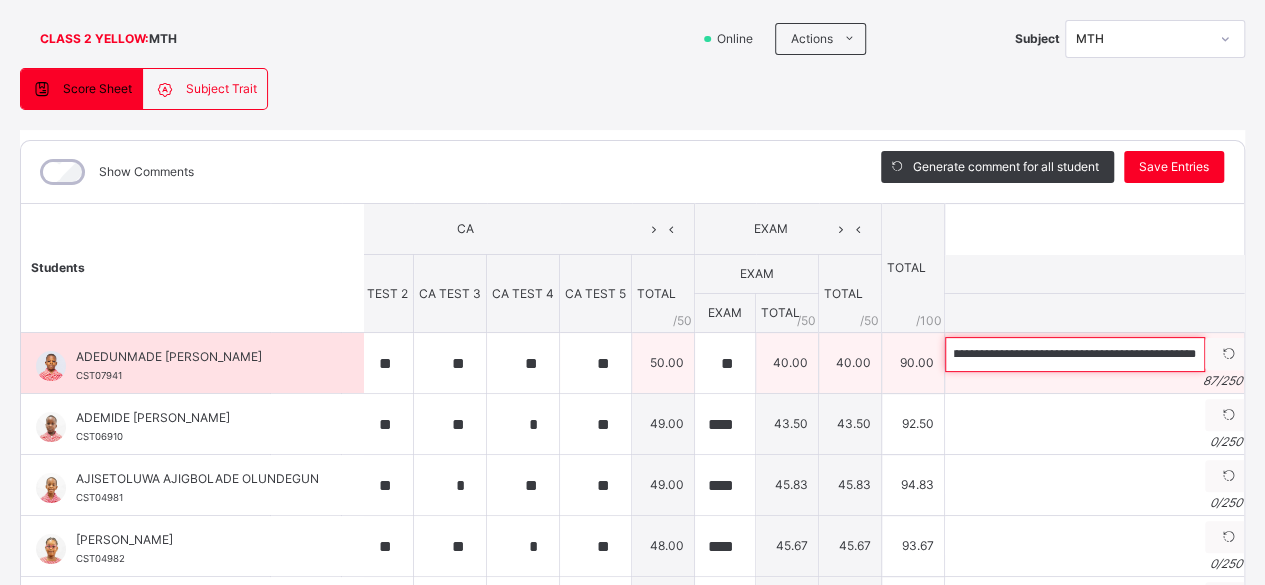 click on "**********" at bounding box center [1075, 354] 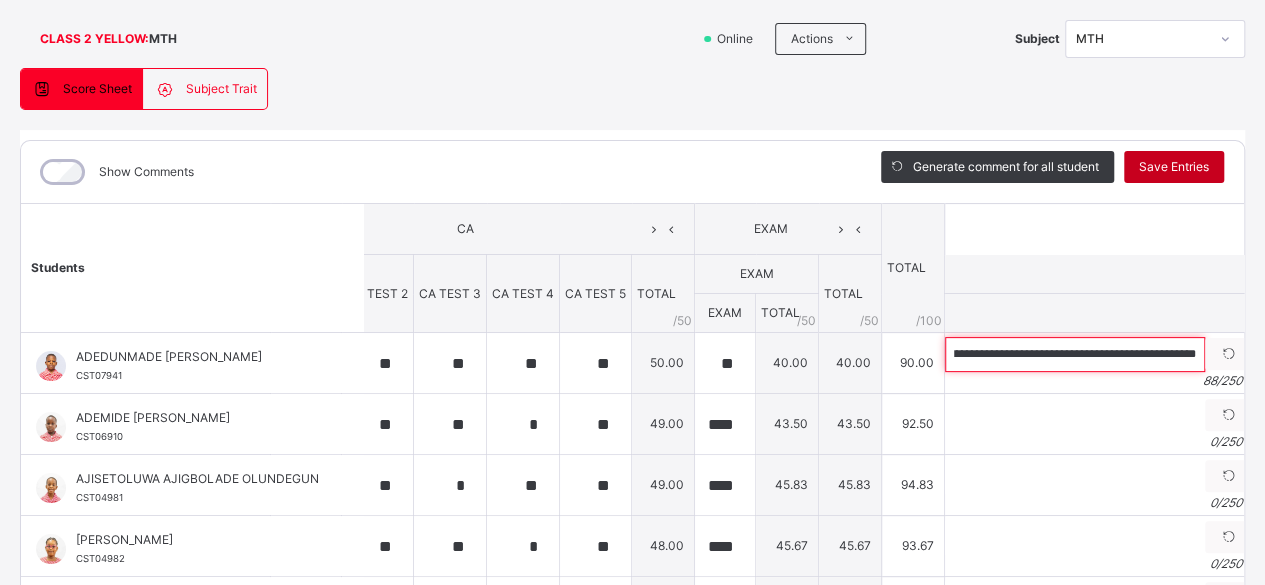 type on "**********" 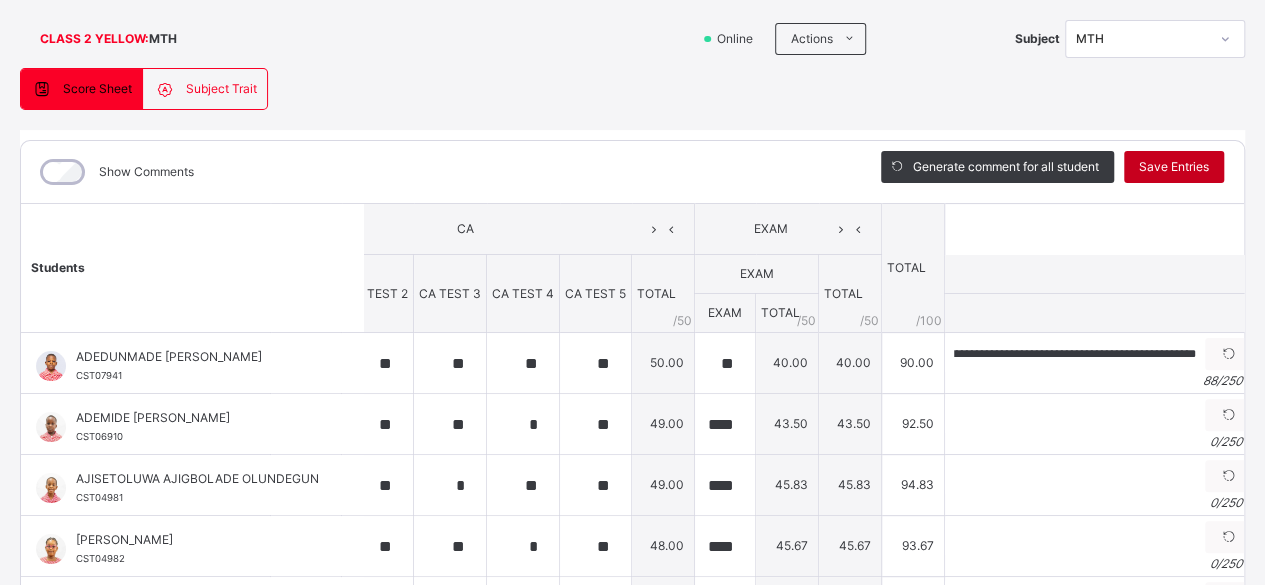 scroll, scrollTop: 0, scrollLeft: 0, axis: both 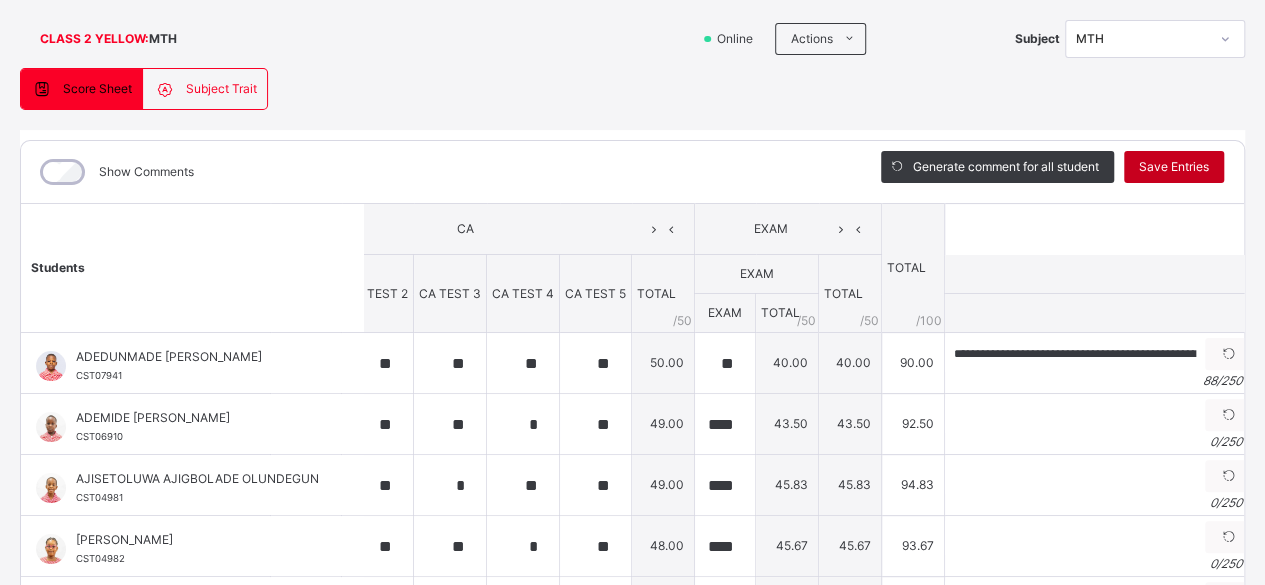 click on "Save Entries" at bounding box center [1174, 167] 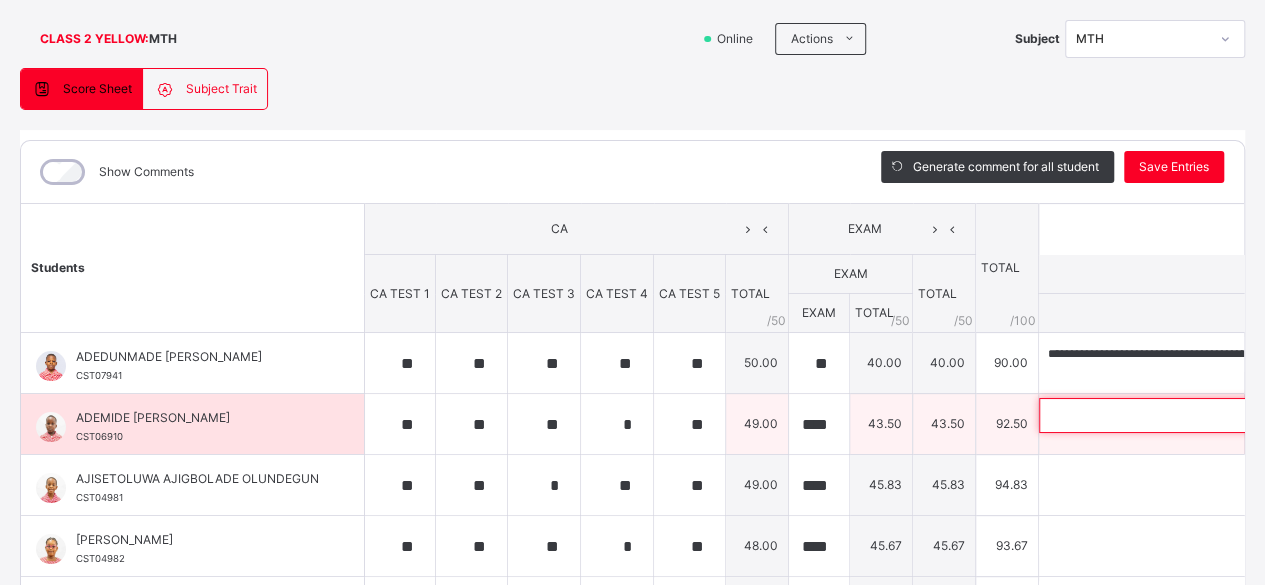click at bounding box center [1169, 415] 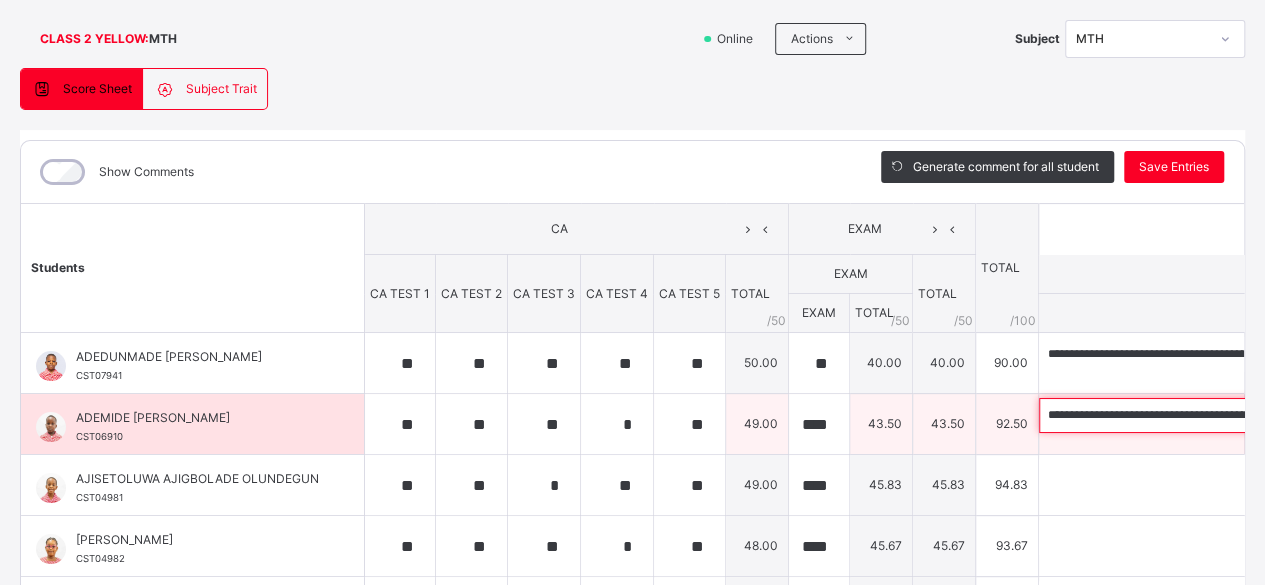 scroll, scrollTop: 0, scrollLeft: 186, axis: horizontal 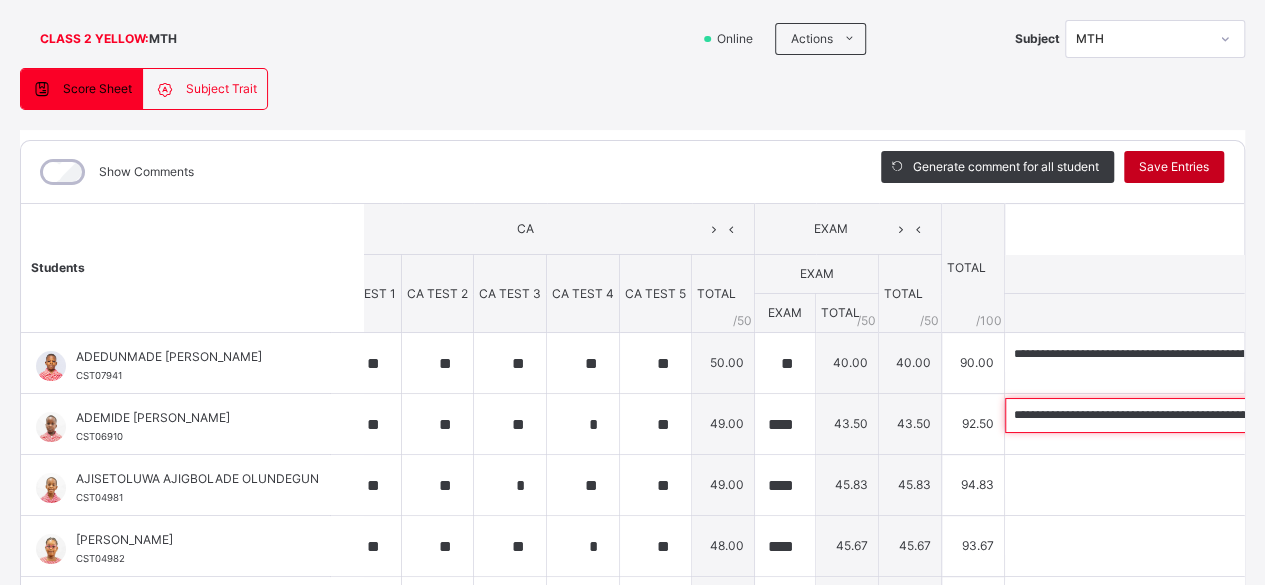 type on "**********" 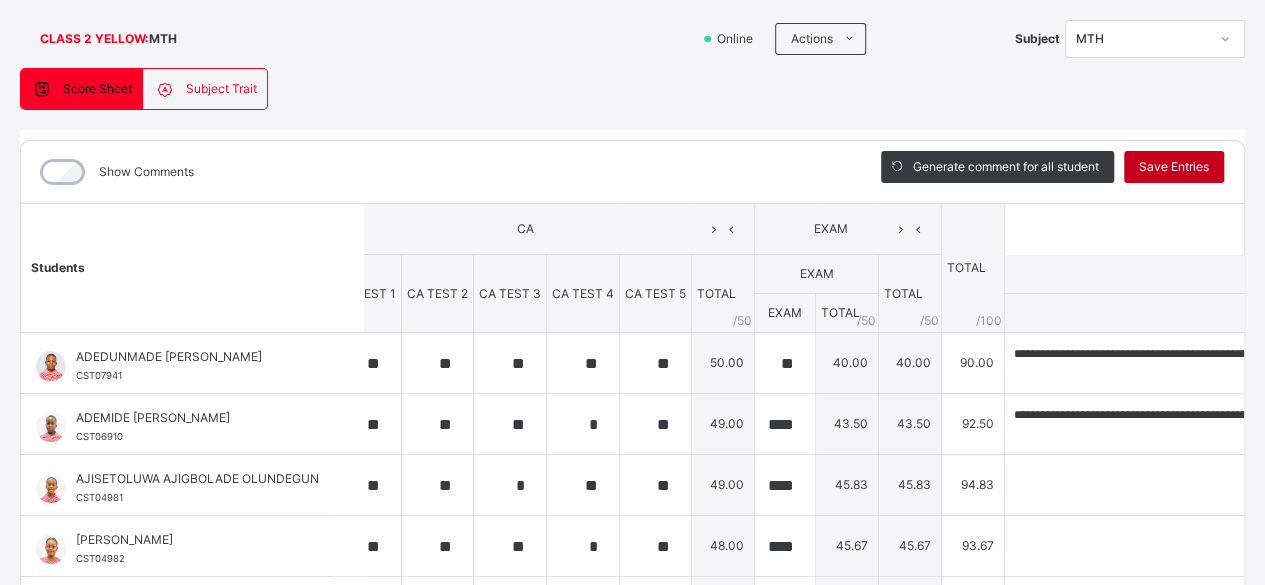 click on "Save Entries" at bounding box center [1174, 167] 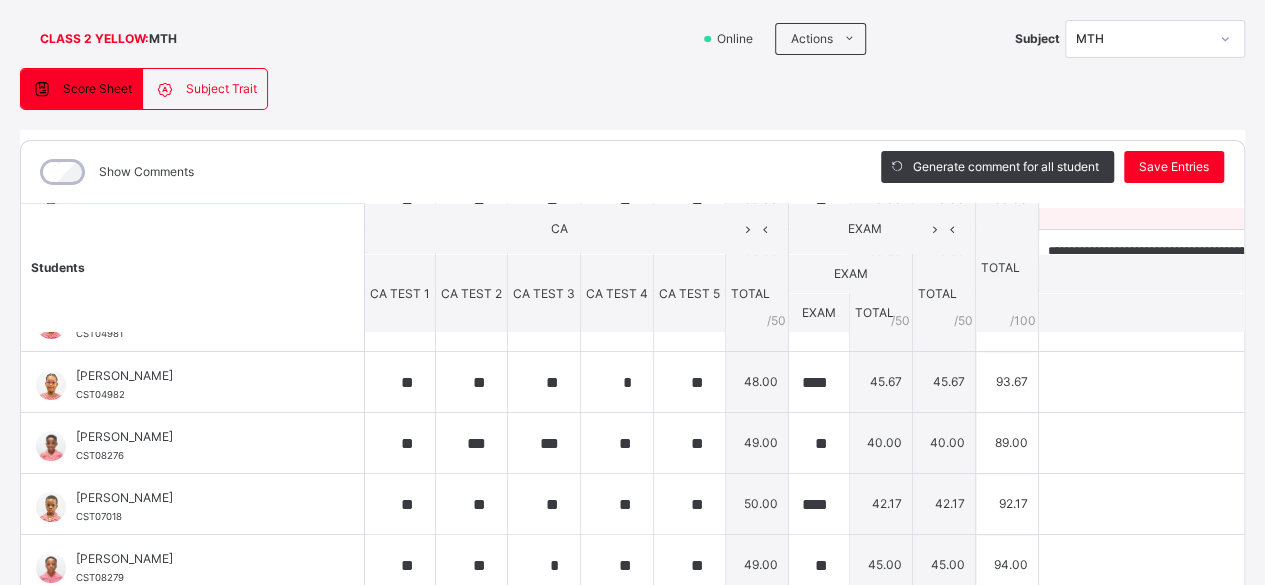 scroll, scrollTop: 0, scrollLeft: 0, axis: both 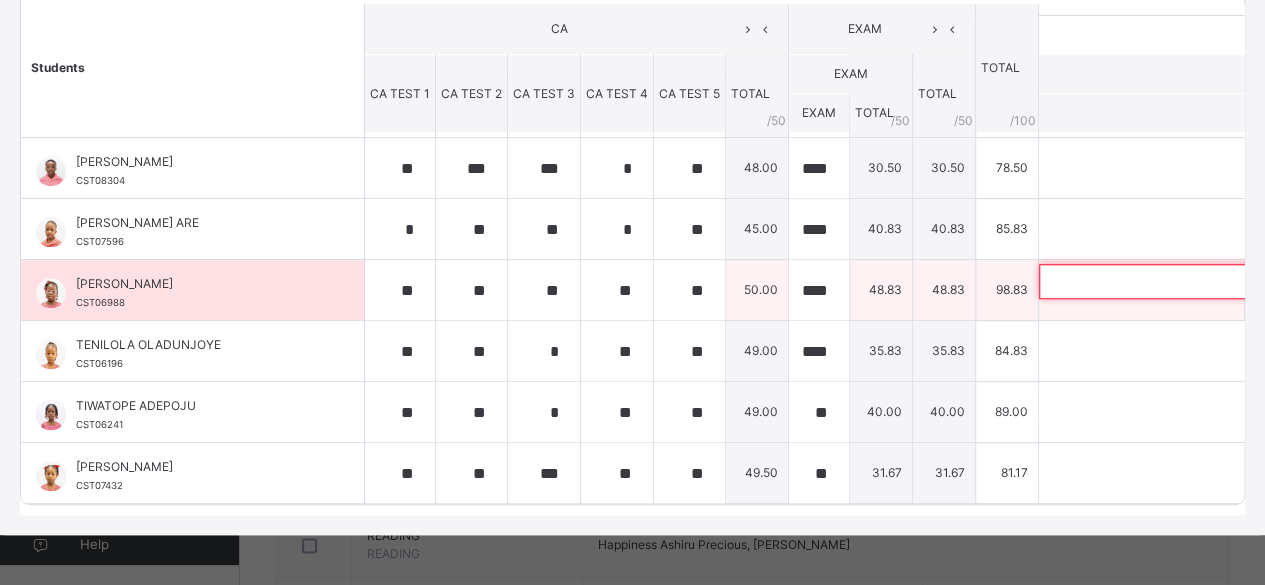 click at bounding box center (1169, 281) 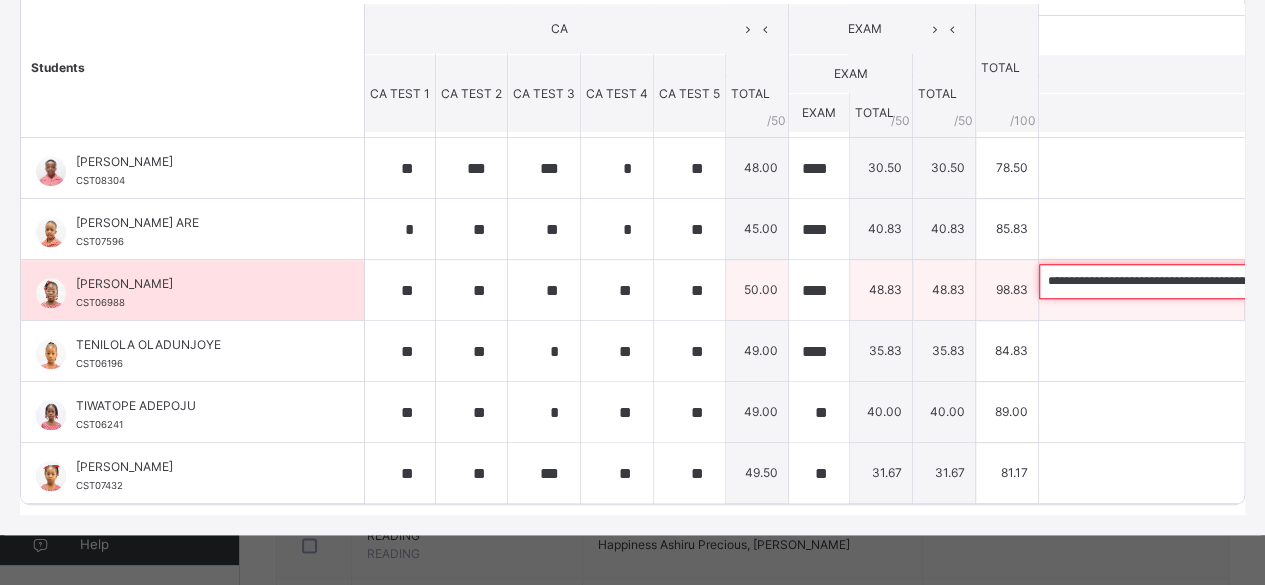 scroll, scrollTop: 0, scrollLeft: 471, axis: horizontal 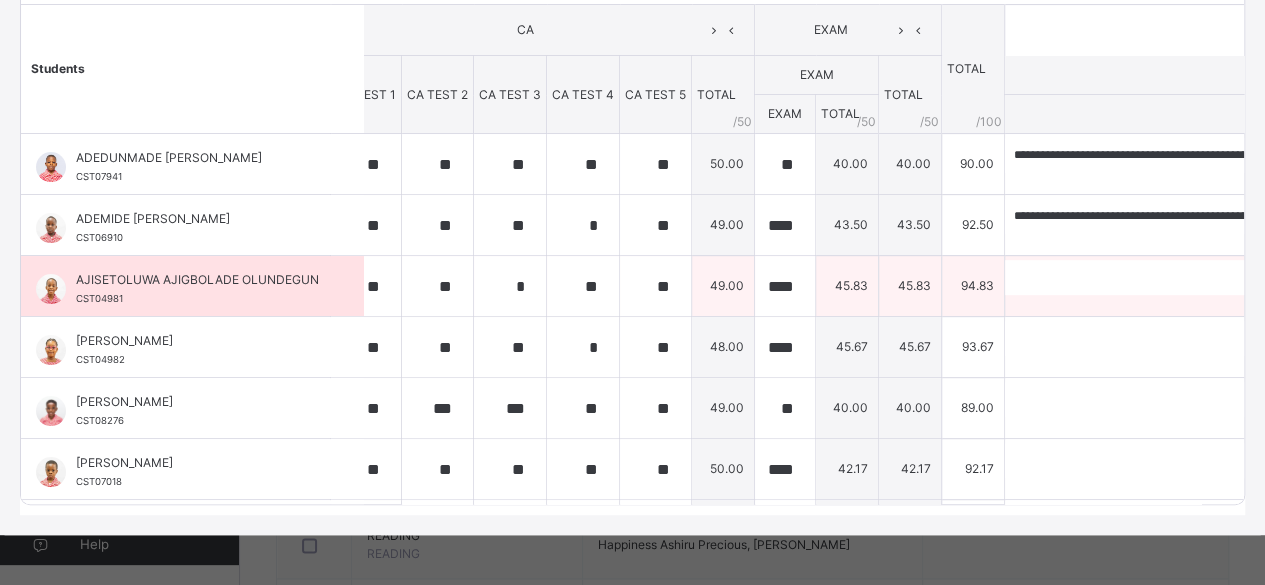 type on "**********" 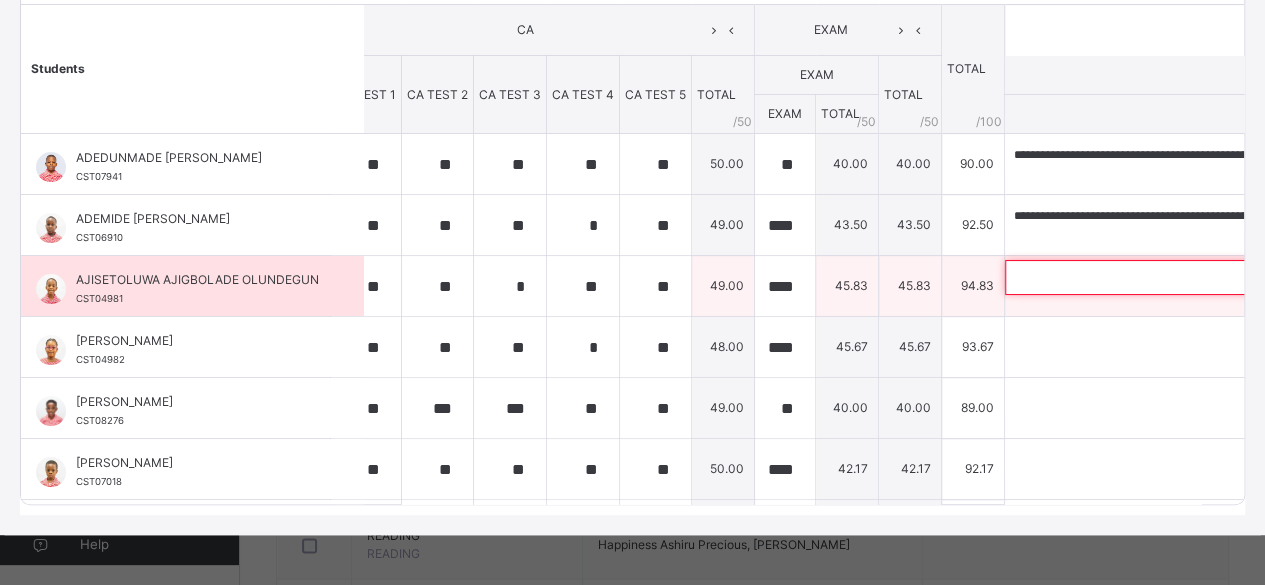 scroll, scrollTop: 0, scrollLeft: 0, axis: both 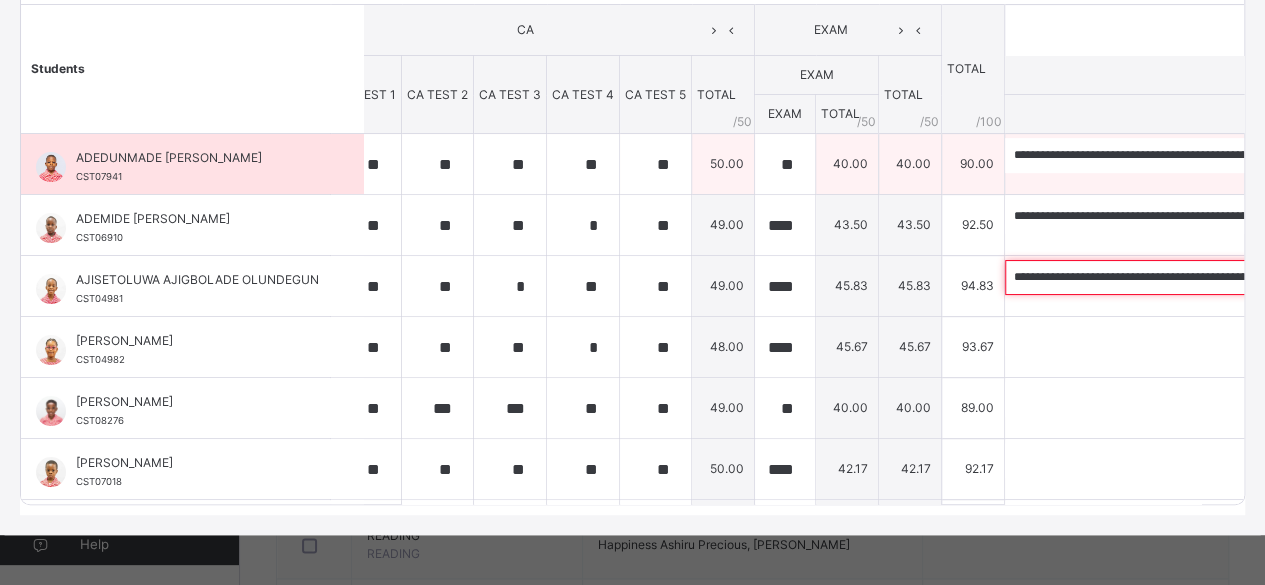 type on "**********" 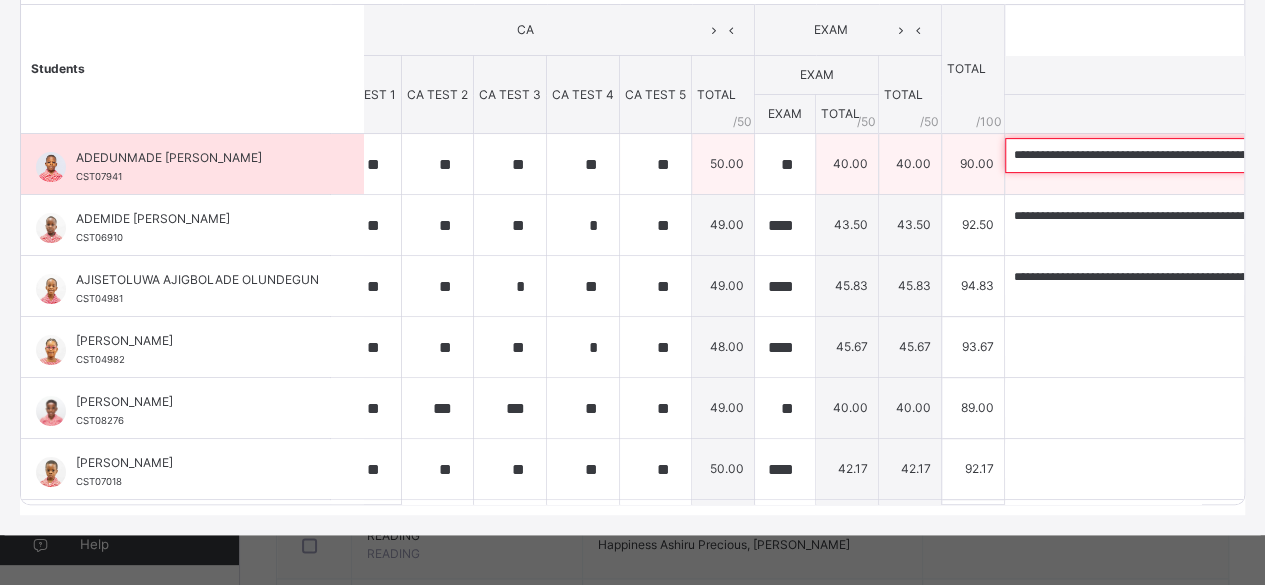 click on "**********" at bounding box center (1135, 155) 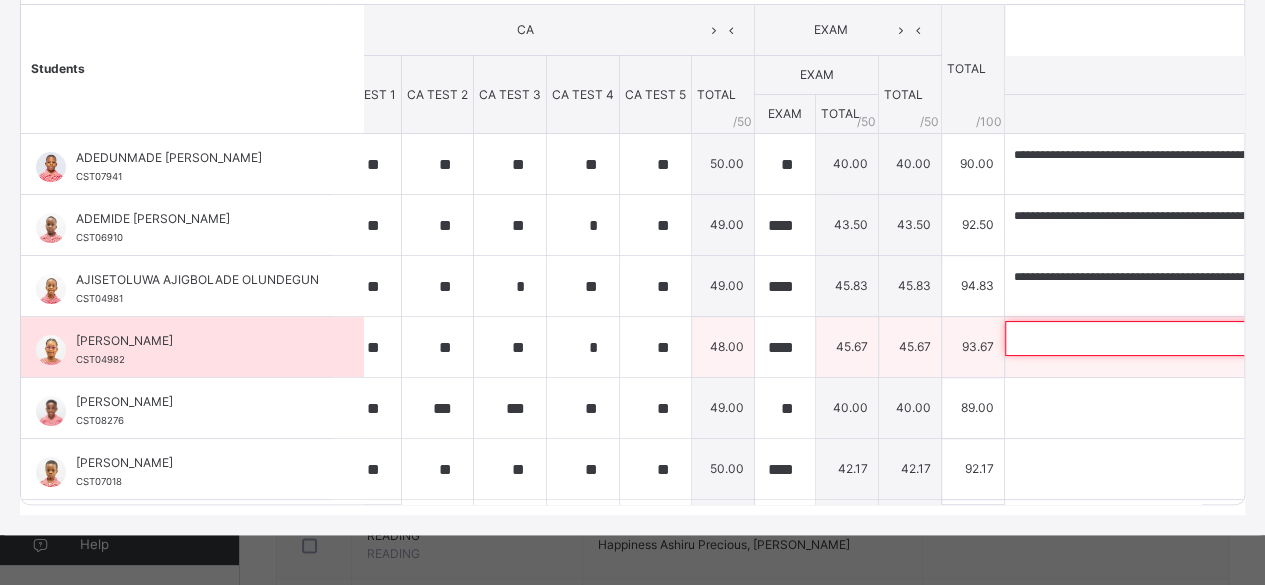 click at bounding box center (1135, 338) 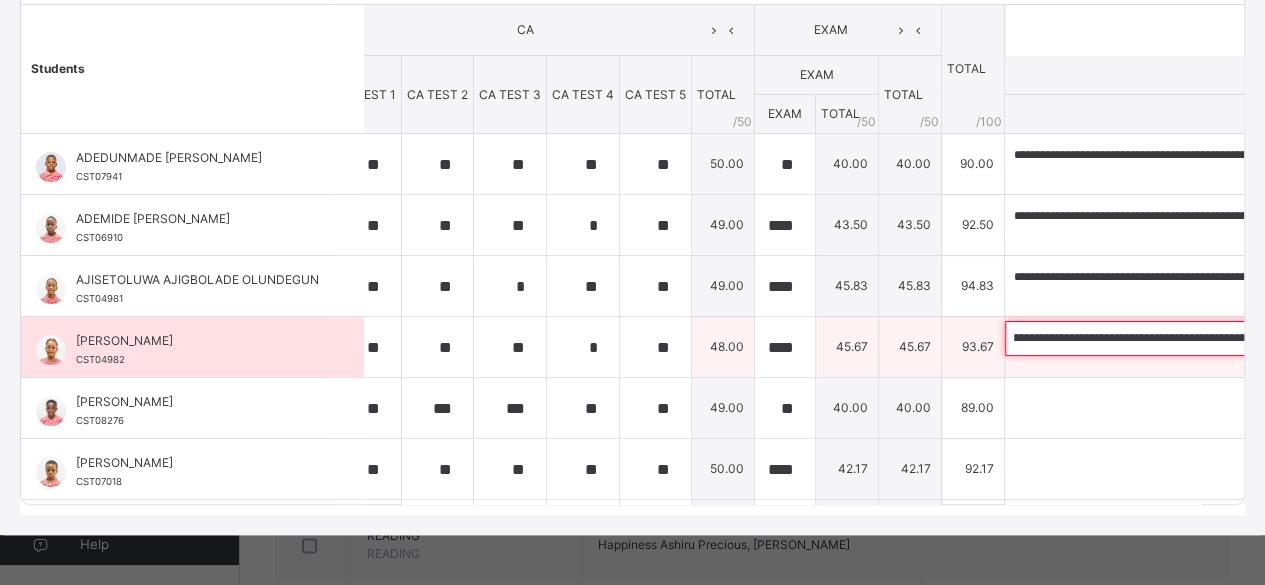 scroll, scrollTop: 0, scrollLeft: 0, axis: both 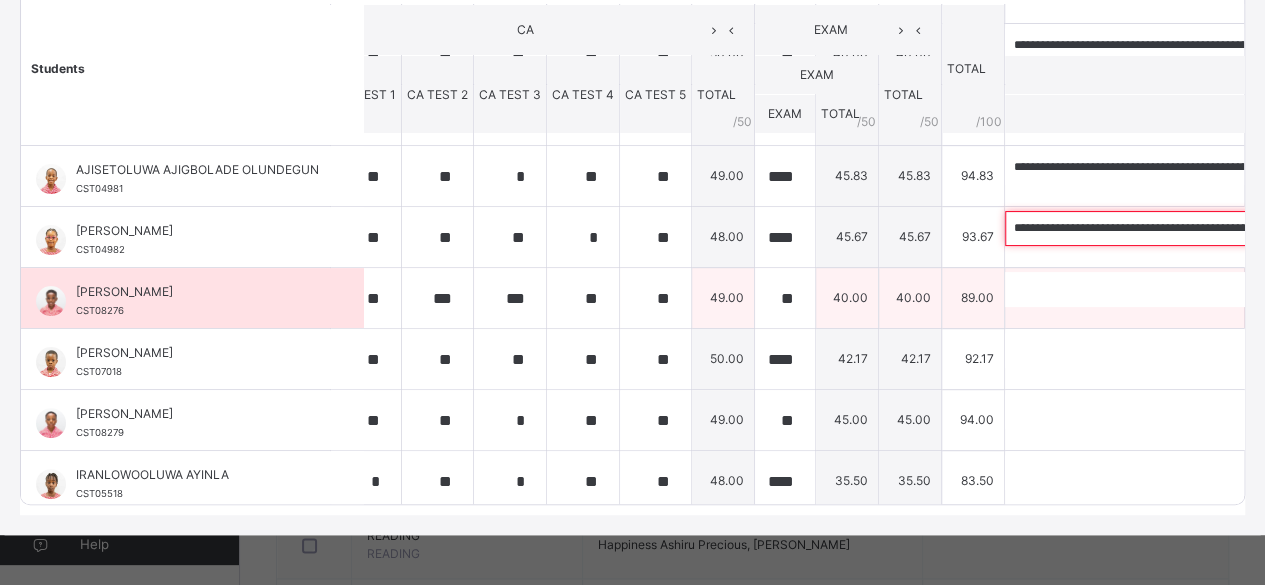 type on "**********" 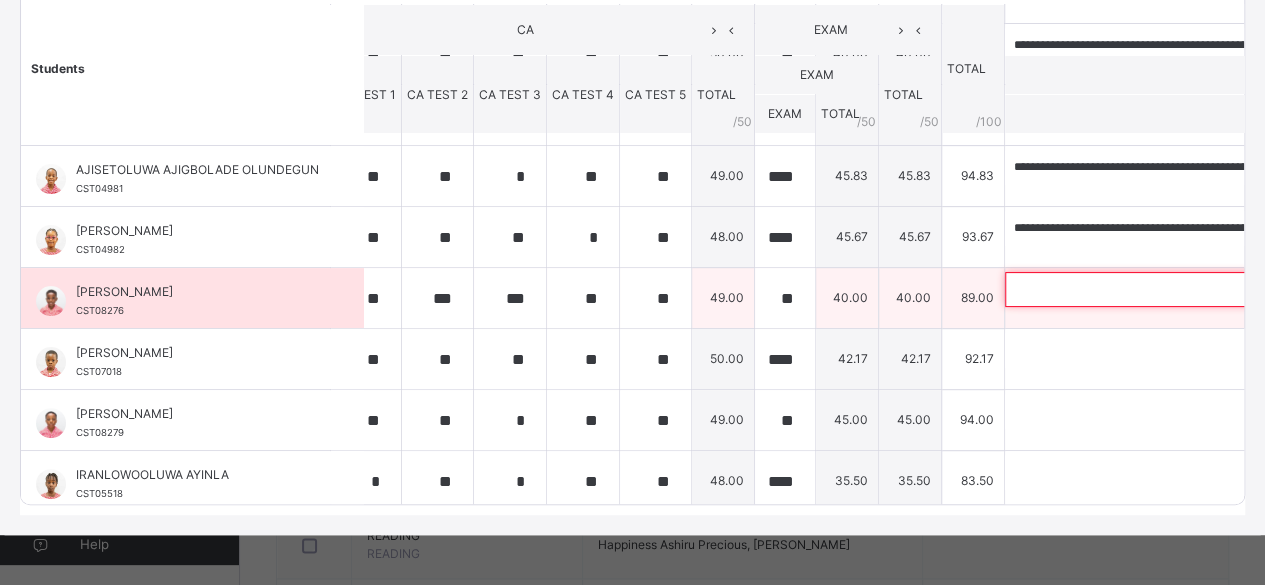 click at bounding box center (1135, 289) 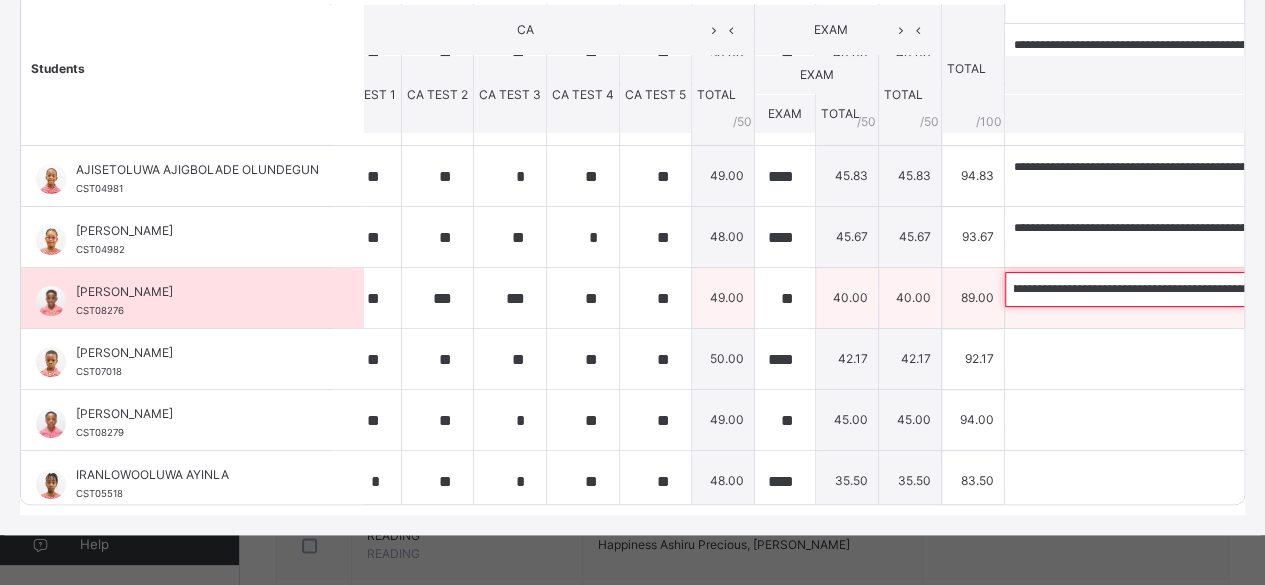 scroll, scrollTop: 0, scrollLeft: 333, axis: horizontal 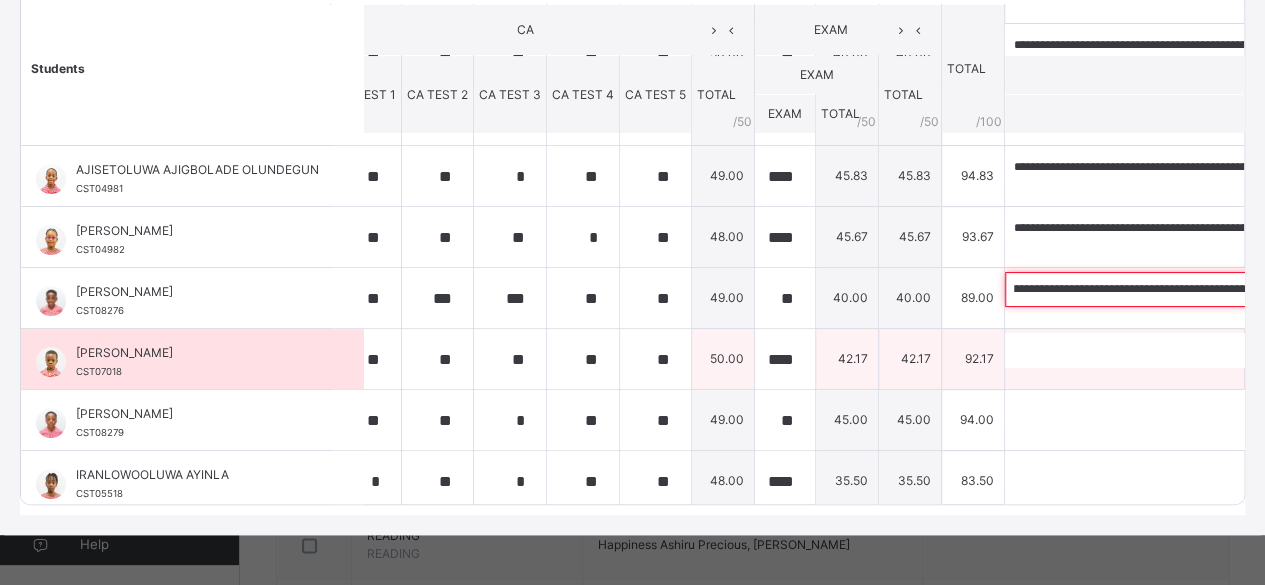 type on "**********" 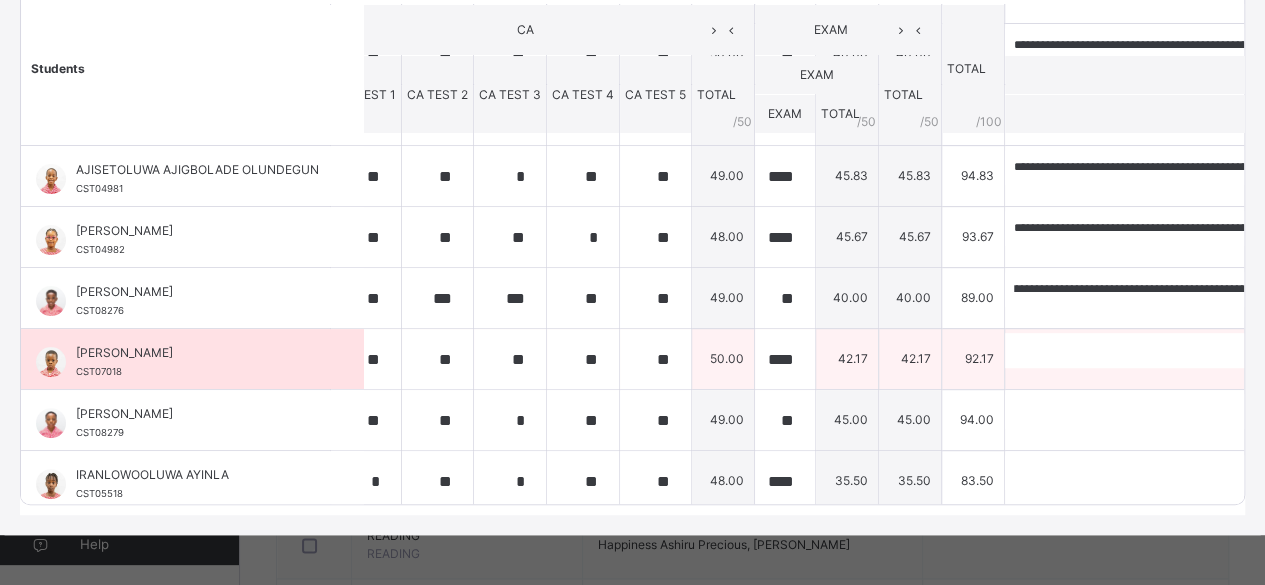 scroll, scrollTop: 0, scrollLeft: 0, axis: both 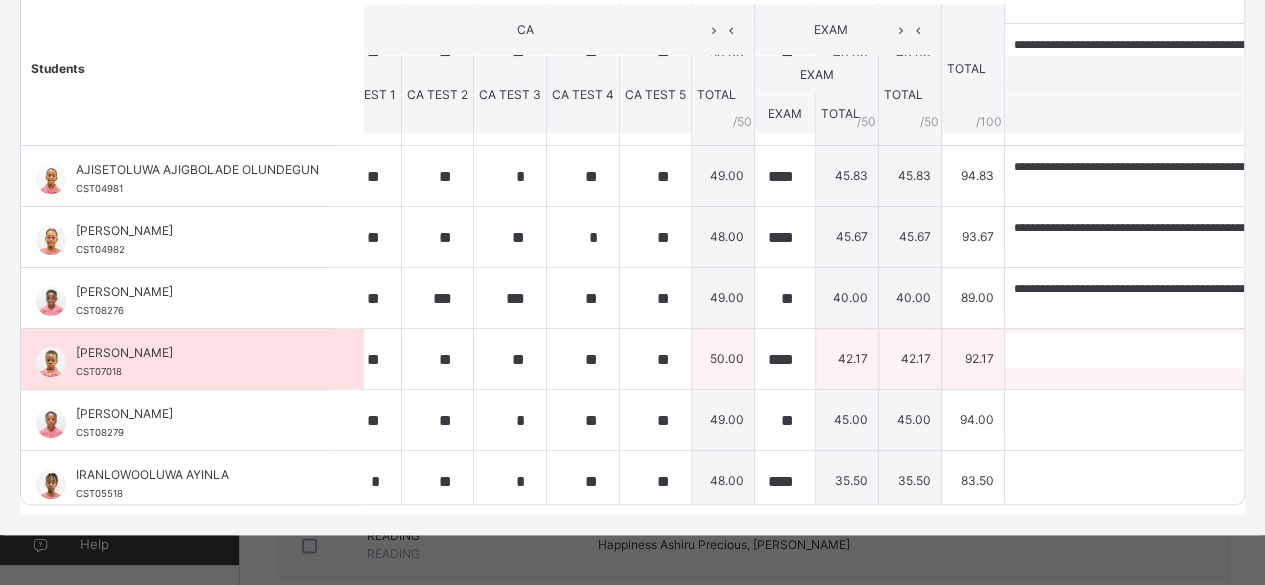 click on "0 / 250" at bounding box center (1158, 377) 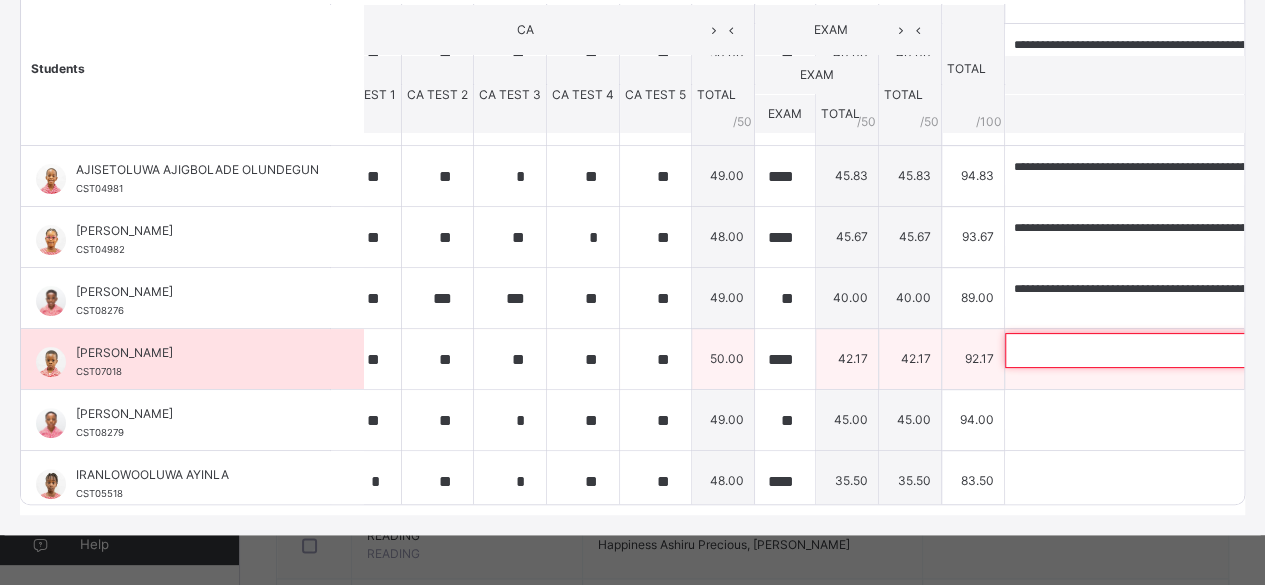 click at bounding box center (1135, 350) 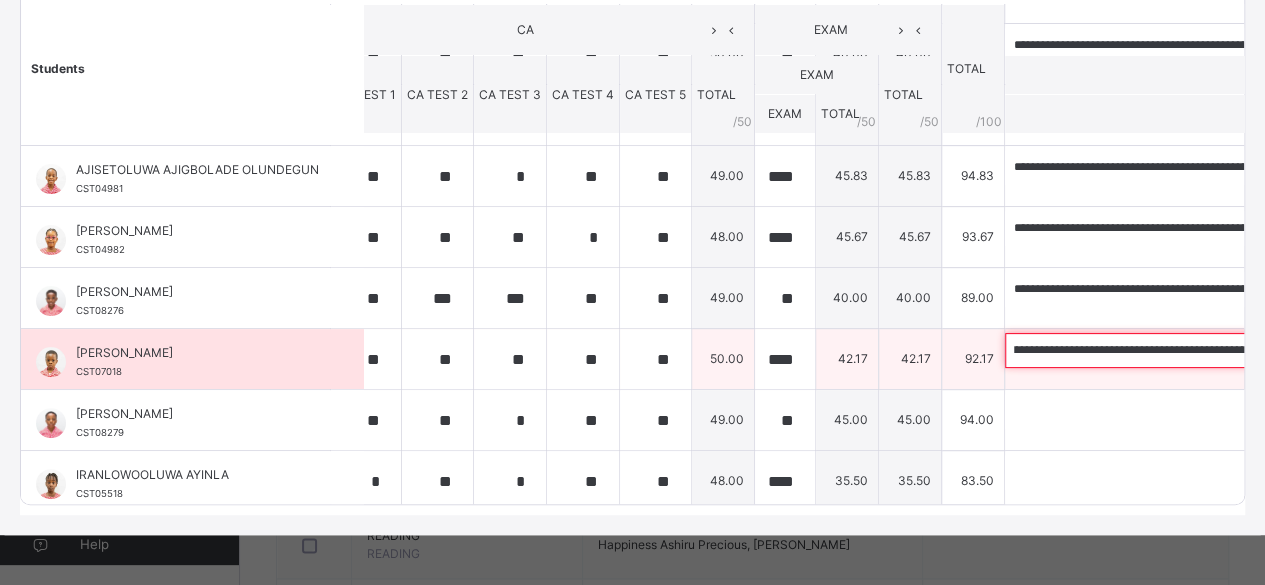 scroll, scrollTop: 0, scrollLeft: 0, axis: both 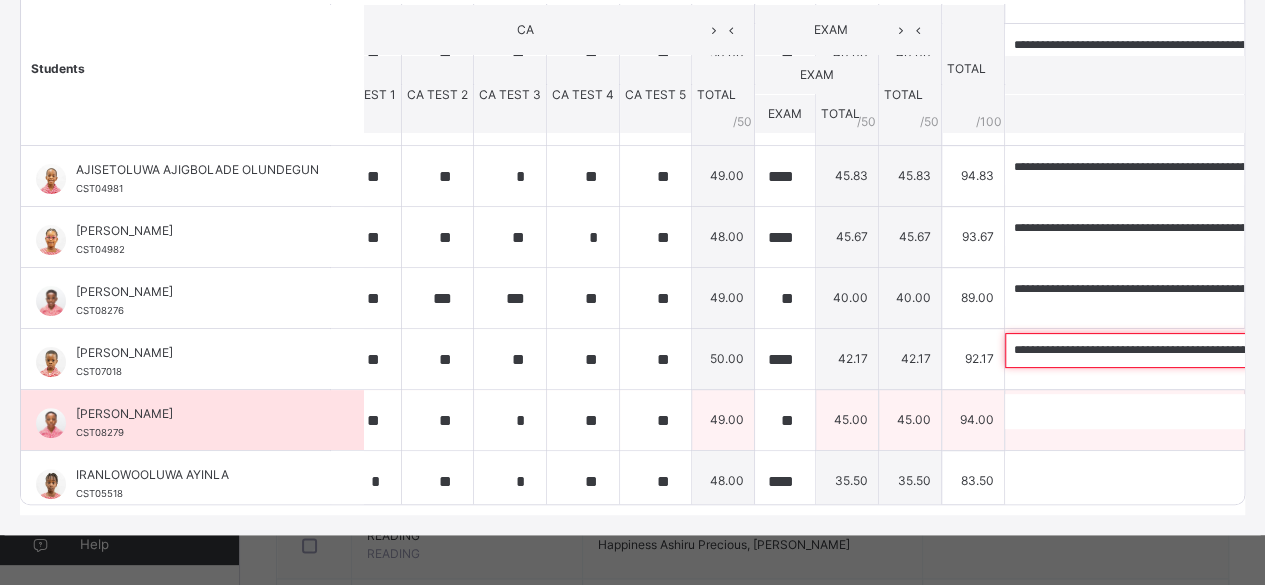 type on "**********" 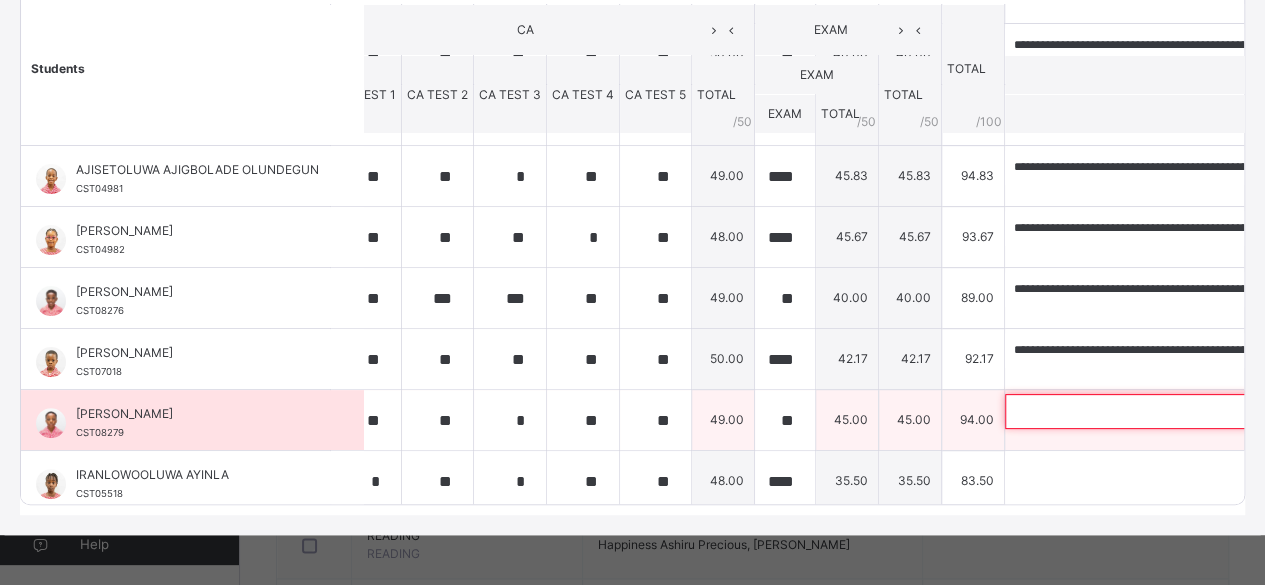 click at bounding box center (1135, 411) 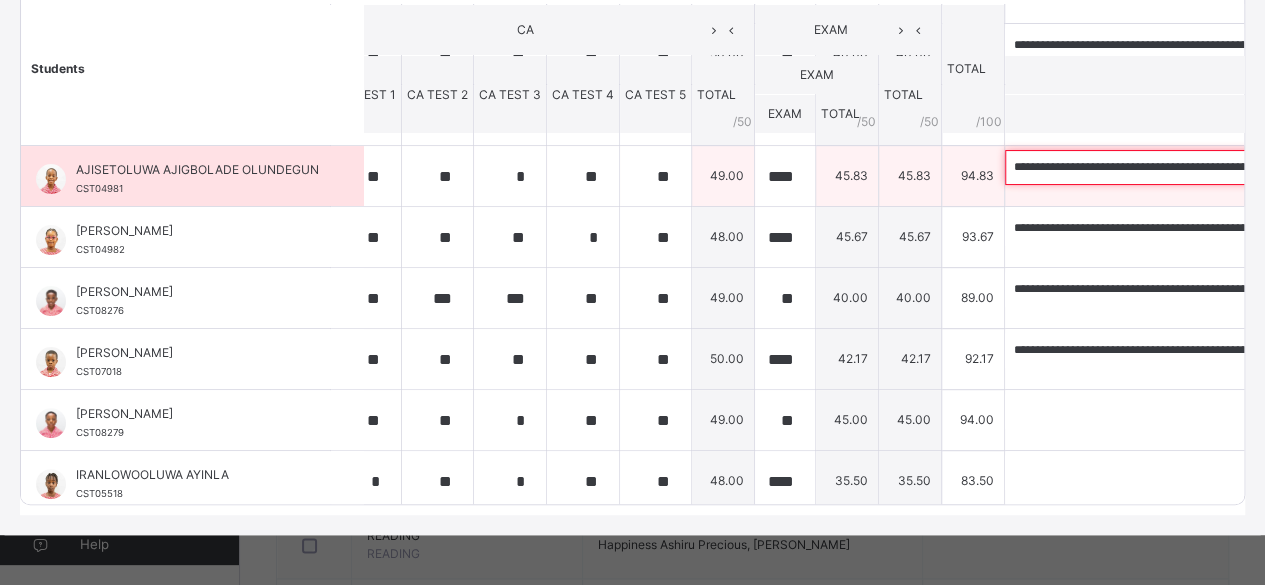 click on "**********" at bounding box center (1135, 167) 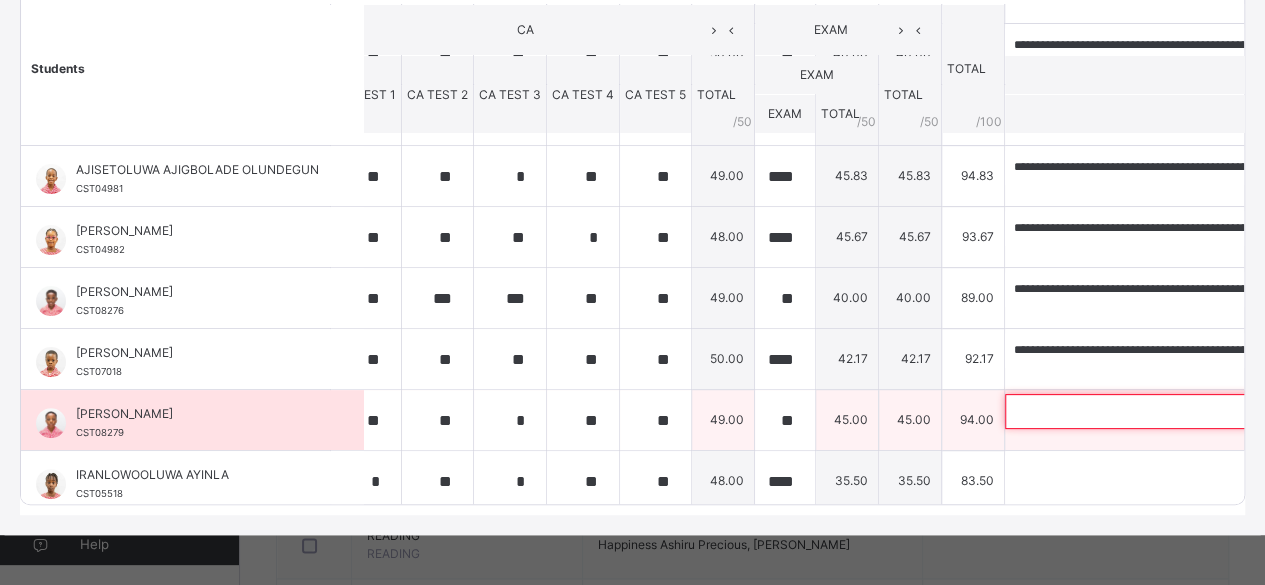 click at bounding box center [1135, 411] 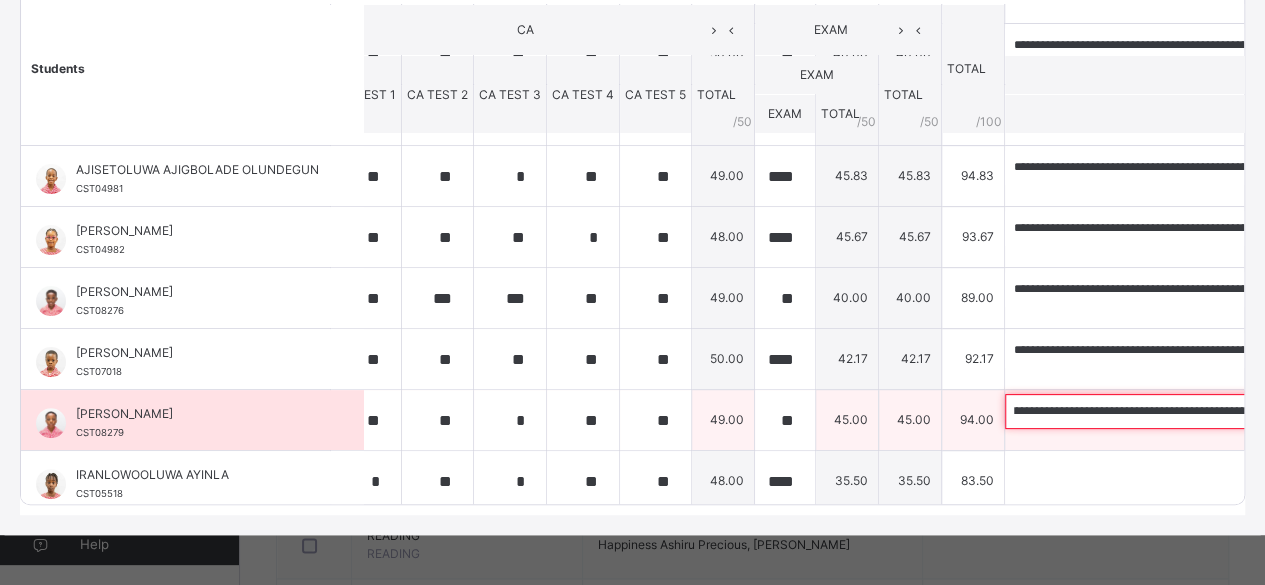 scroll, scrollTop: 0, scrollLeft: 0, axis: both 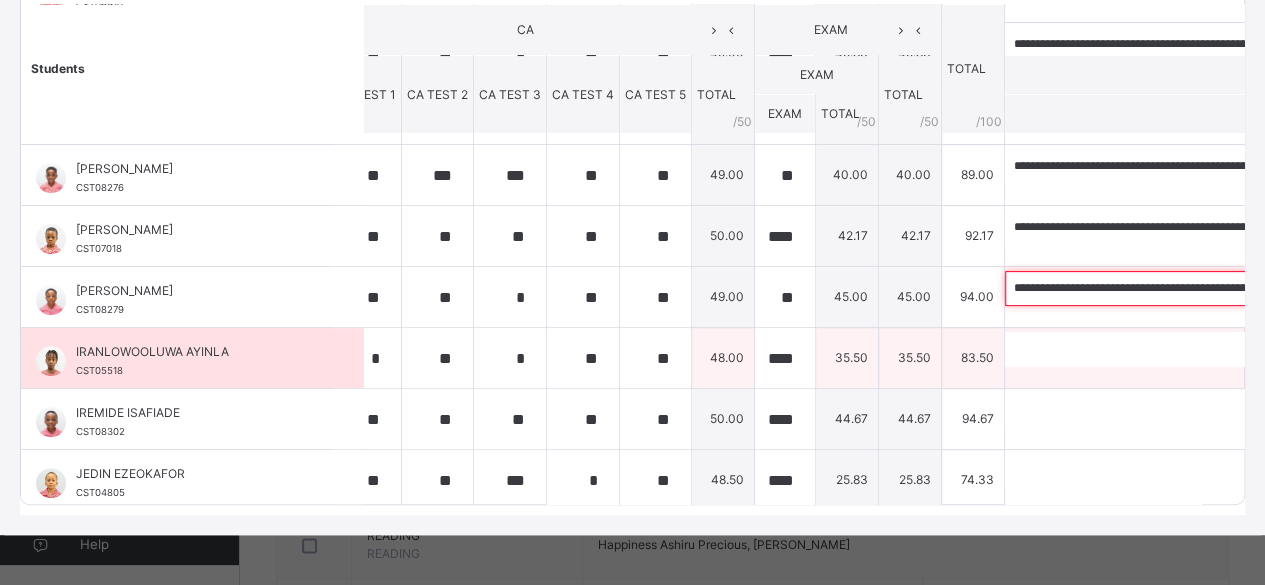 type on "**********" 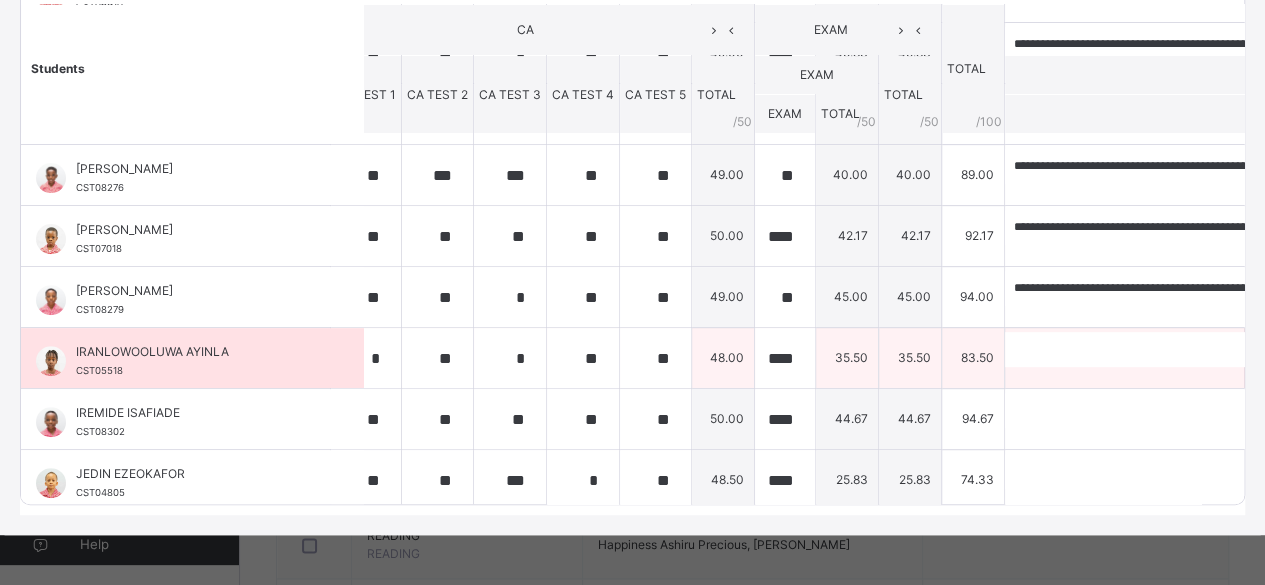 click on "0 / 250" at bounding box center (1158, 376) 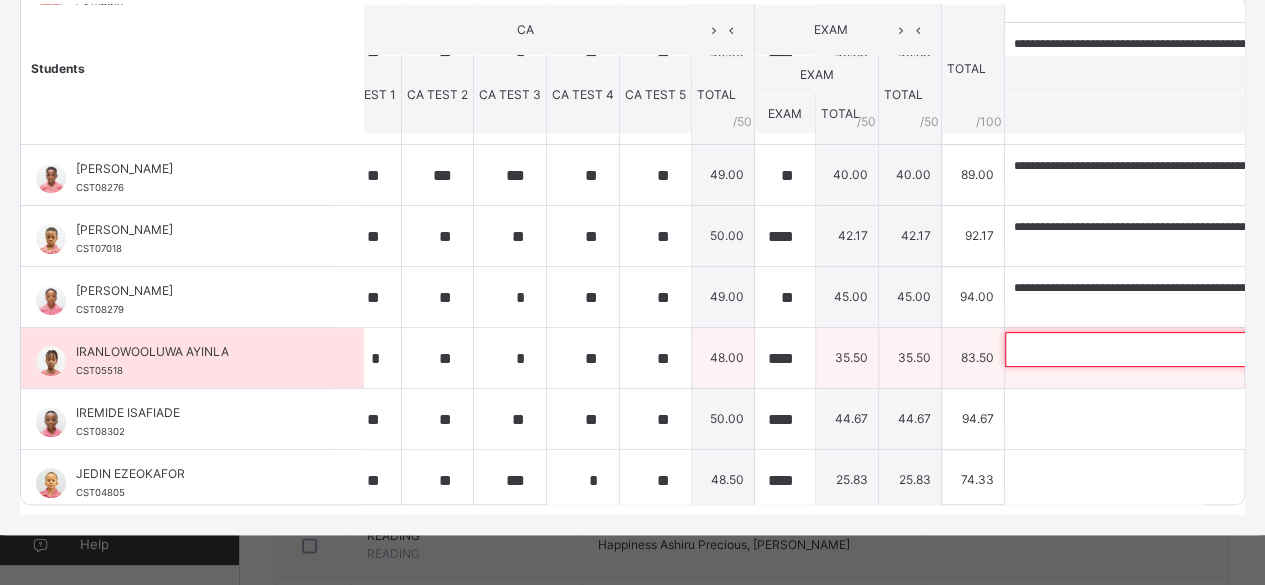 click at bounding box center (1135, 349) 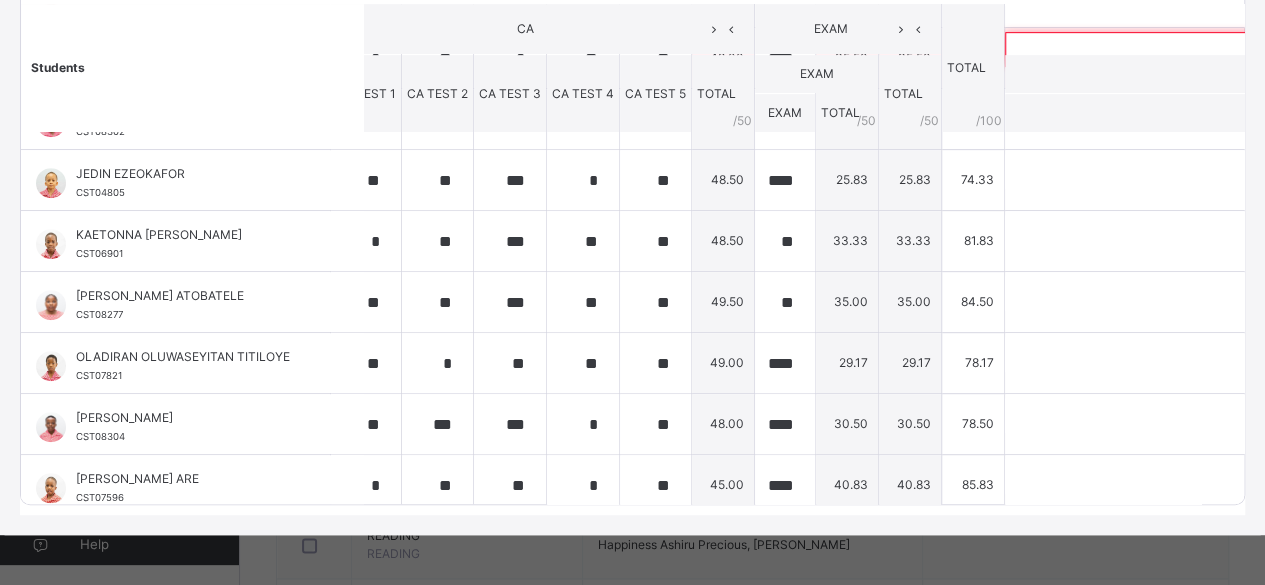 scroll, scrollTop: 534, scrollLeft: 34, axis: both 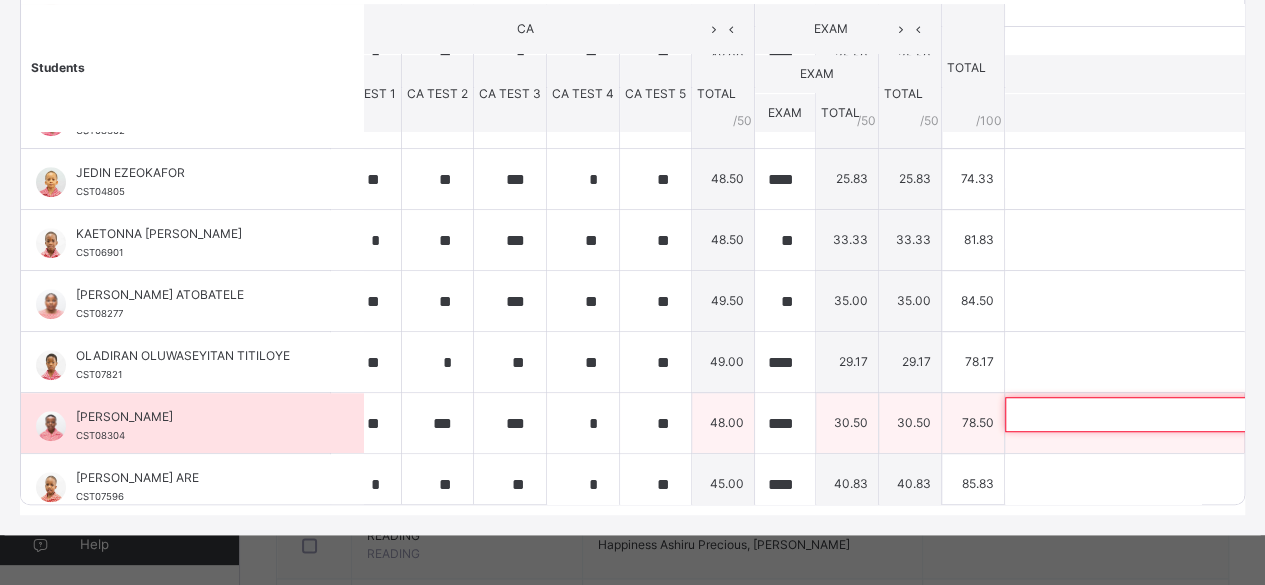 click at bounding box center (1135, 414) 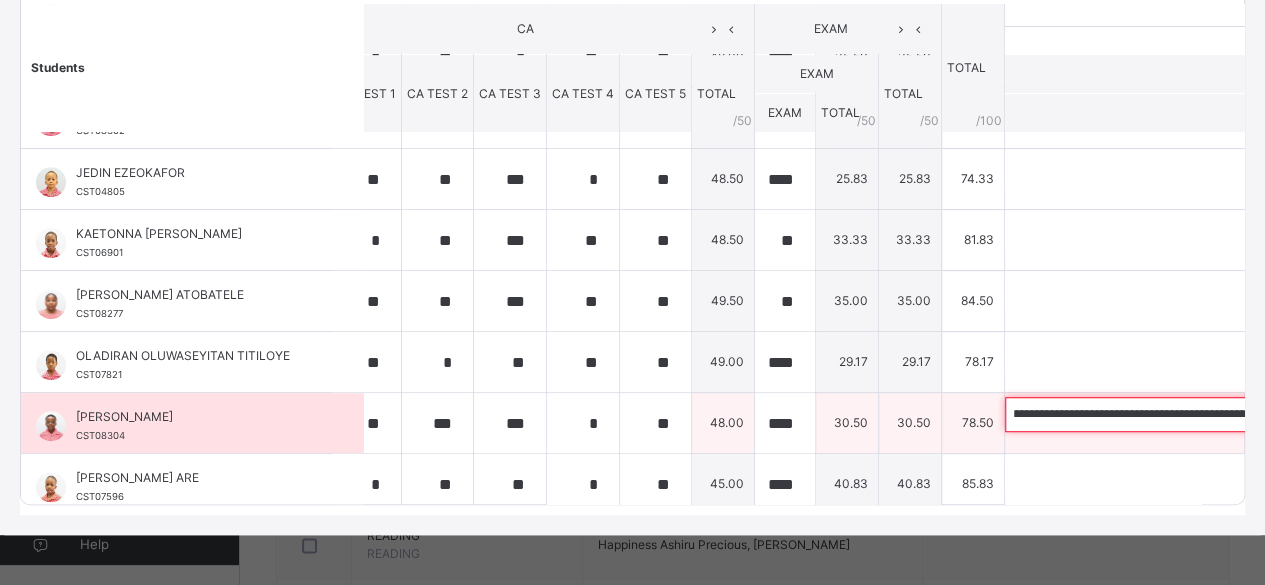 scroll, scrollTop: 0, scrollLeft: 332, axis: horizontal 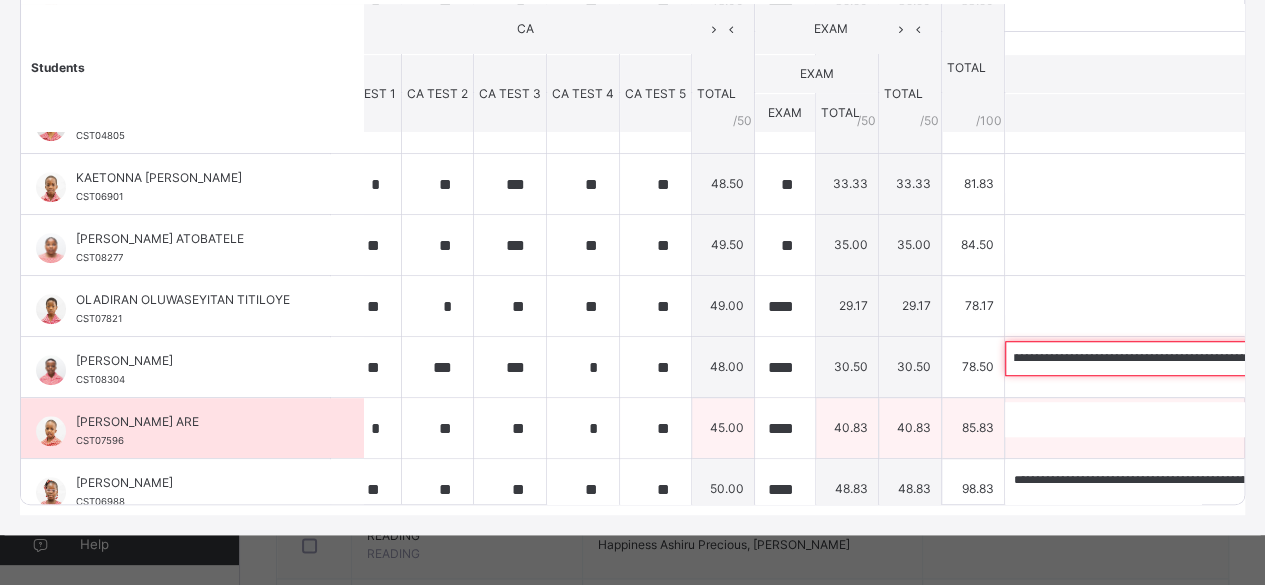 type on "**********" 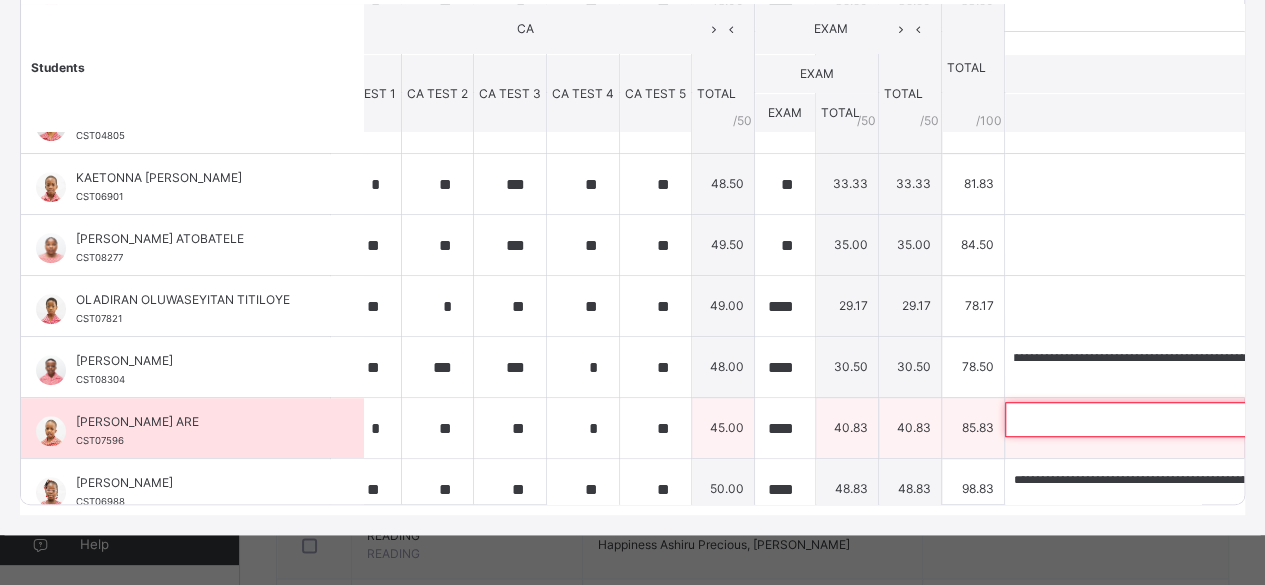 click at bounding box center [1135, 419] 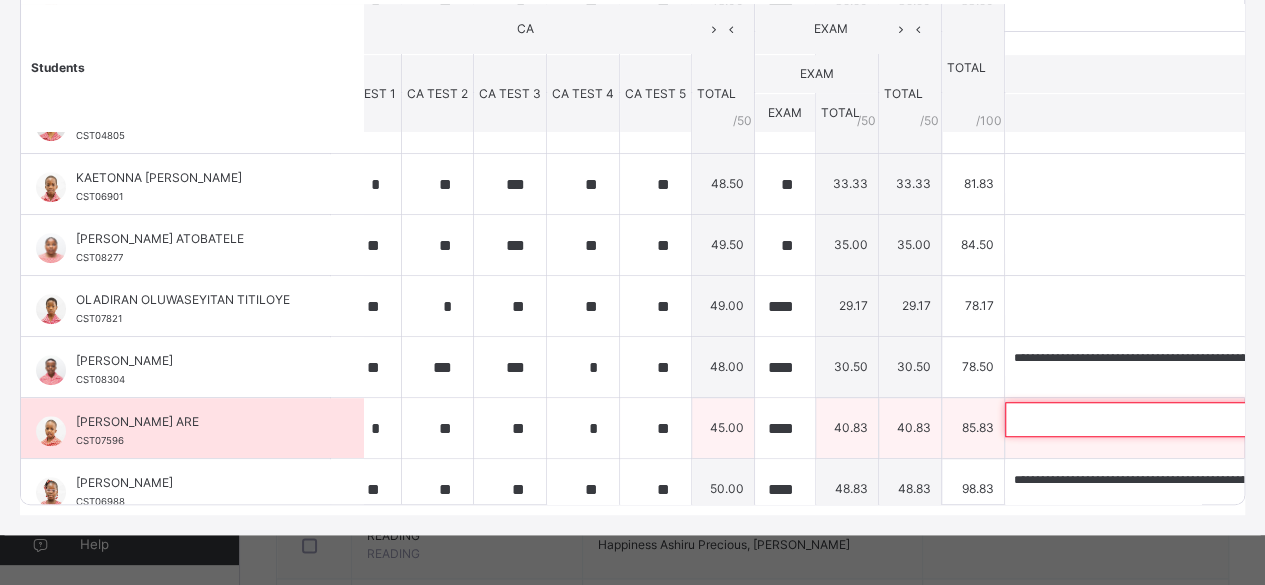 paste on "**********" 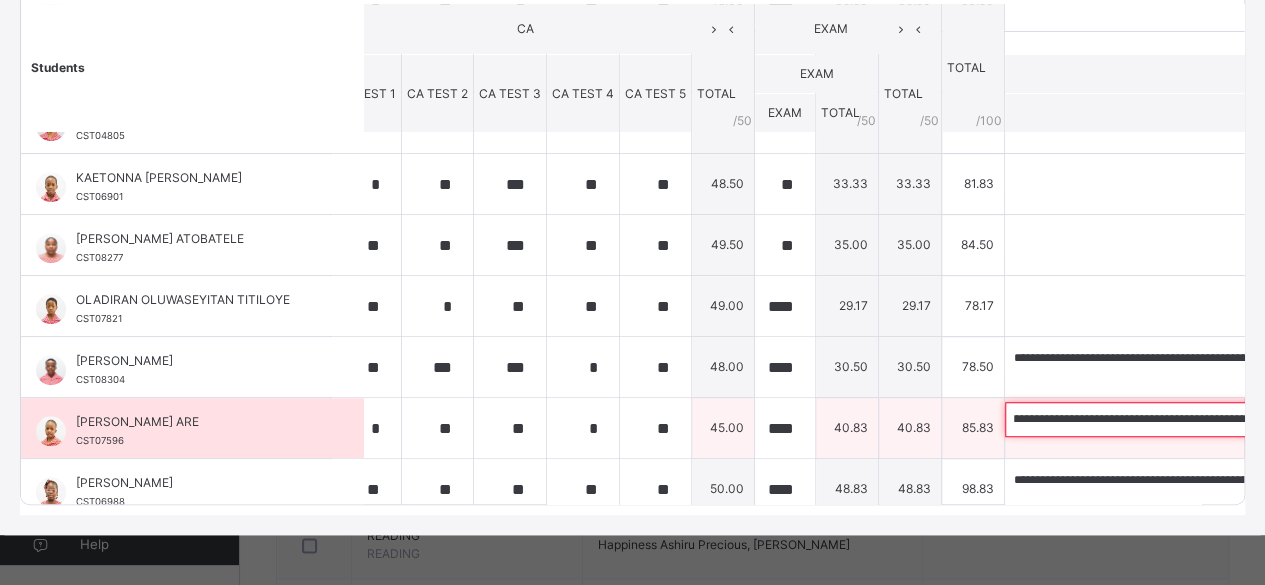 scroll, scrollTop: 0, scrollLeft: 0, axis: both 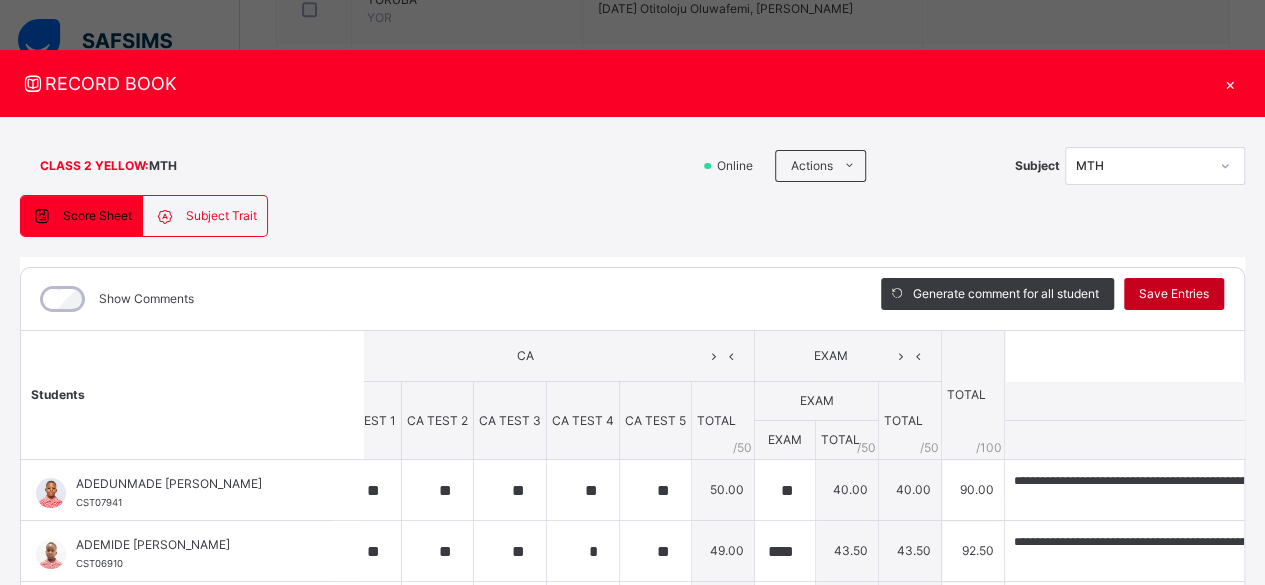 type on "**********" 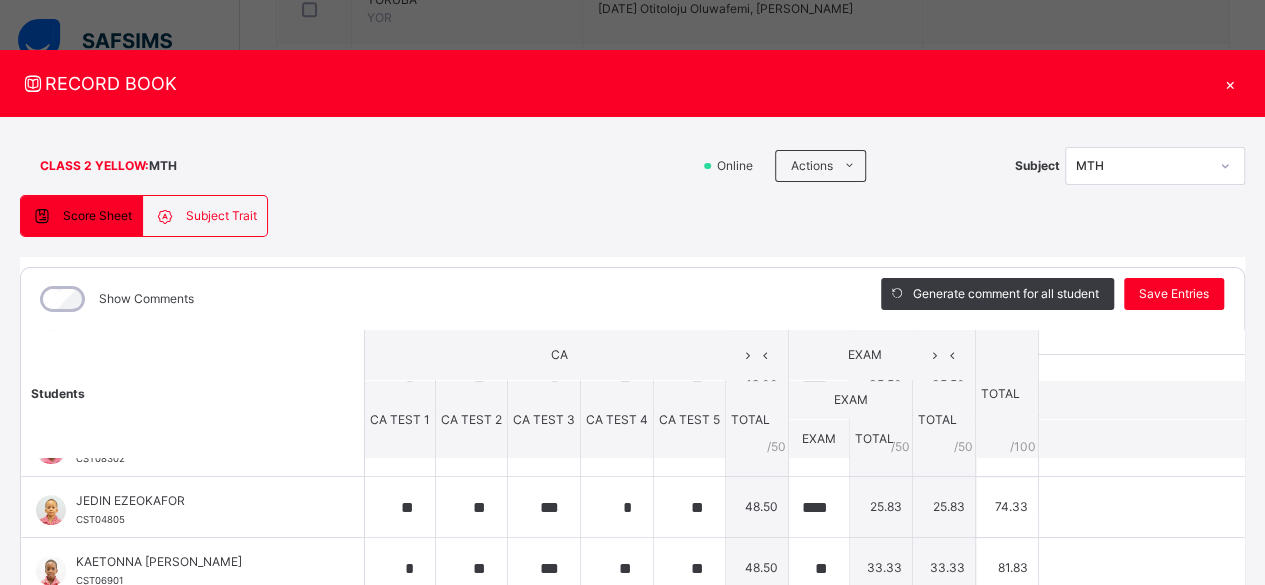 scroll, scrollTop: 533, scrollLeft: 0, axis: vertical 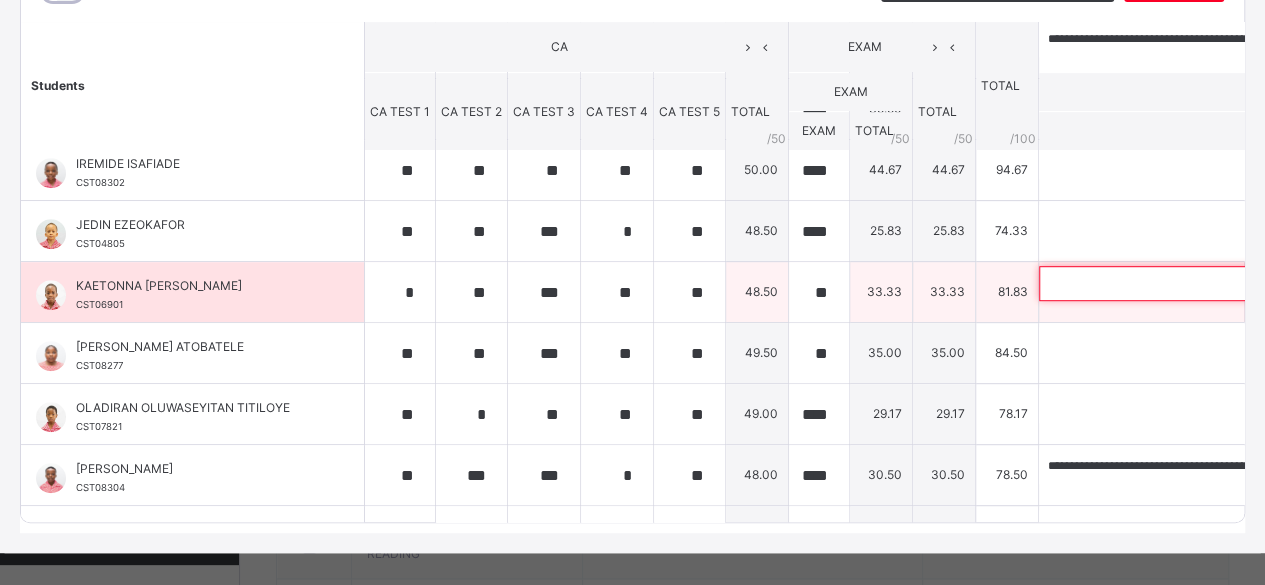 click at bounding box center [1169, 283] 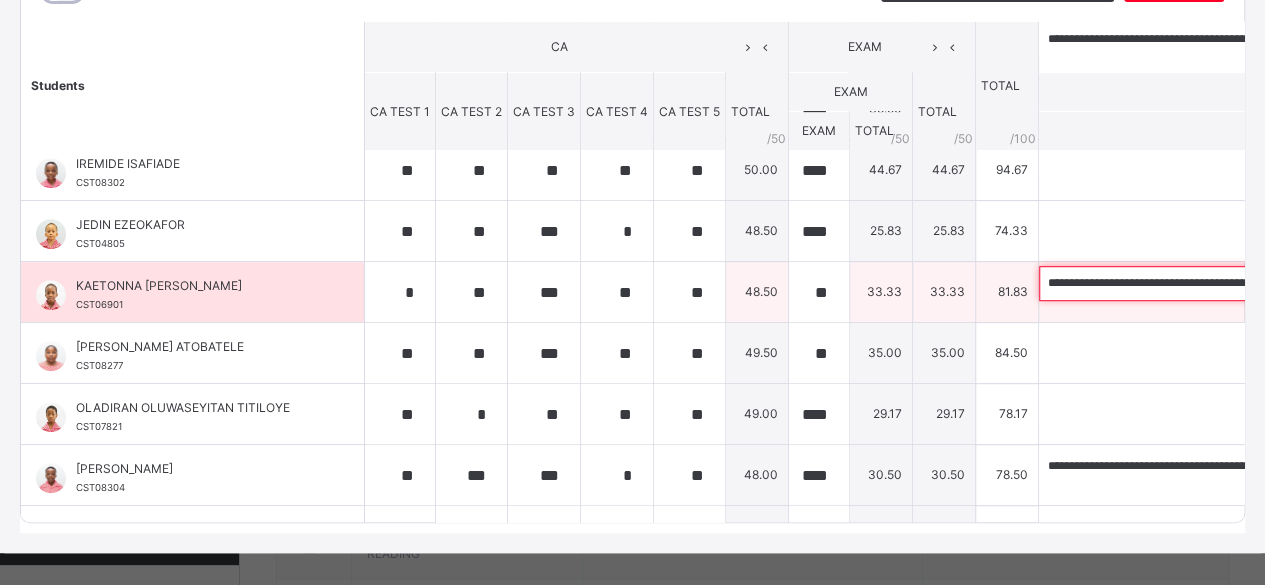 scroll, scrollTop: 0, scrollLeft: 333, axis: horizontal 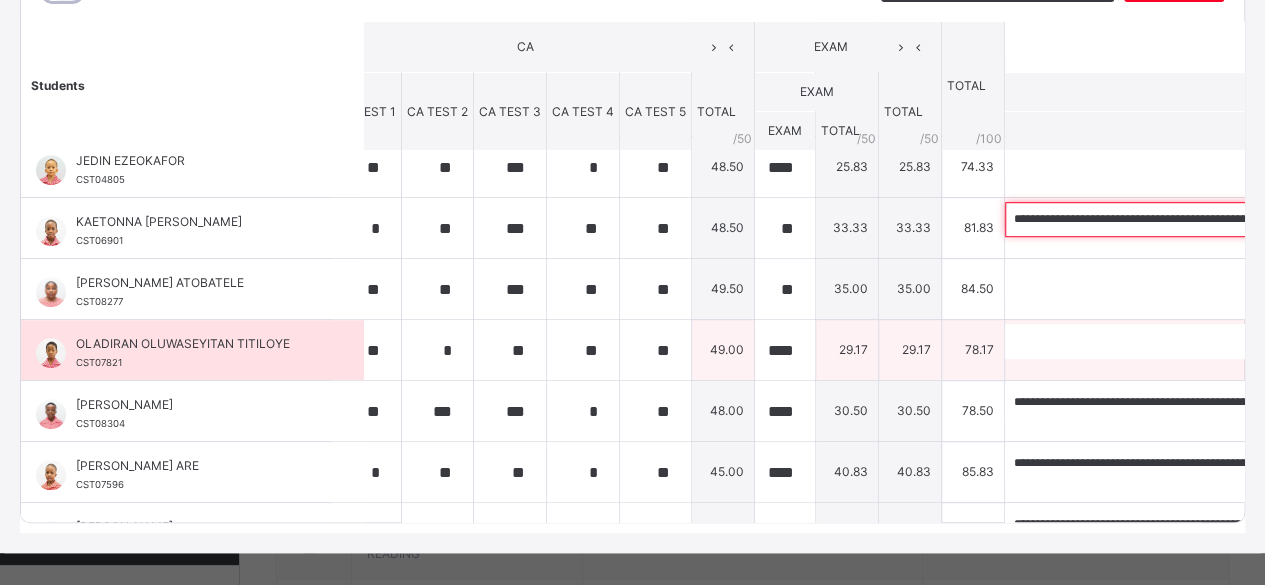 type on "**********" 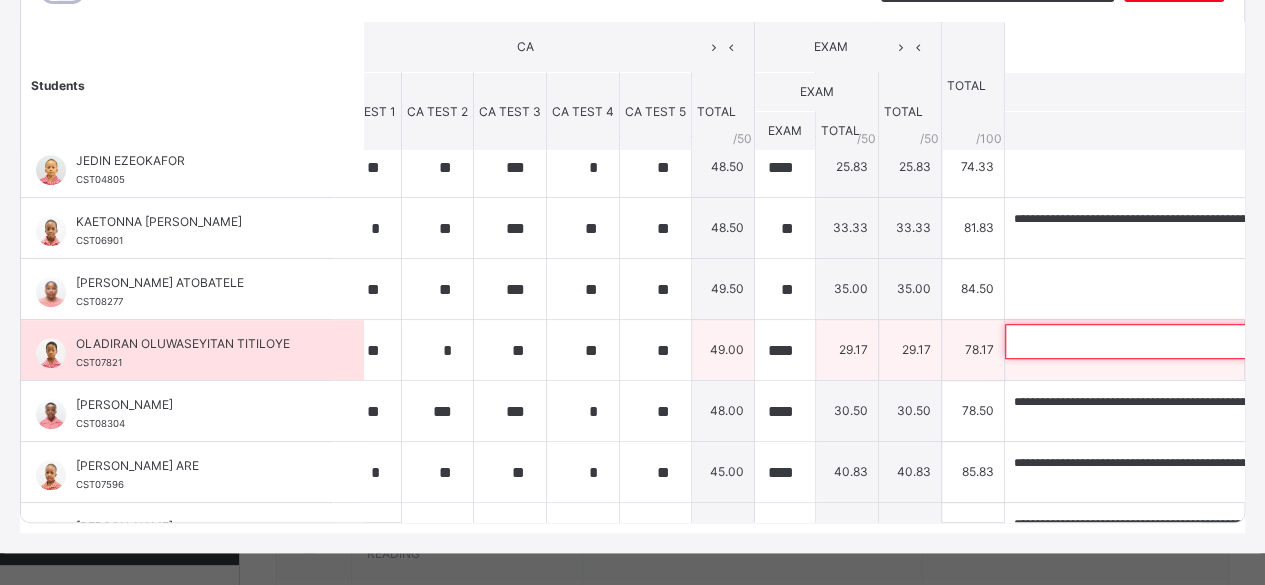 click at bounding box center (1135, 341) 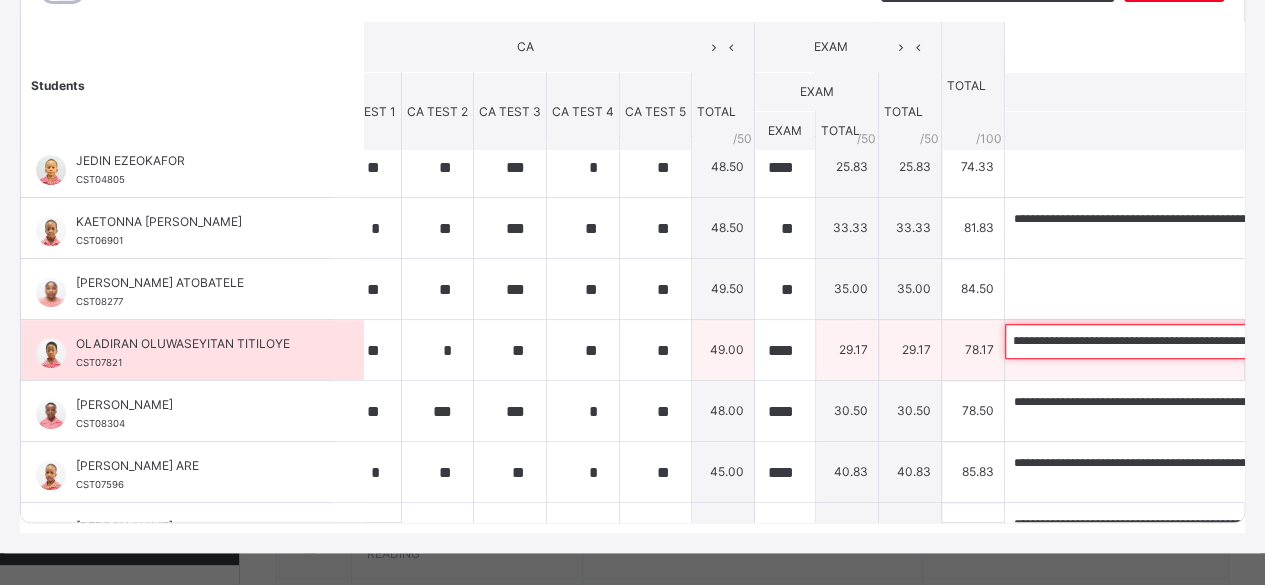scroll, scrollTop: 0, scrollLeft: 0, axis: both 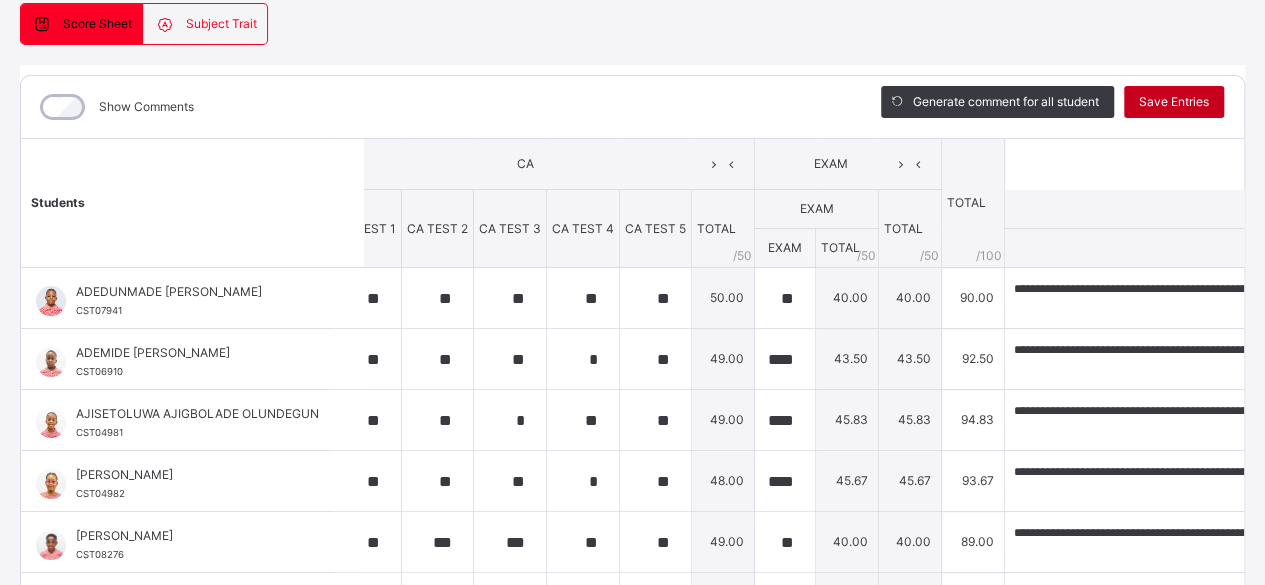 type on "**********" 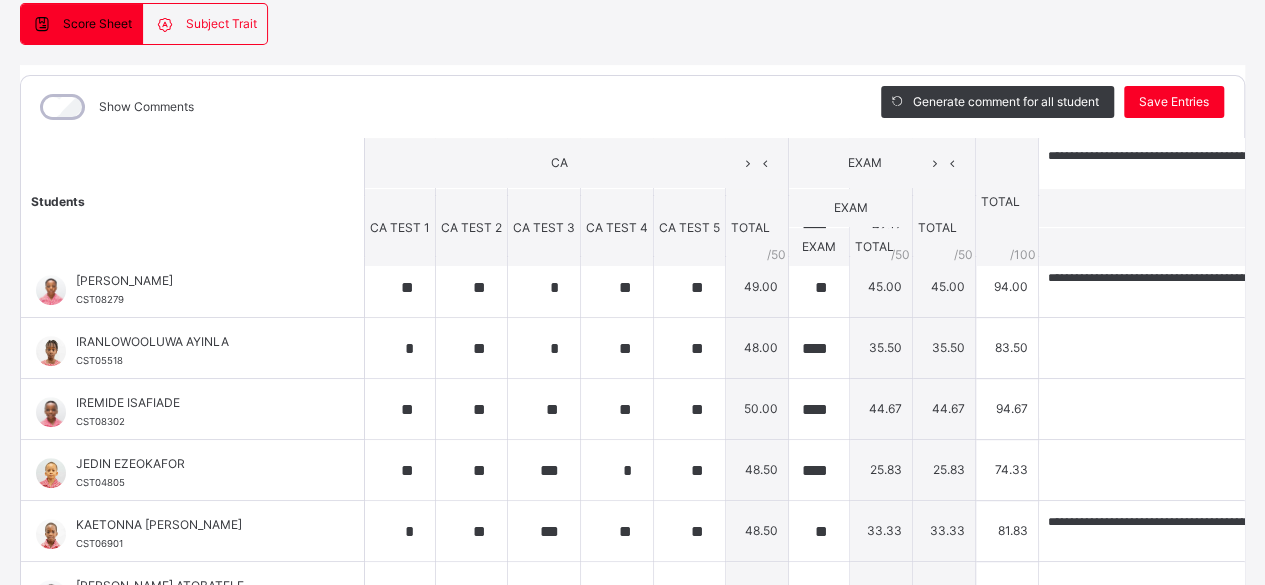 scroll, scrollTop: 384, scrollLeft: 0, axis: vertical 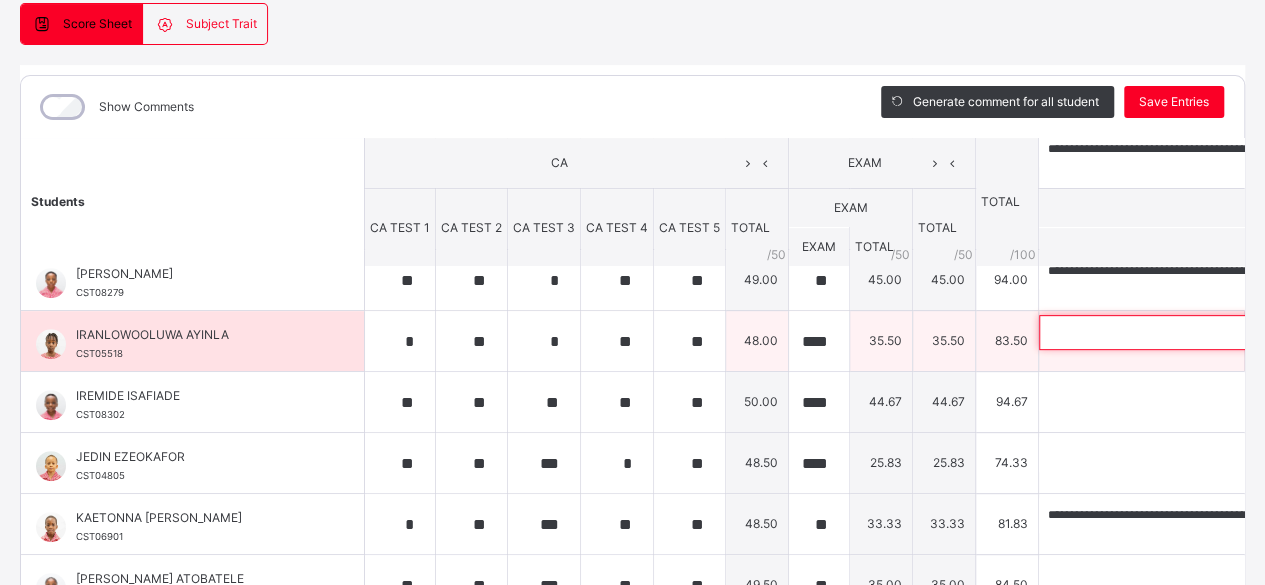 click at bounding box center [1169, 332] 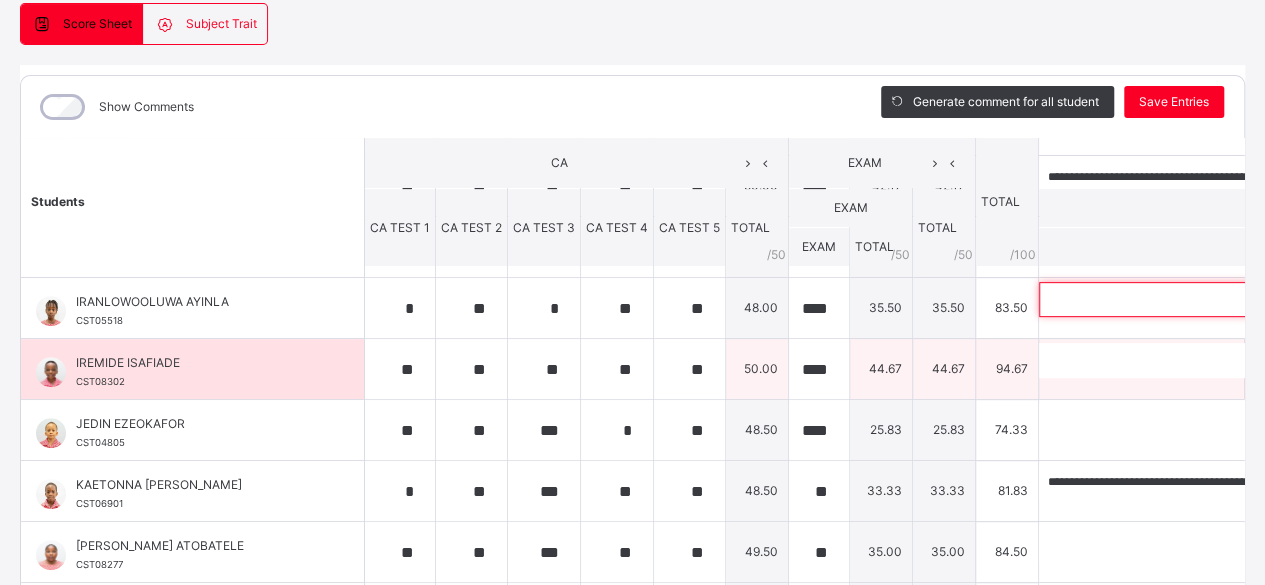 scroll, scrollTop: 418, scrollLeft: 0, axis: vertical 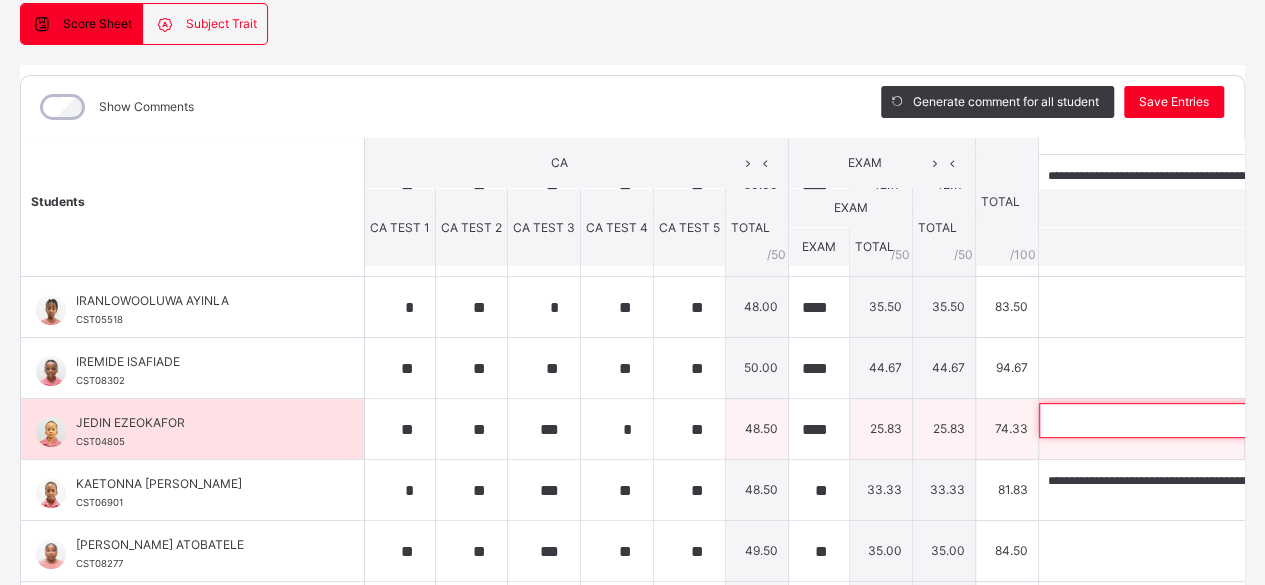 click at bounding box center [1169, 420] 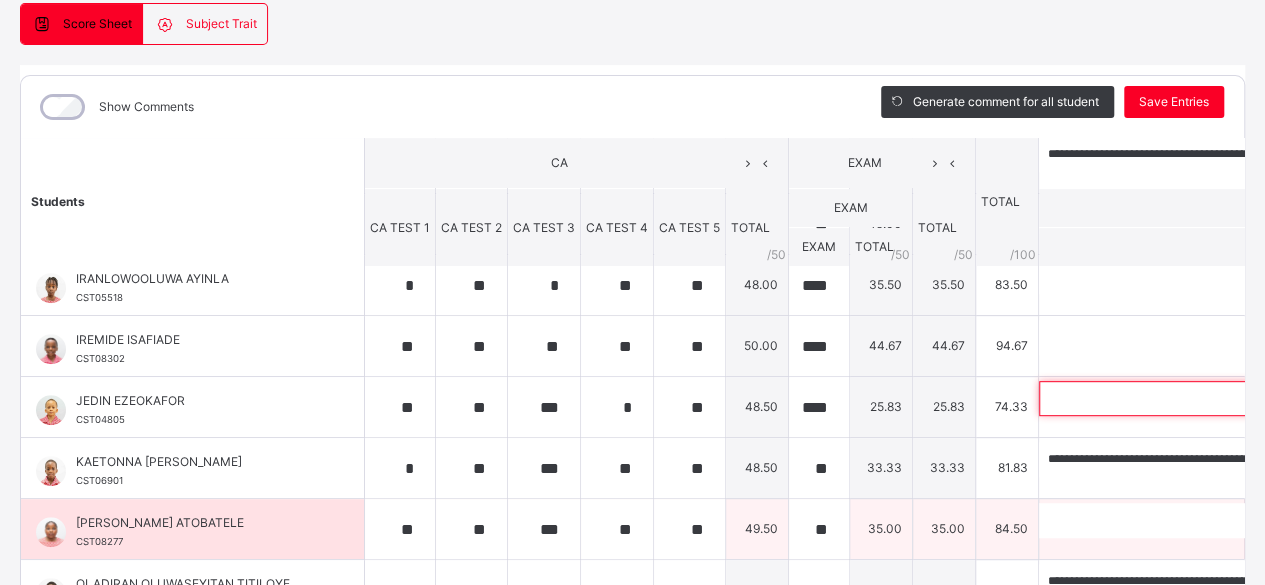 scroll, scrollTop: 428, scrollLeft: 0, axis: vertical 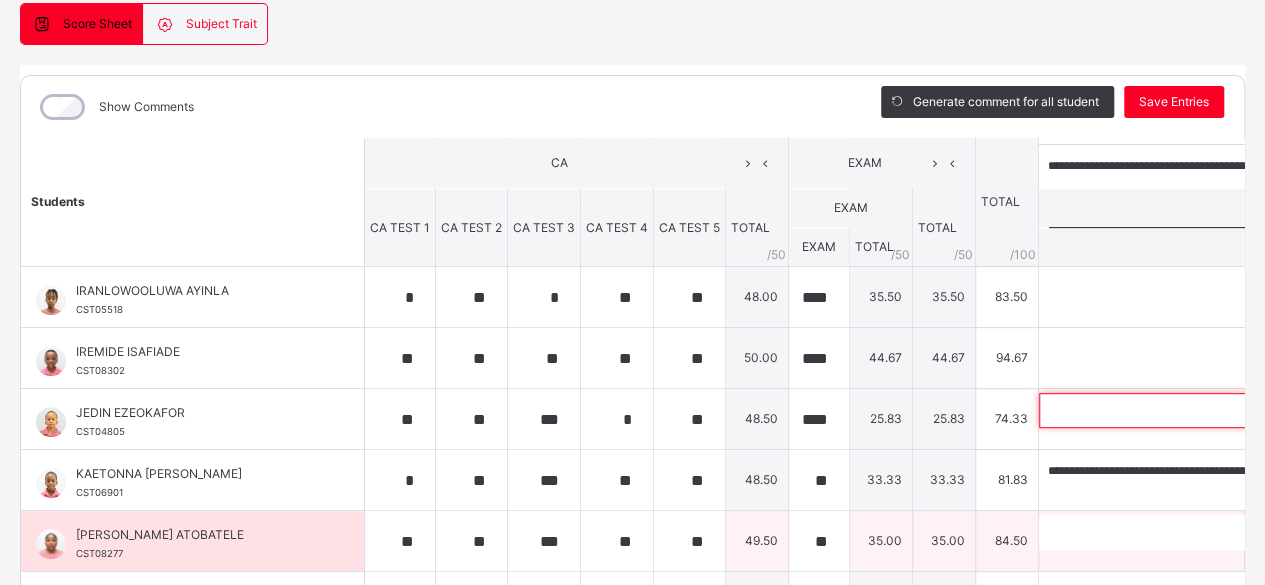 paste on "**********" 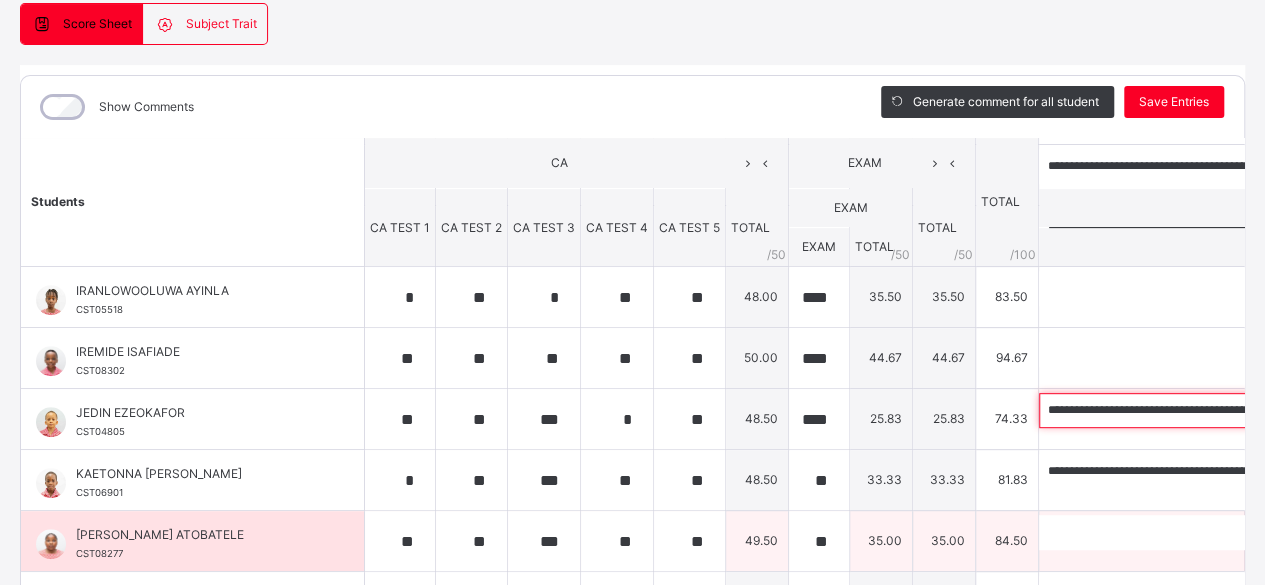 scroll, scrollTop: 0, scrollLeft: 204, axis: horizontal 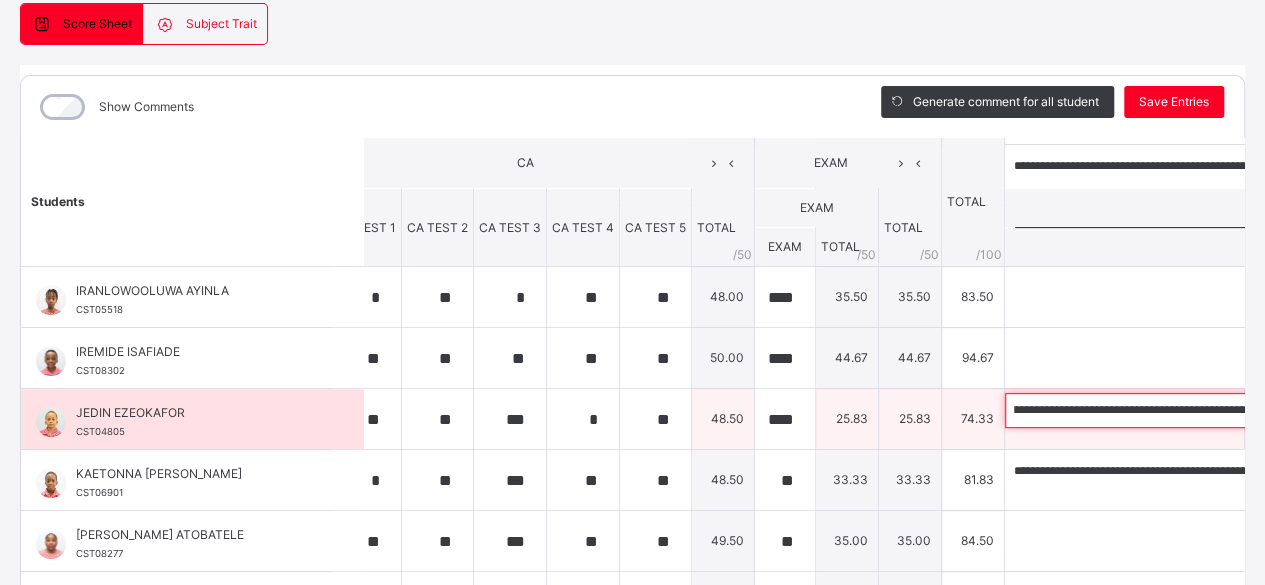 click on "**********" at bounding box center [1135, 410] 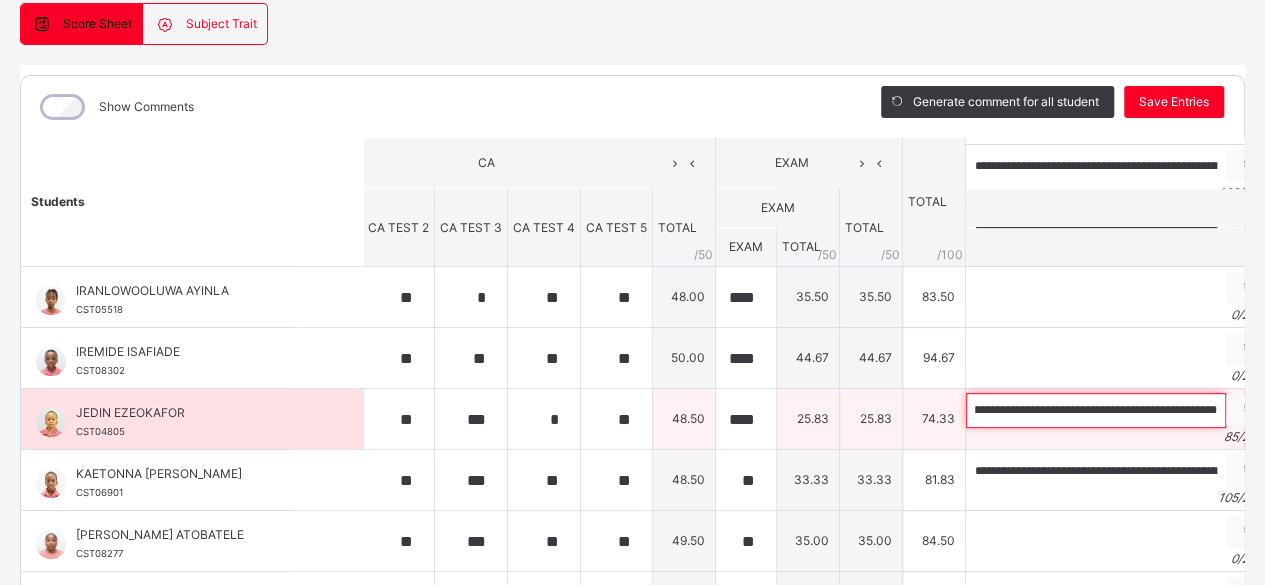 scroll, scrollTop: 428, scrollLeft: 80, axis: both 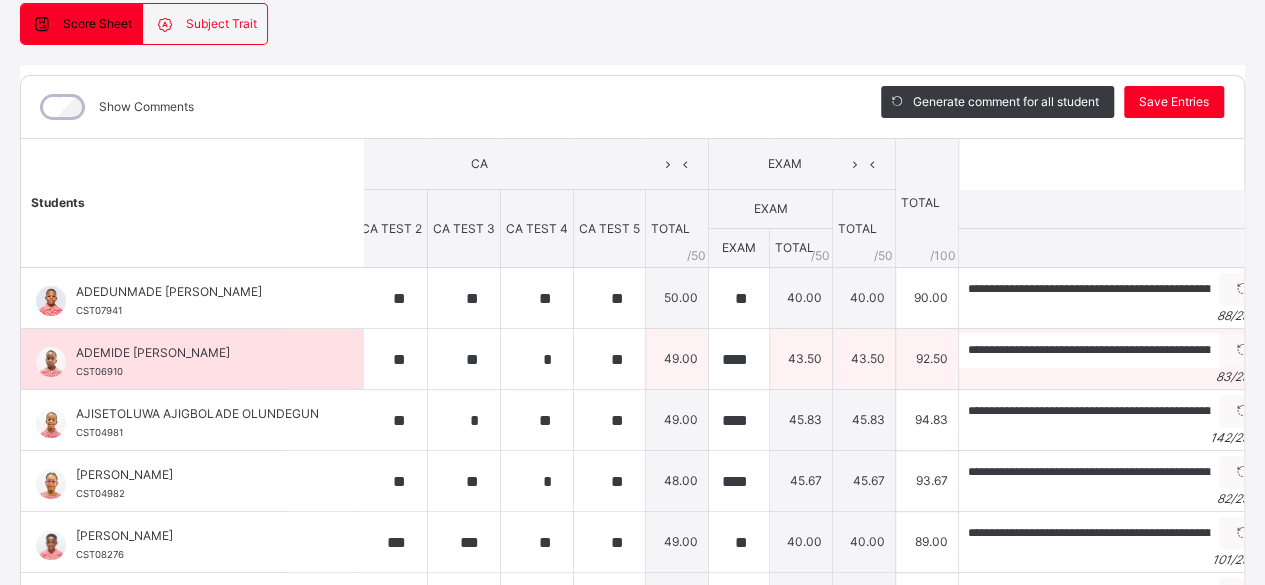 type on "**********" 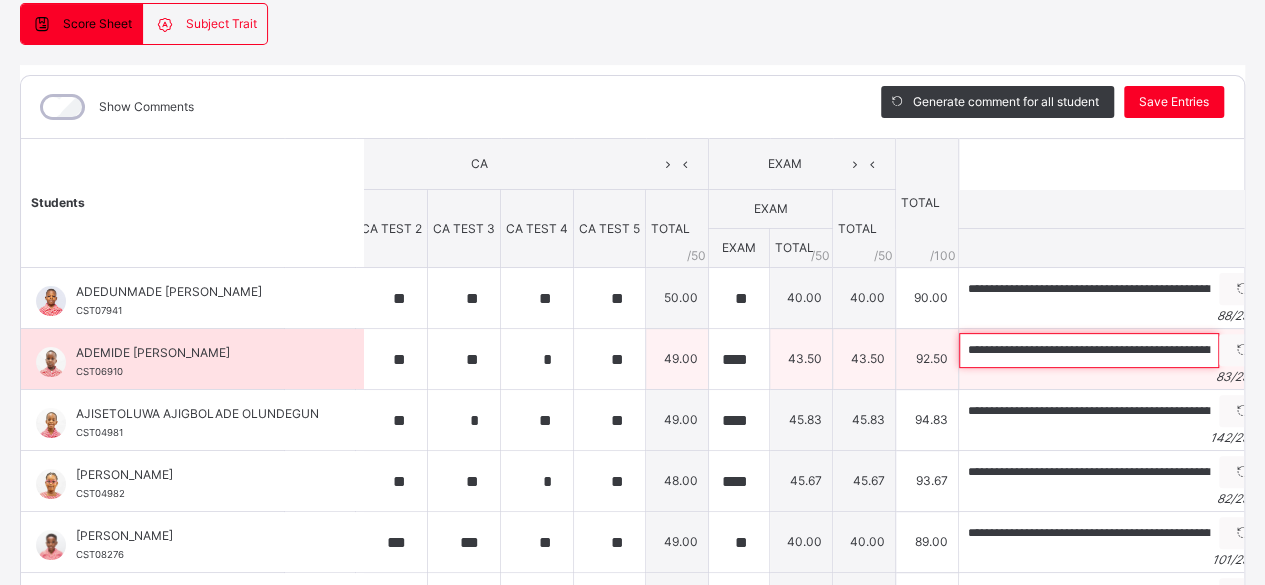 scroll, scrollTop: 0, scrollLeft: 0, axis: both 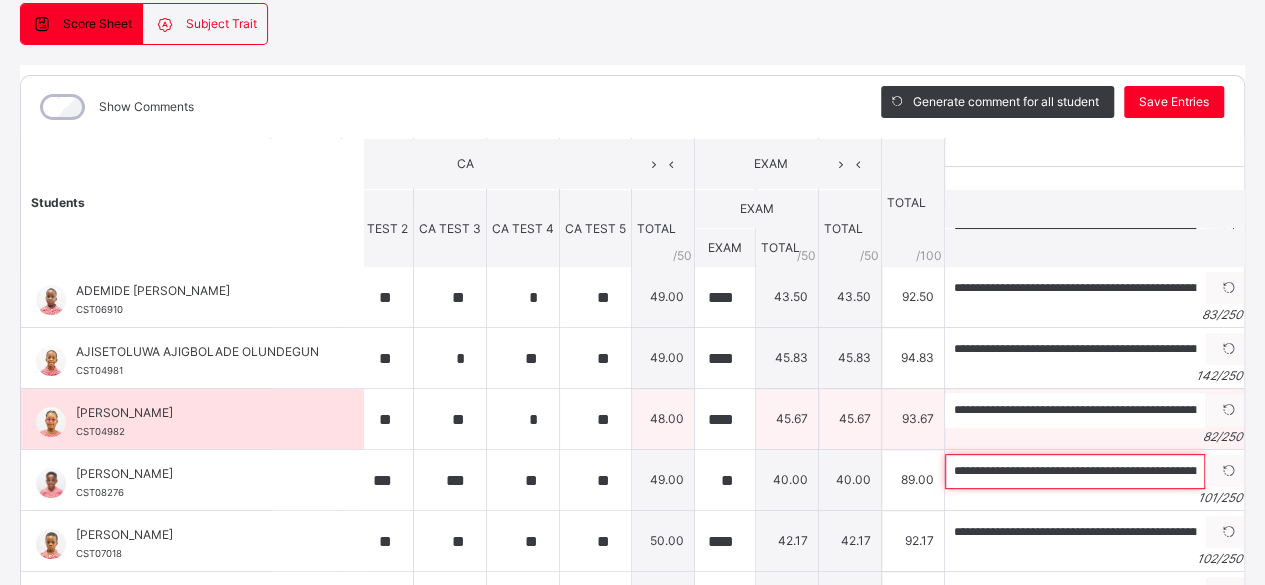 click on "**********" at bounding box center [1075, 471] 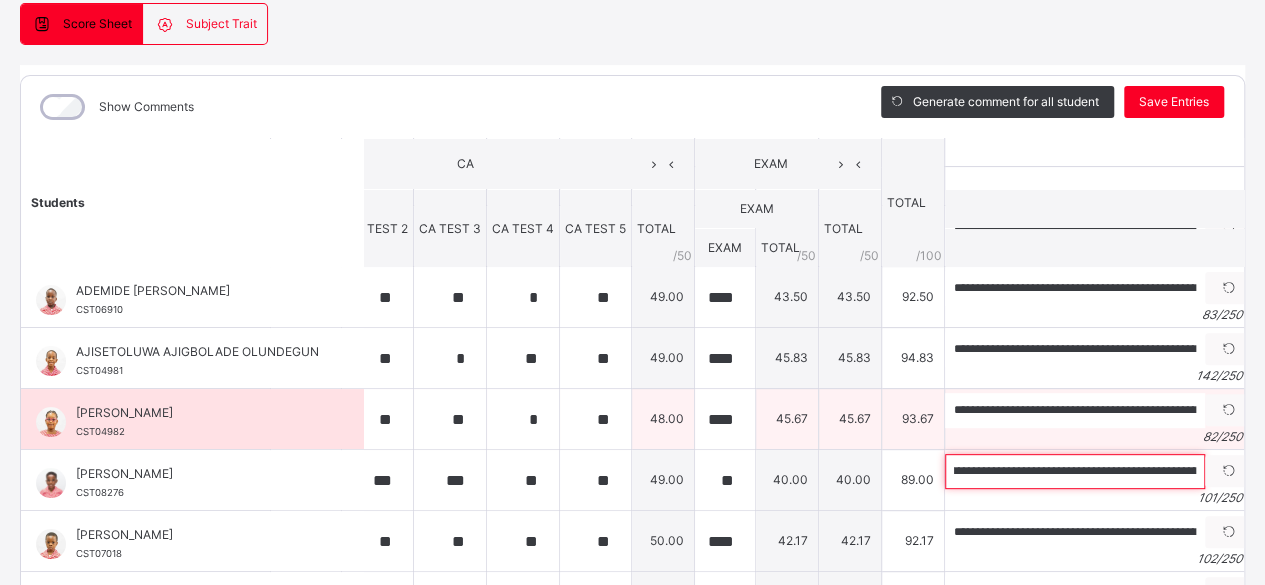 scroll, scrollTop: 0, scrollLeft: 333, axis: horizontal 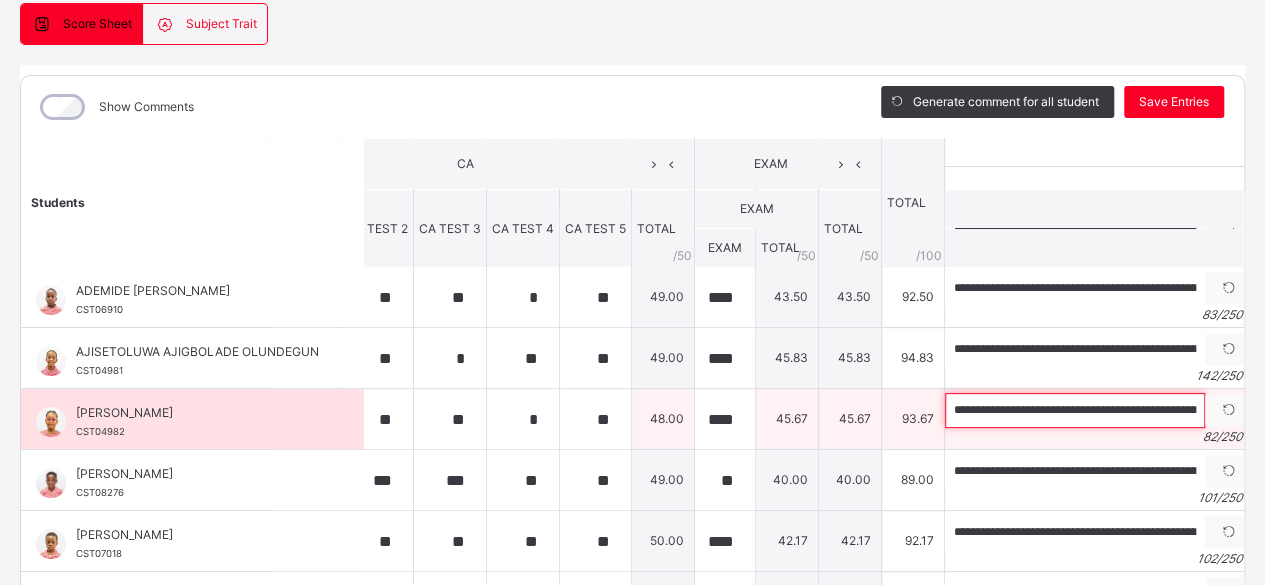 click on "**********" at bounding box center (1075, 410) 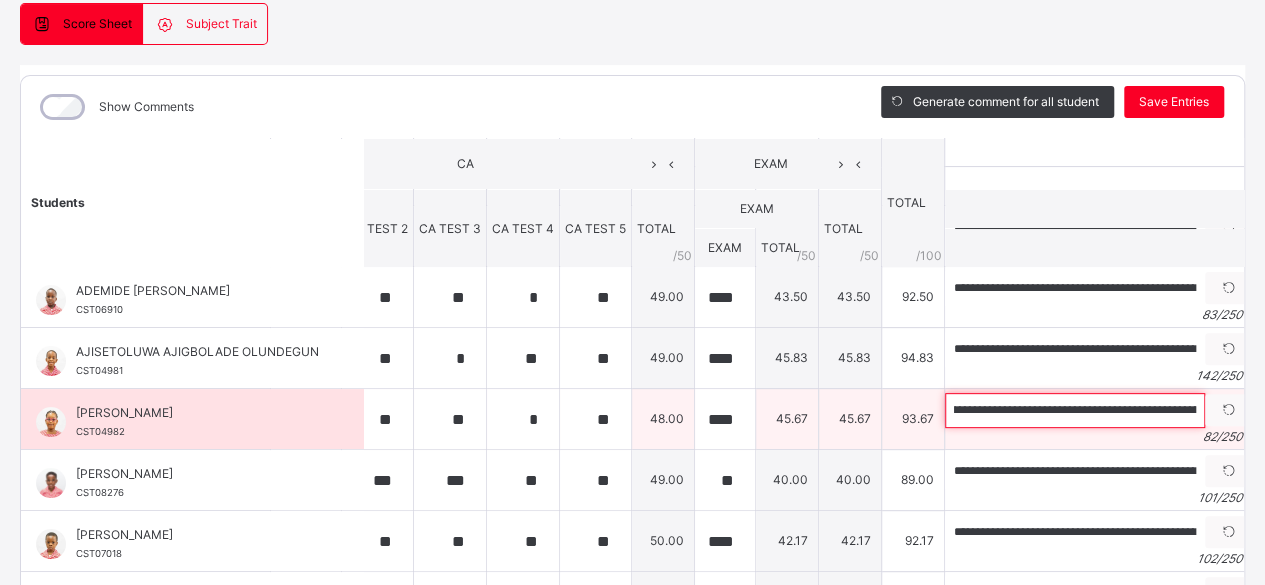 scroll, scrollTop: 0, scrollLeft: 243, axis: horizontal 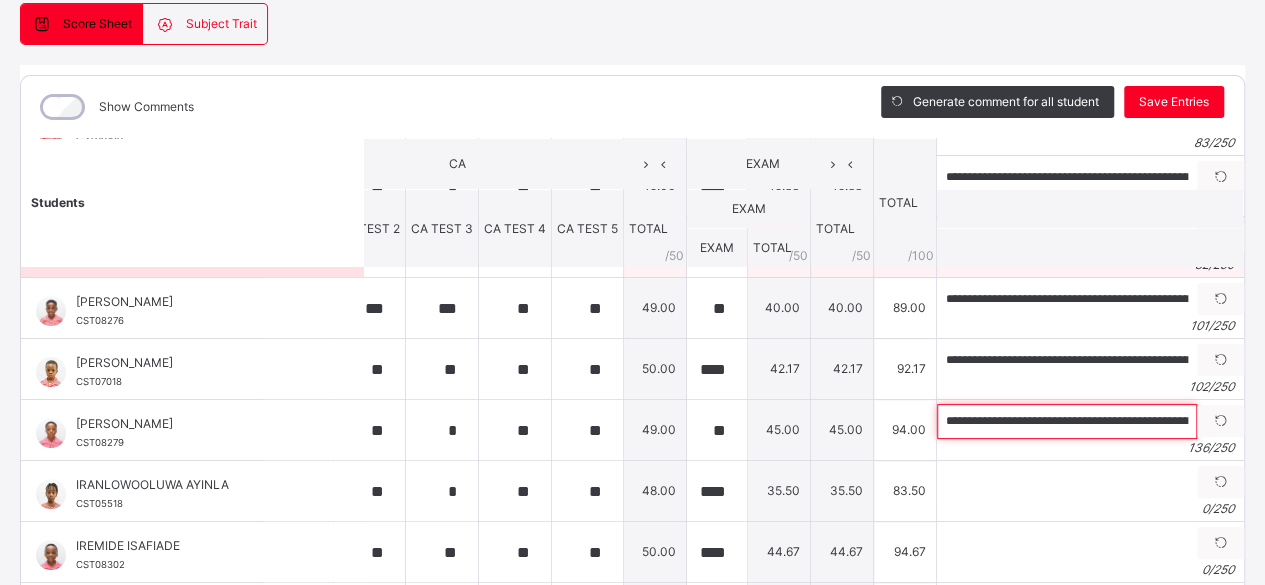 click on "**********" at bounding box center (1067, 421) 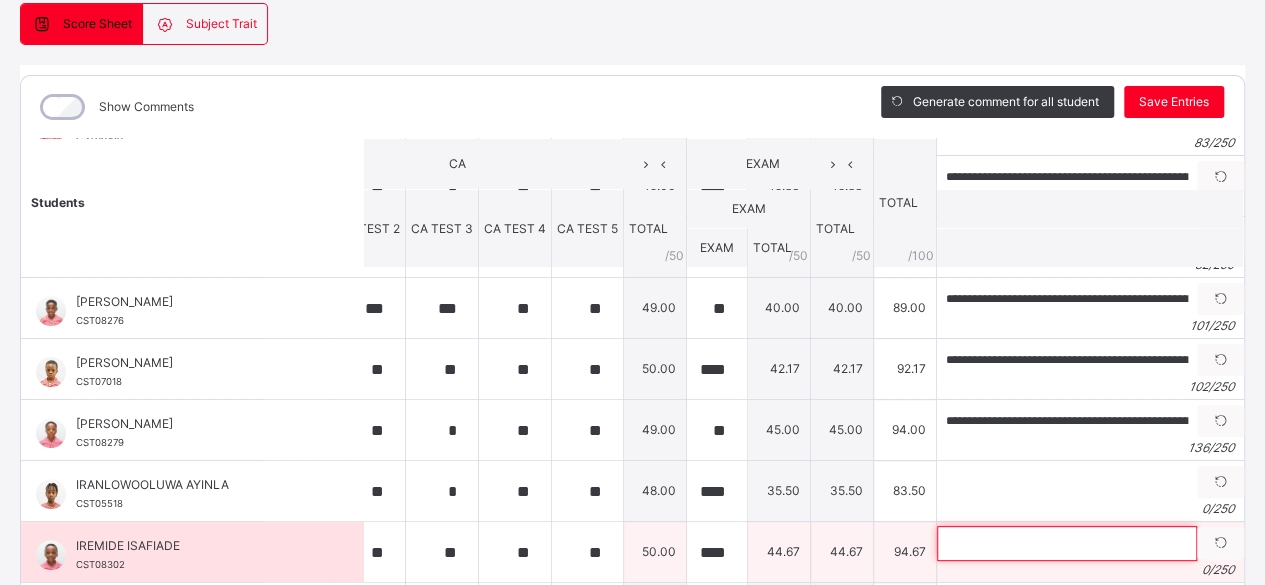 click at bounding box center (1067, 543) 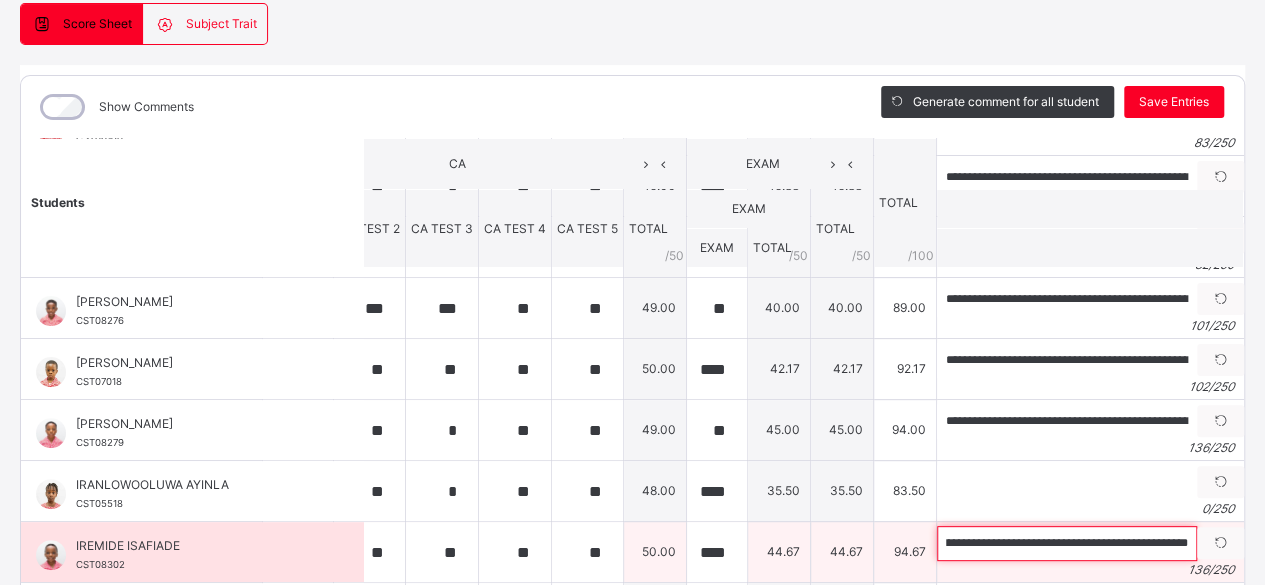 scroll, scrollTop: 0, scrollLeft: 0, axis: both 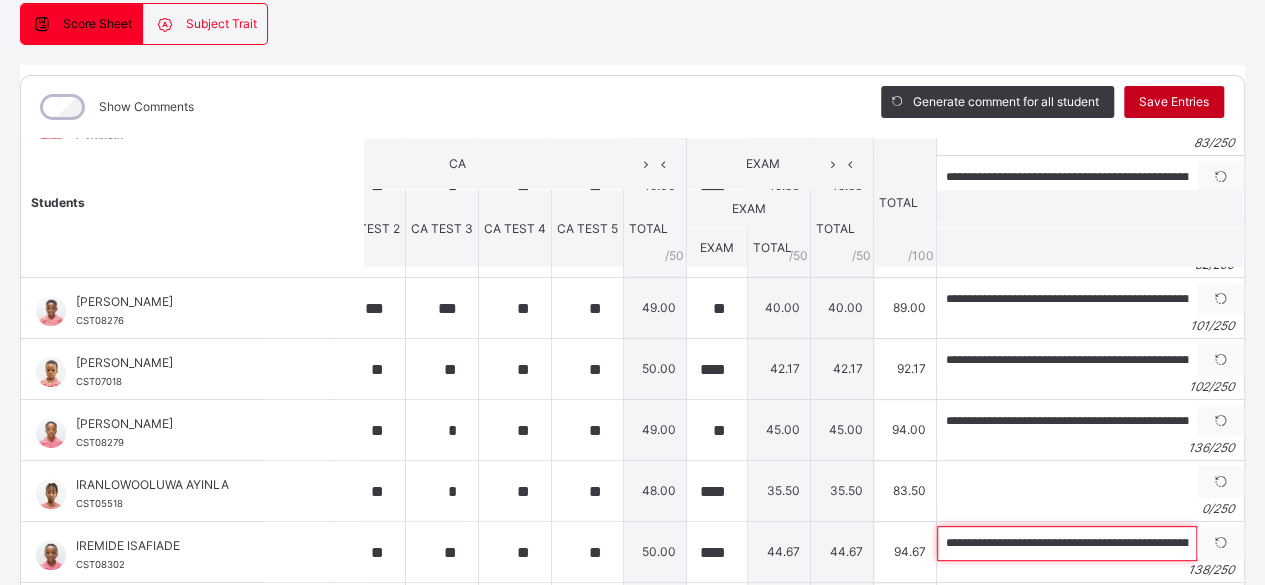 type on "**********" 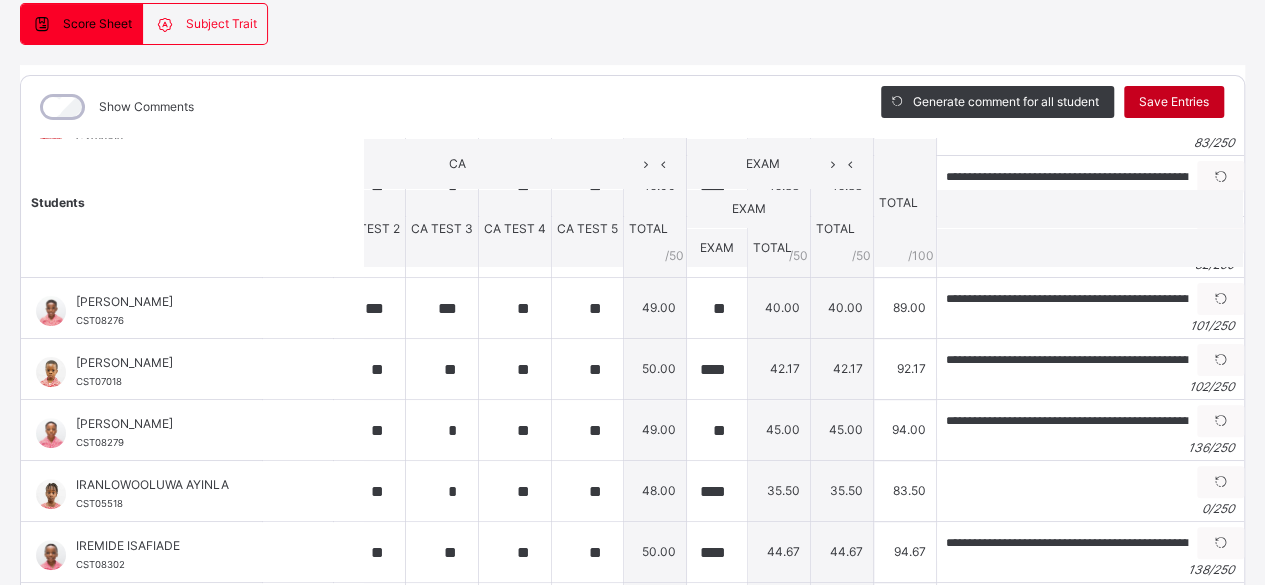 click on "Save Entries" at bounding box center (1174, 102) 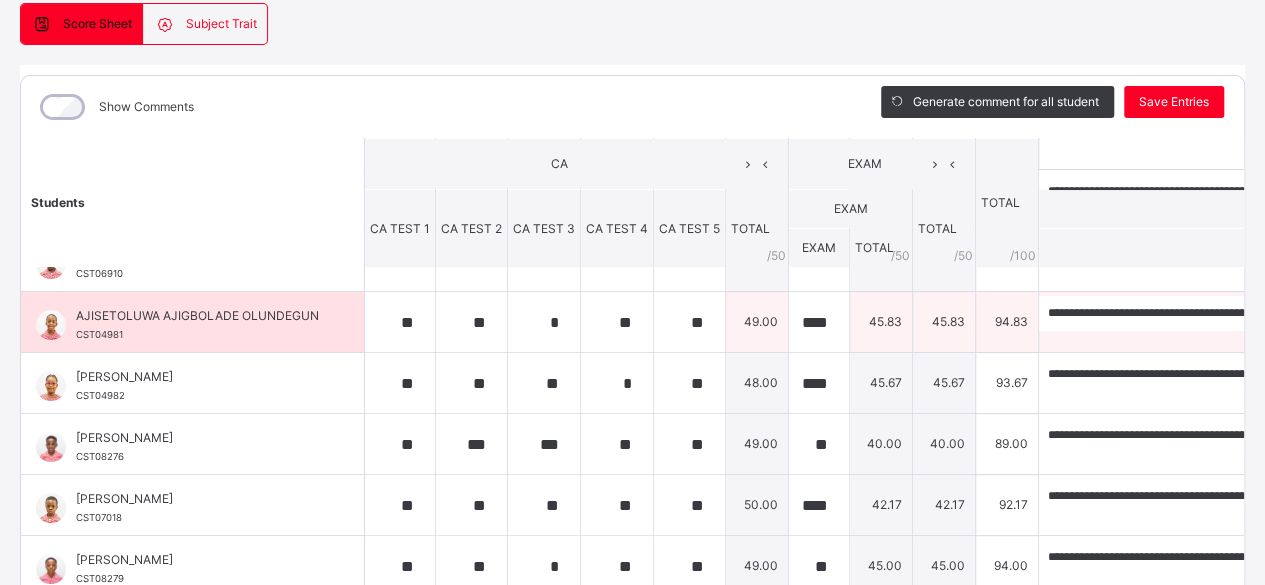 scroll, scrollTop: 0, scrollLeft: 0, axis: both 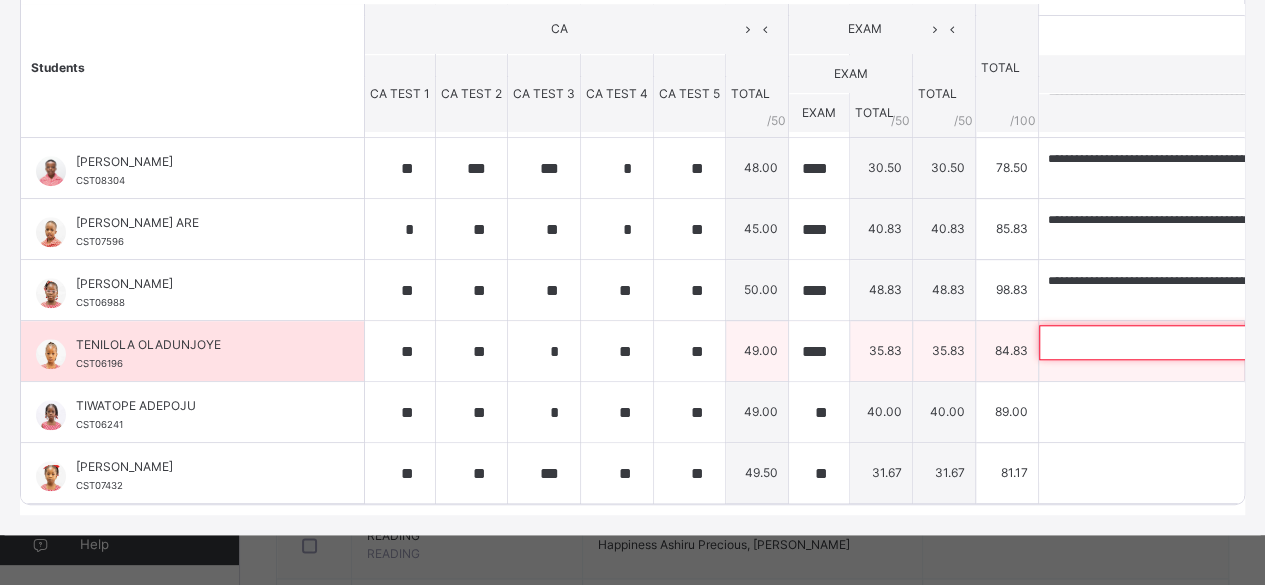 click at bounding box center (1169, 342) 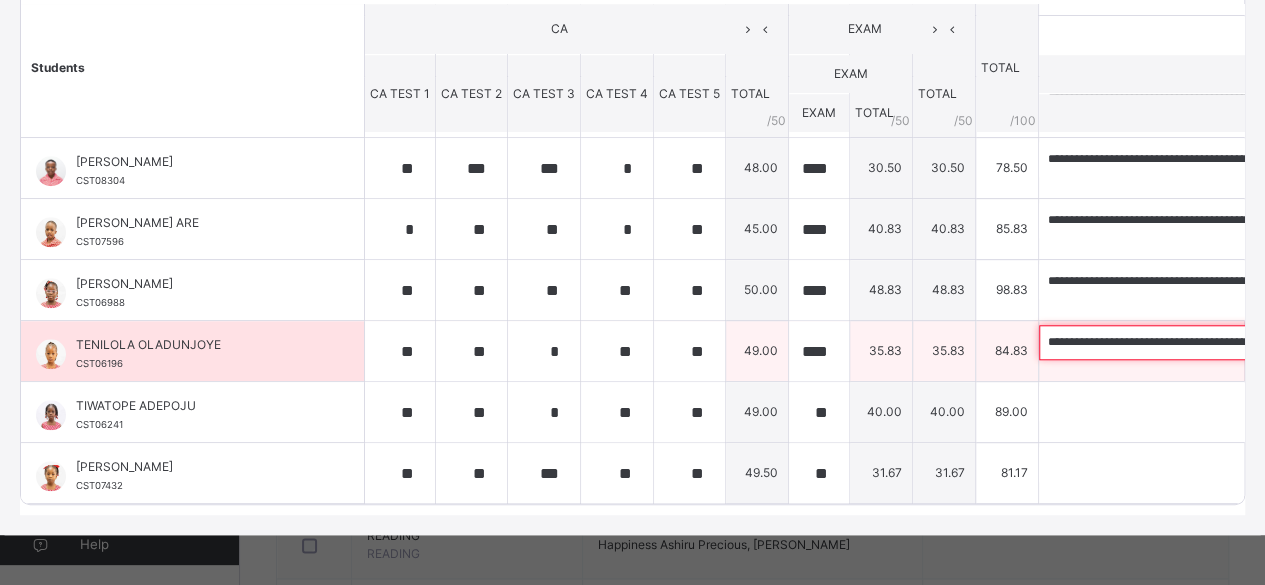 scroll, scrollTop: 0, scrollLeft: 285, axis: horizontal 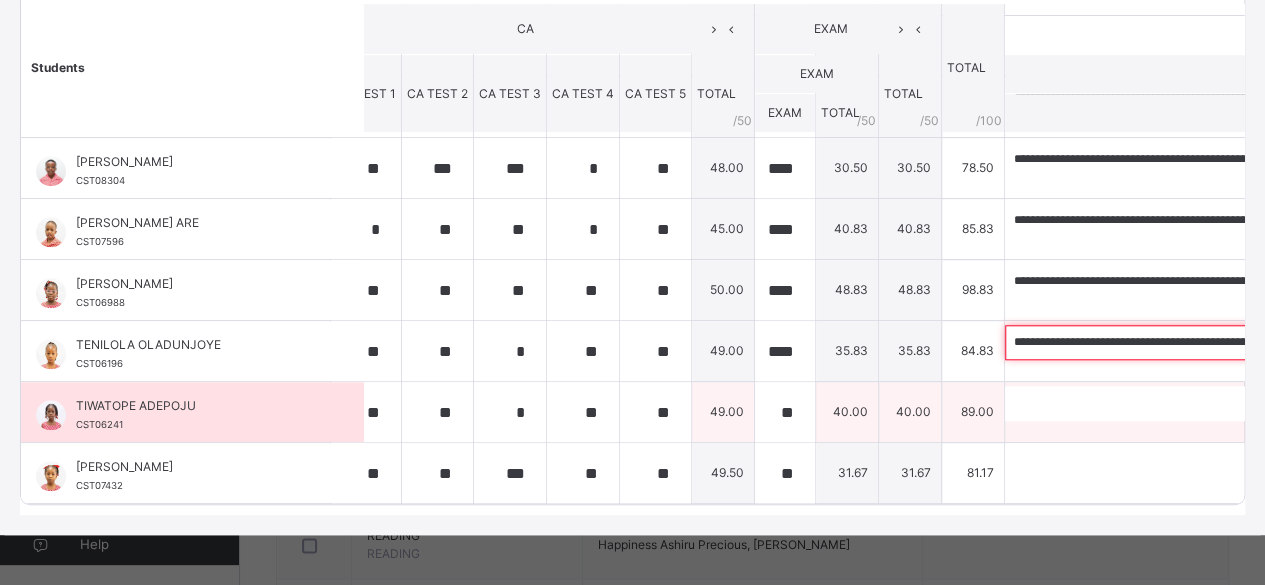 type on "**********" 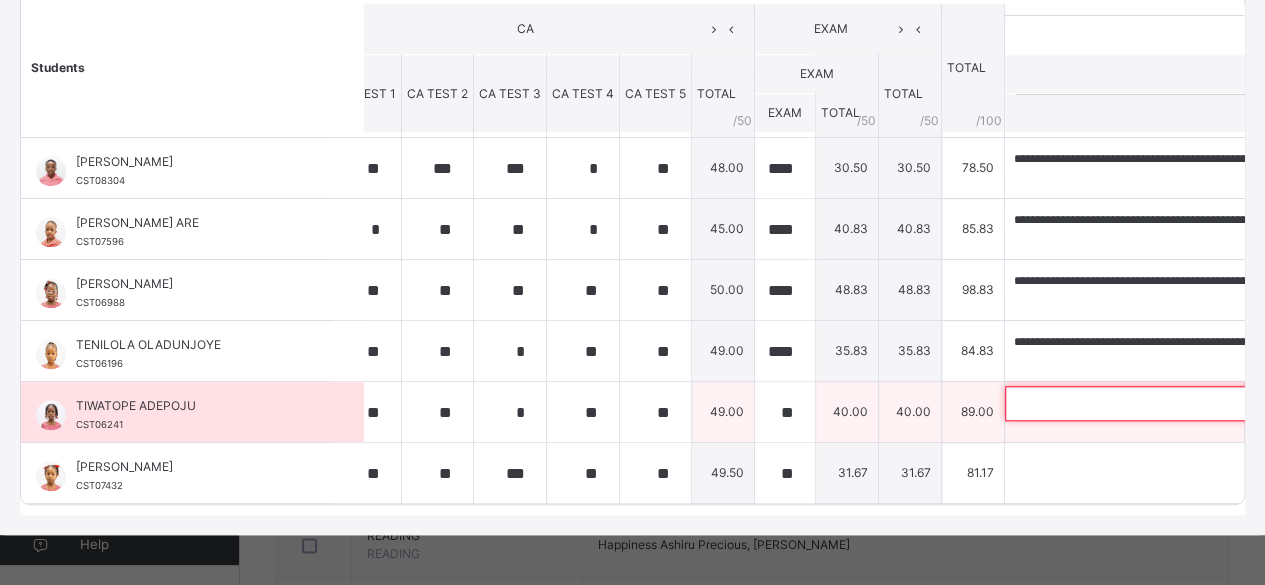 click at bounding box center [1135, 403] 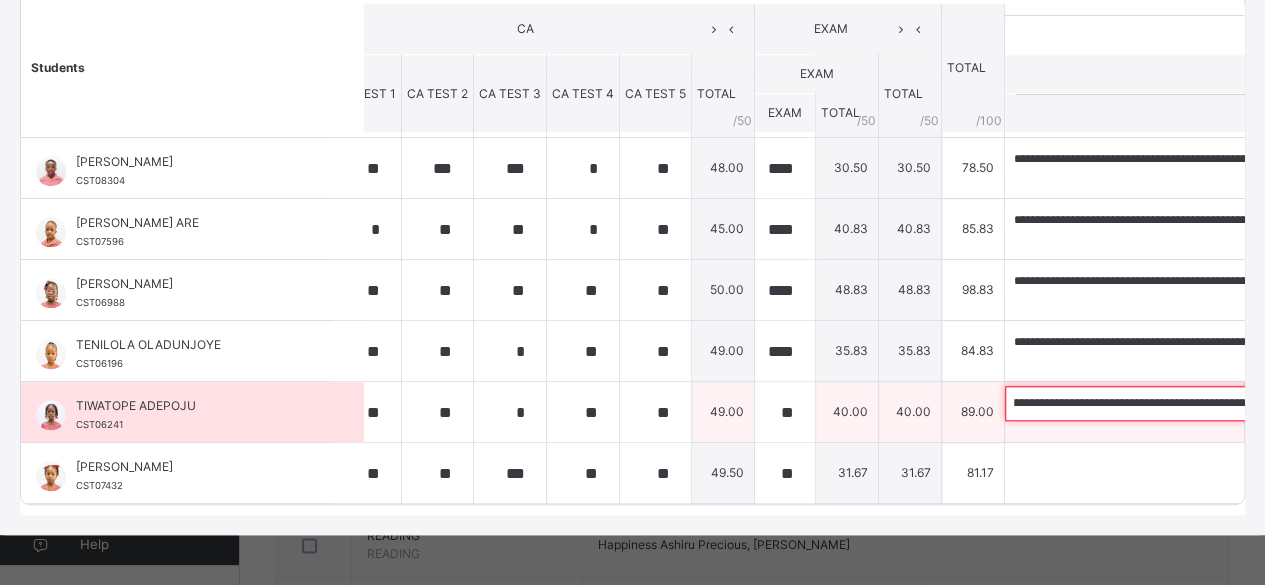 scroll, scrollTop: 0, scrollLeft: 0, axis: both 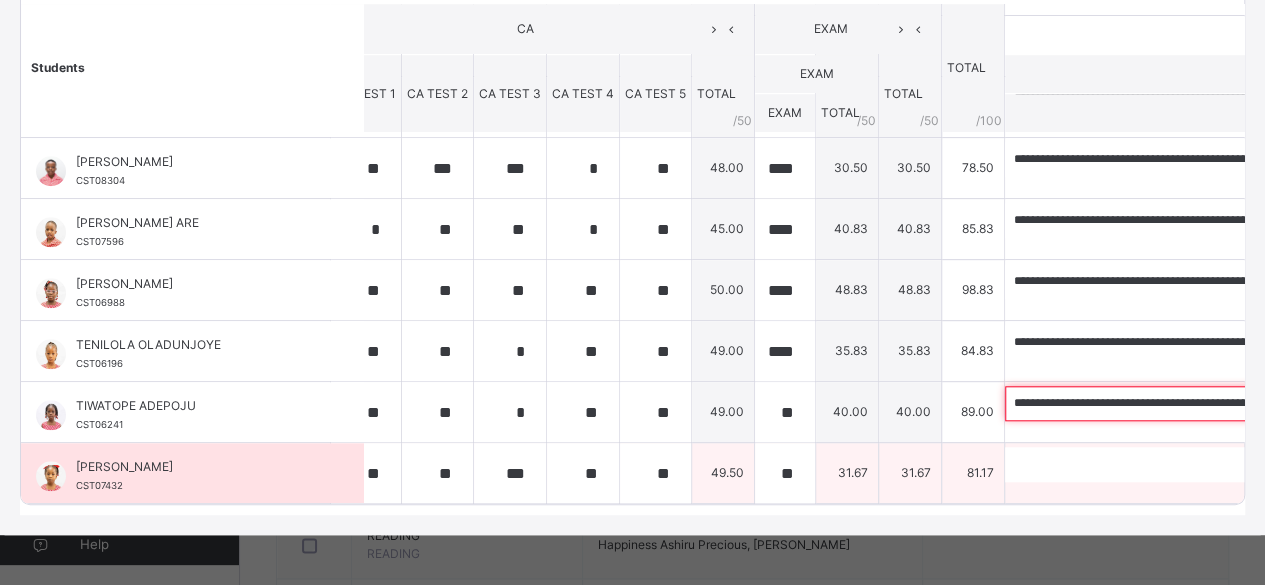 type on "**********" 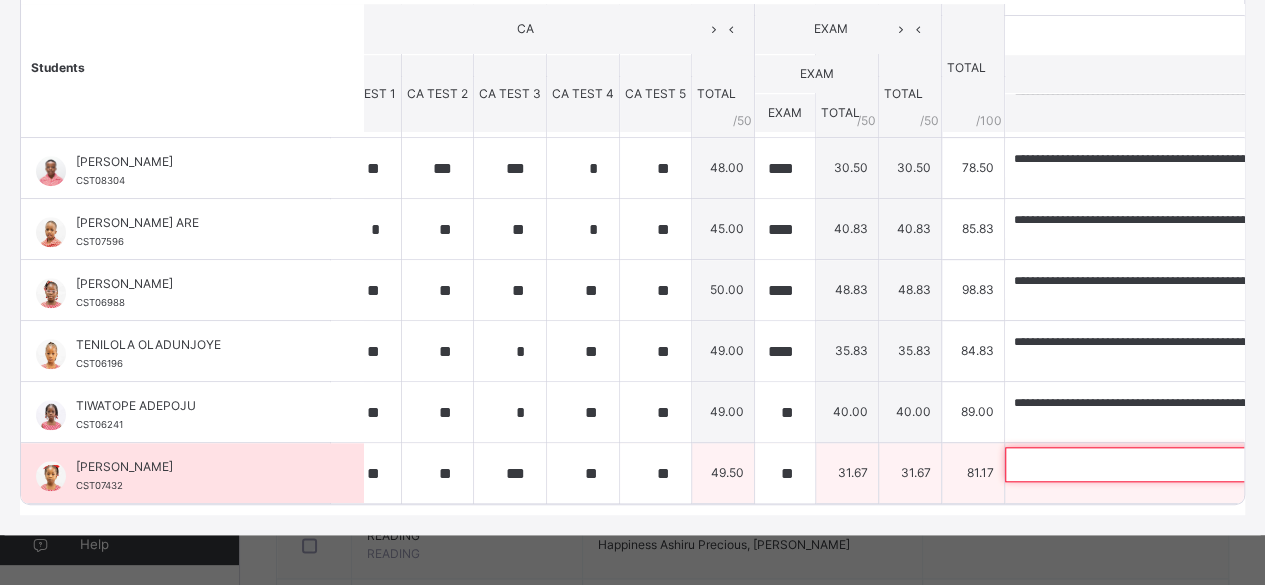 click at bounding box center (1135, 464) 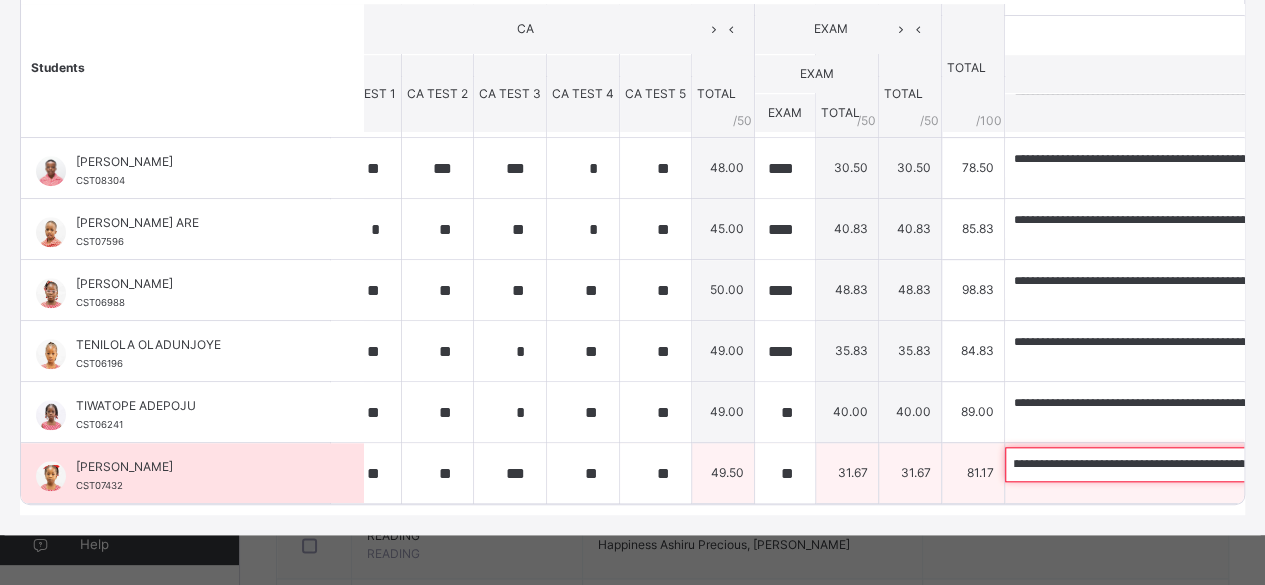 scroll, scrollTop: 0, scrollLeft: 0, axis: both 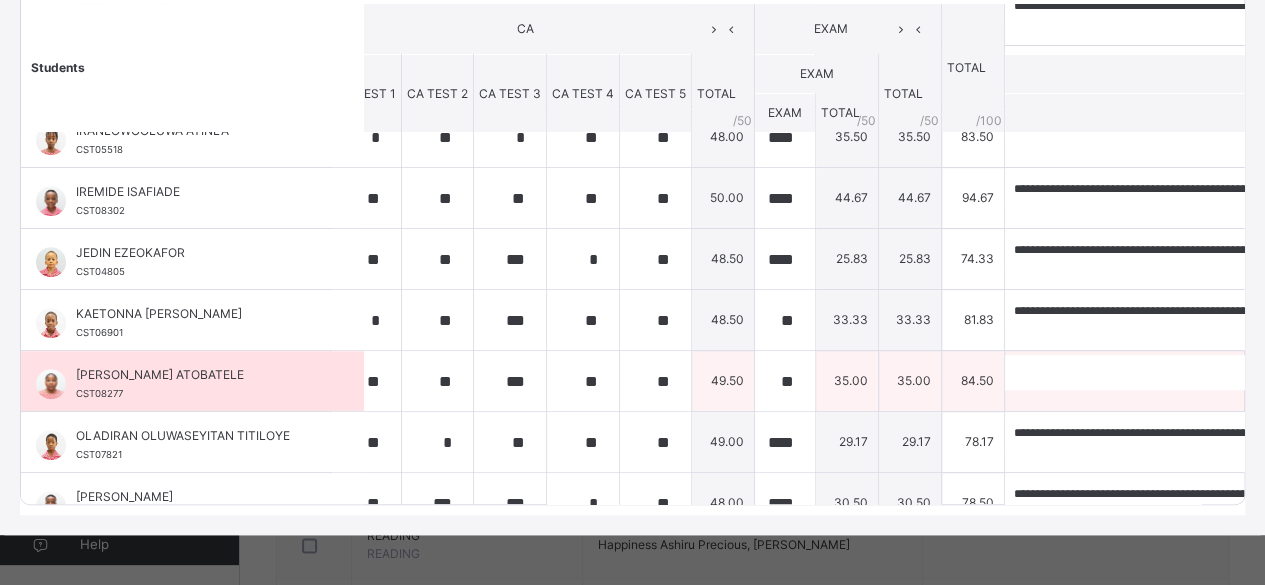 type on "**********" 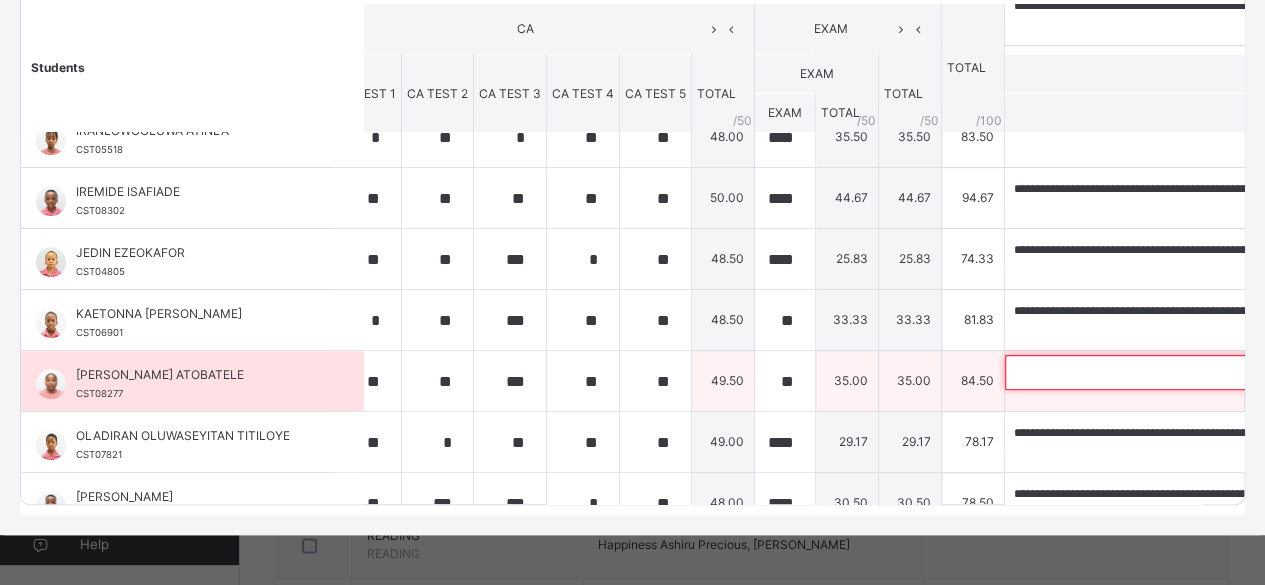 click at bounding box center [1135, 372] 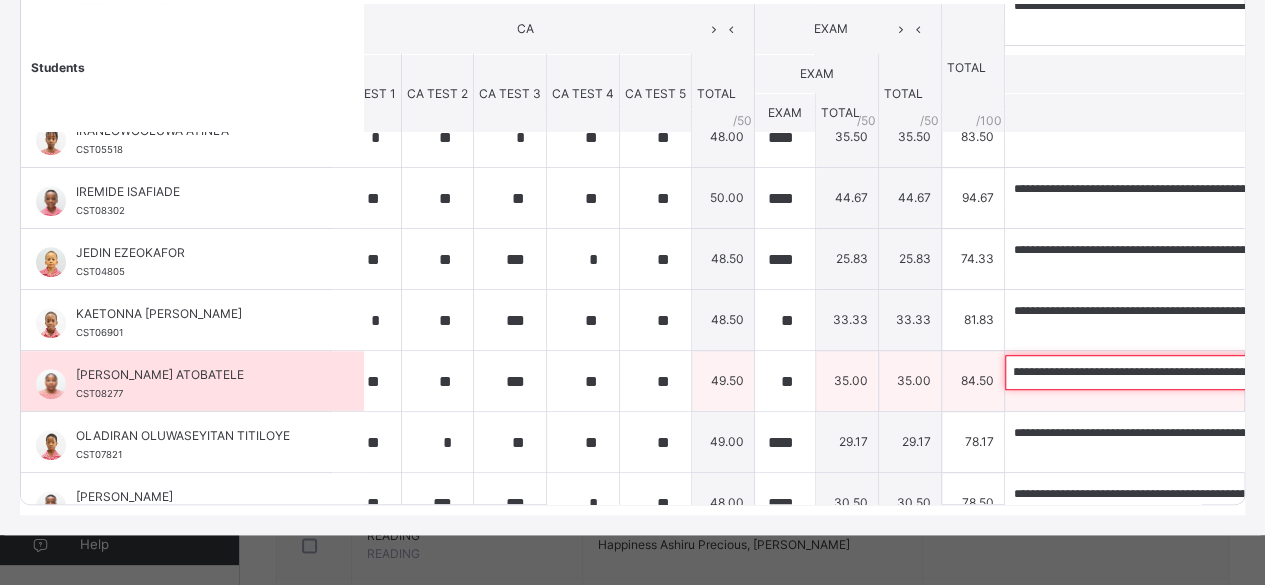 scroll, scrollTop: 0, scrollLeft: 0, axis: both 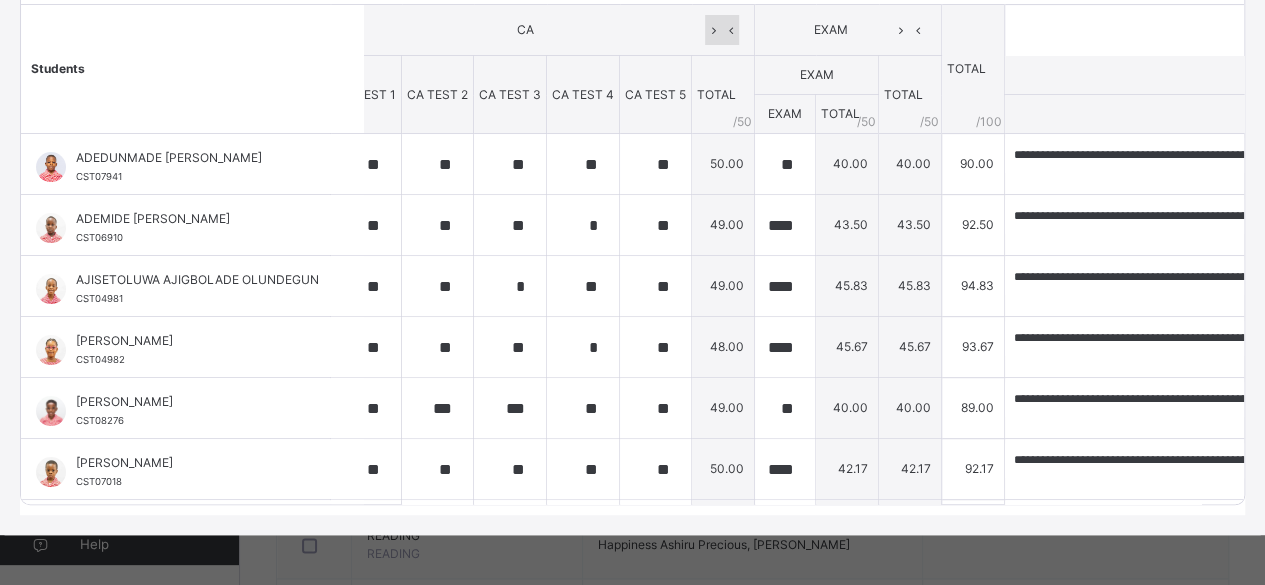 type on "**********" 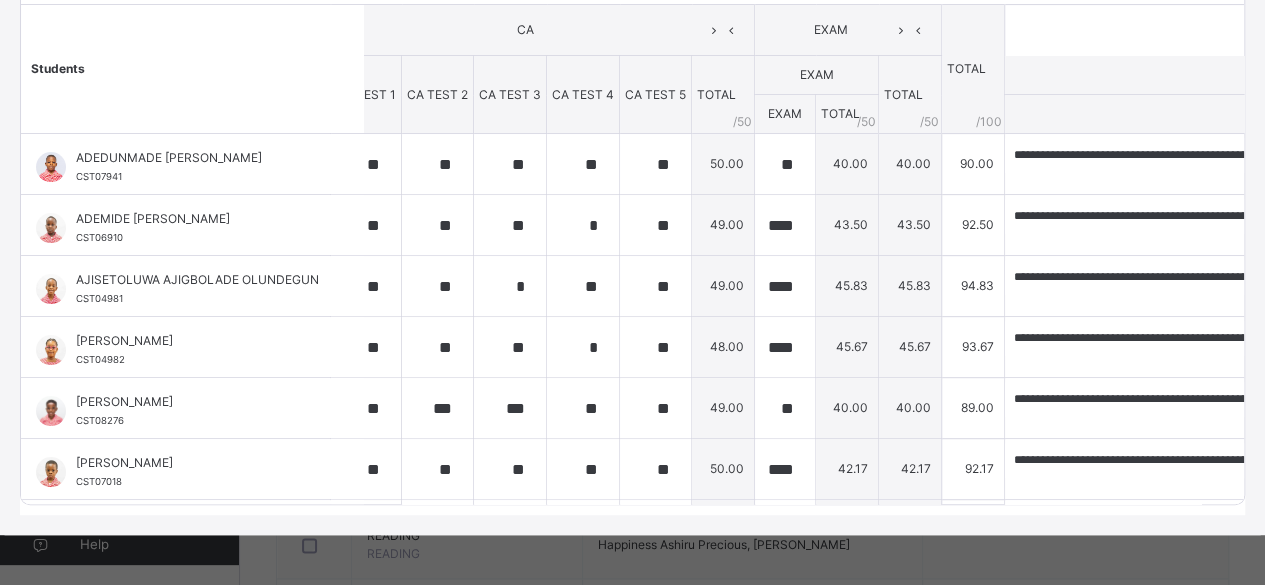 scroll, scrollTop: 0, scrollLeft: 0, axis: both 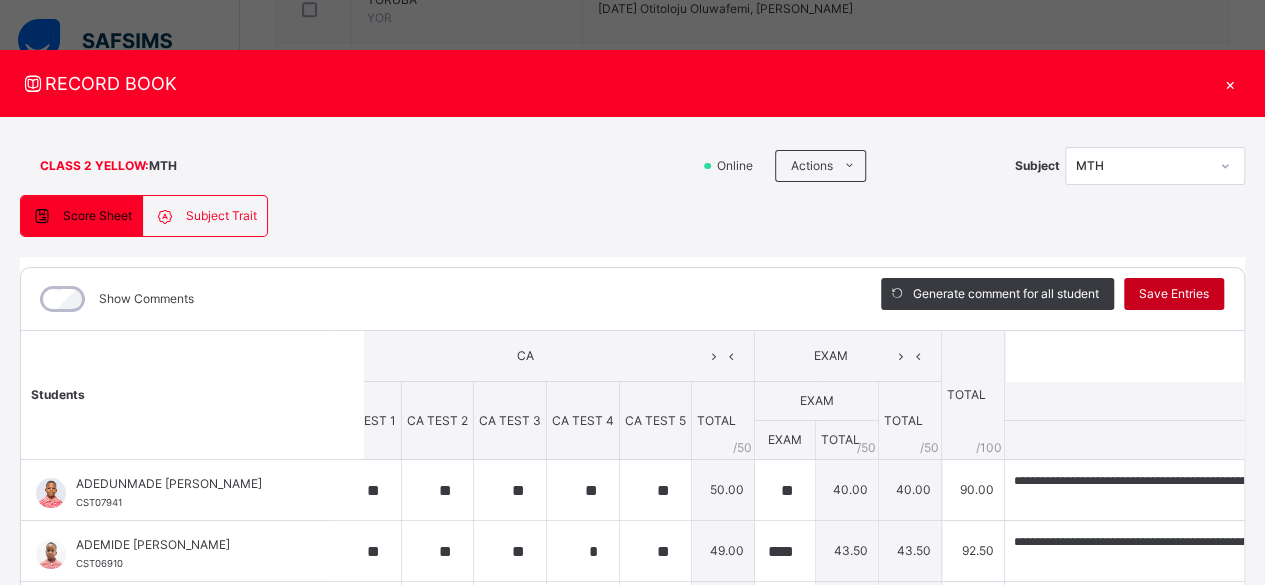 click on "Save Entries" at bounding box center (1174, 294) 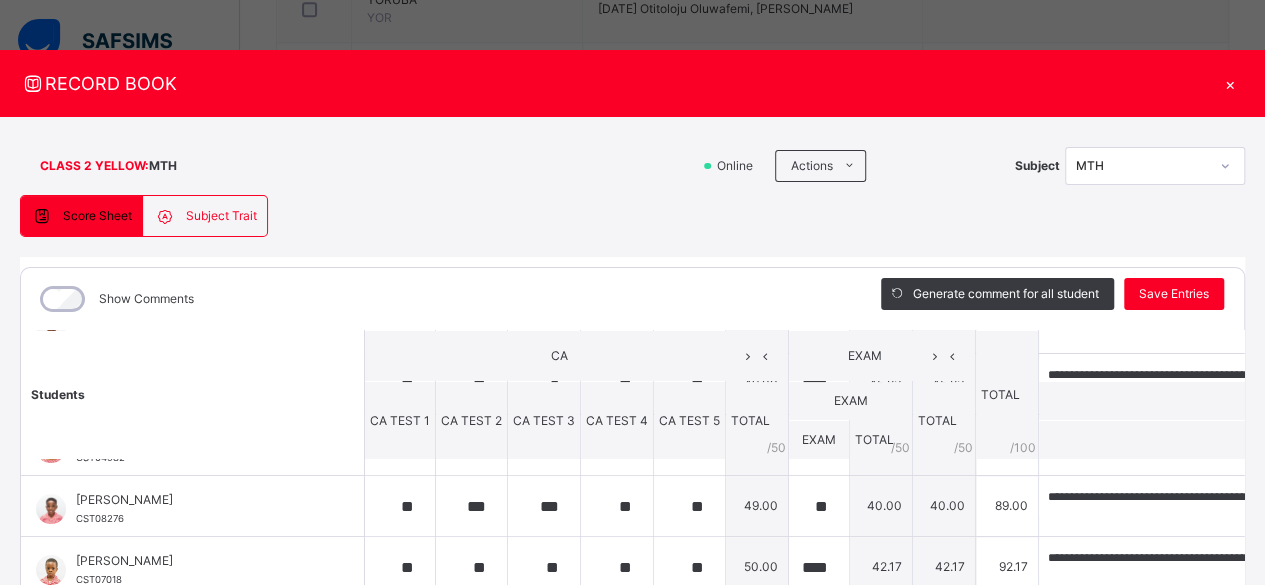 scroll, scrollTop: 218, scrollLeft: 0, axis: vertical 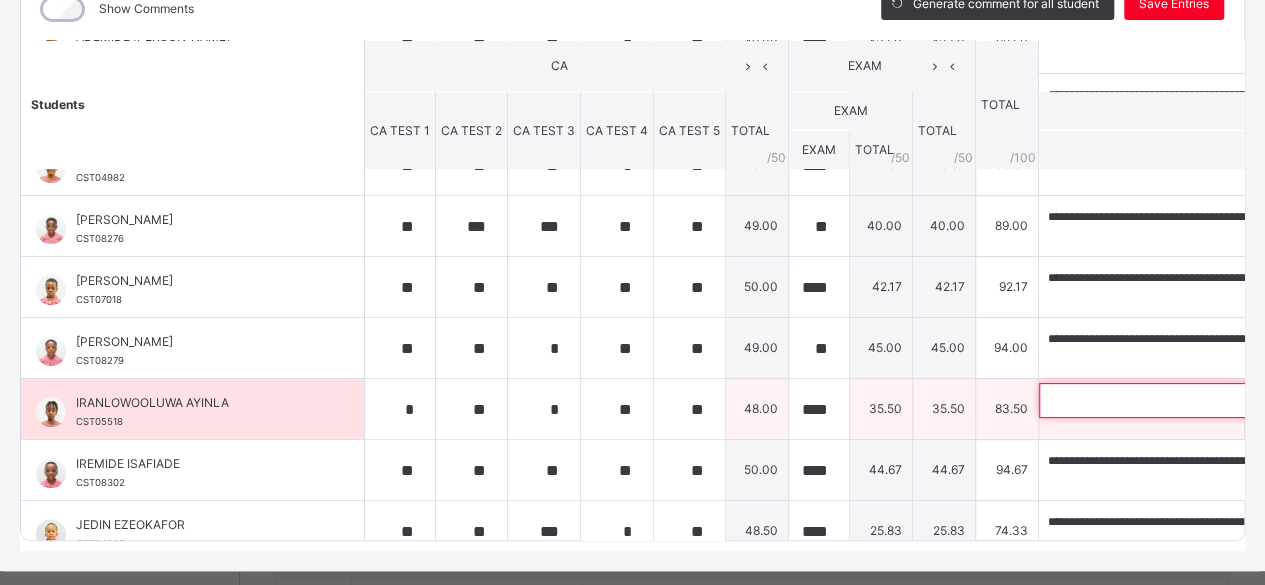click at bounding box center [1169, 400] 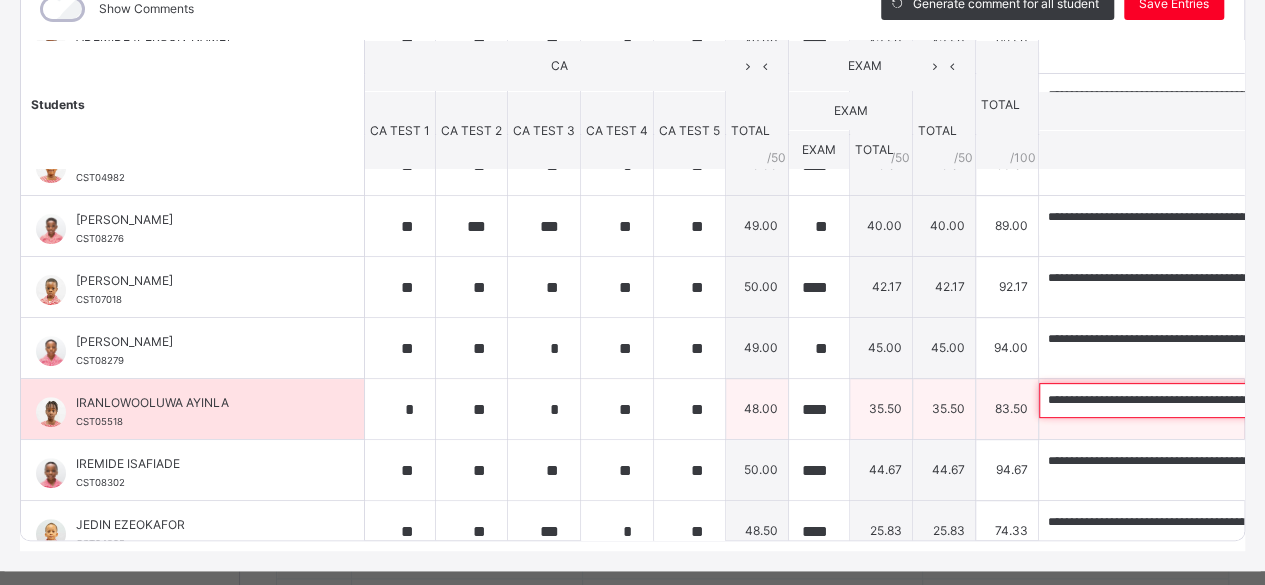 scroll, scrollTop: 0, scrollLeft: 186, axis: horizontal 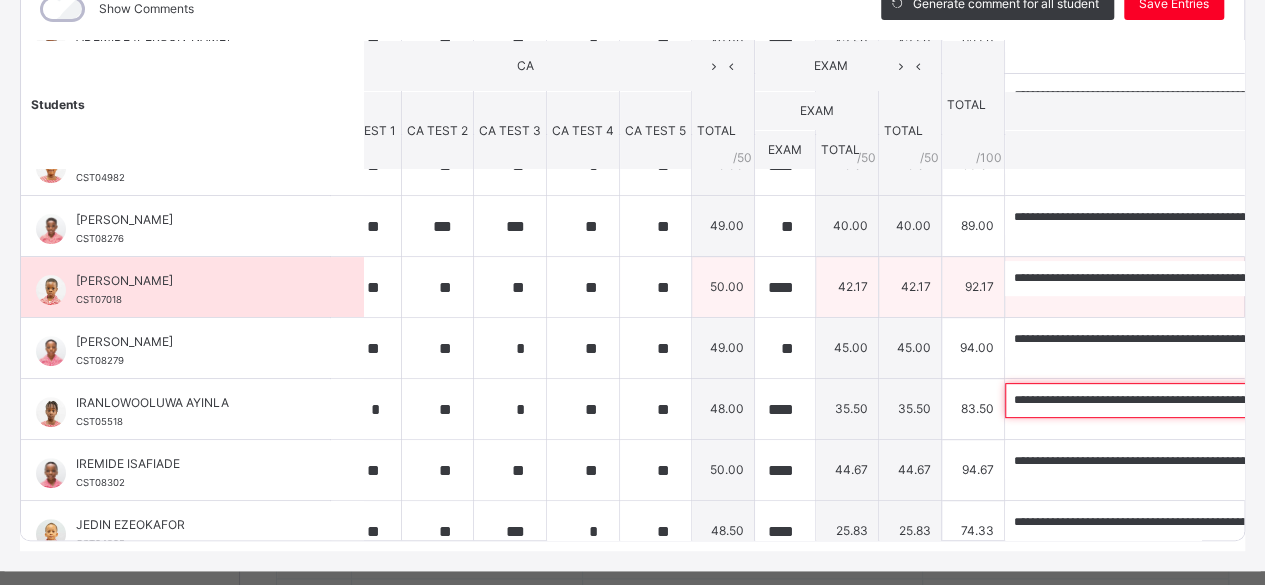type on "**********" 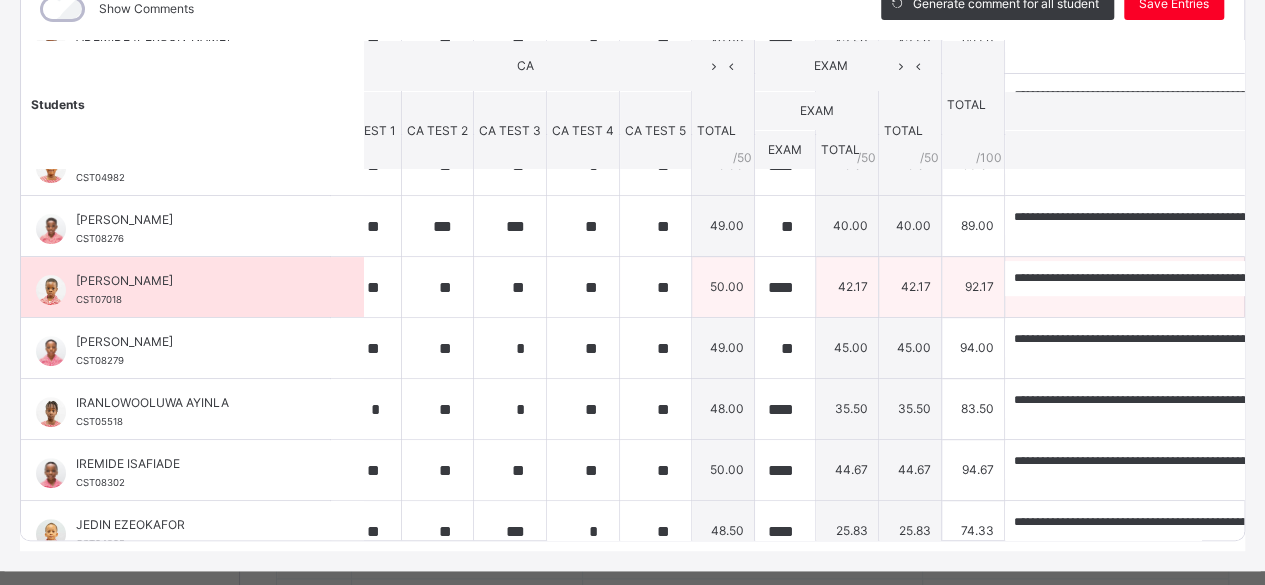 click on "102 / 250" at bounding box center [1158, 305] 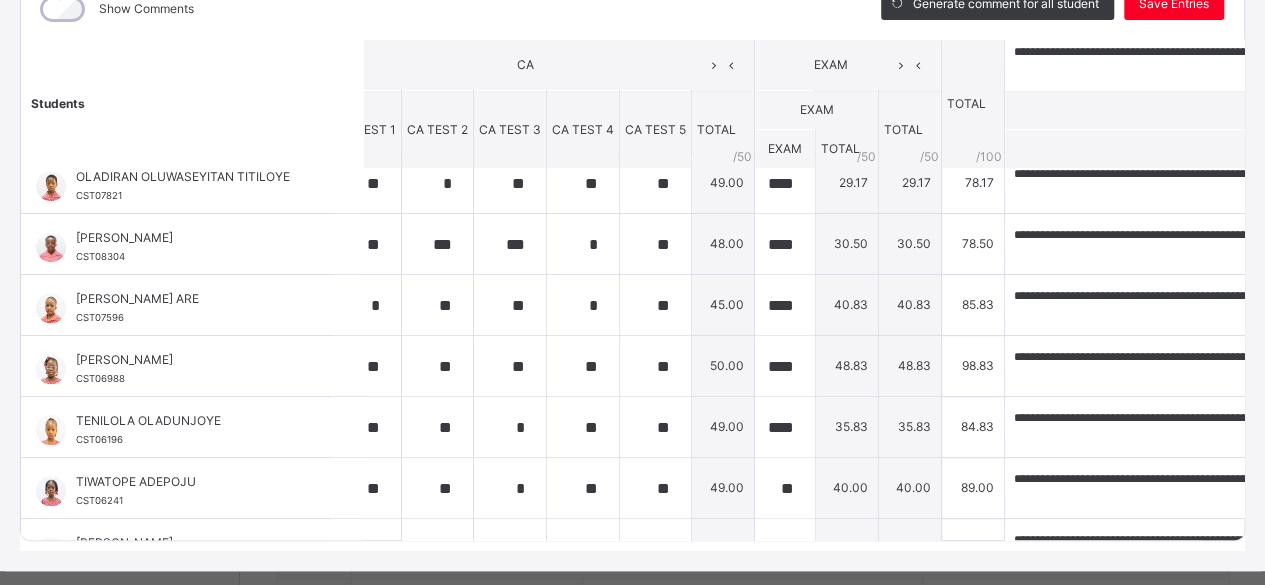 scroll, scrollTop: 796, scrollLeft: 34, axis: both 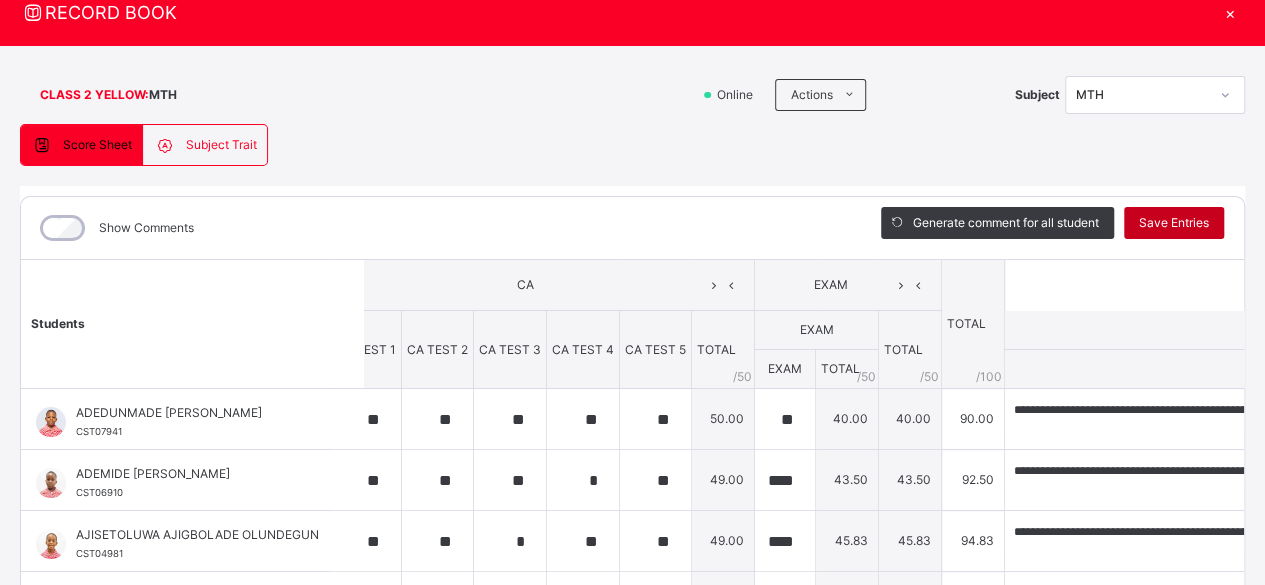 click on "Save Entries" at bounding box center [1174, 223] 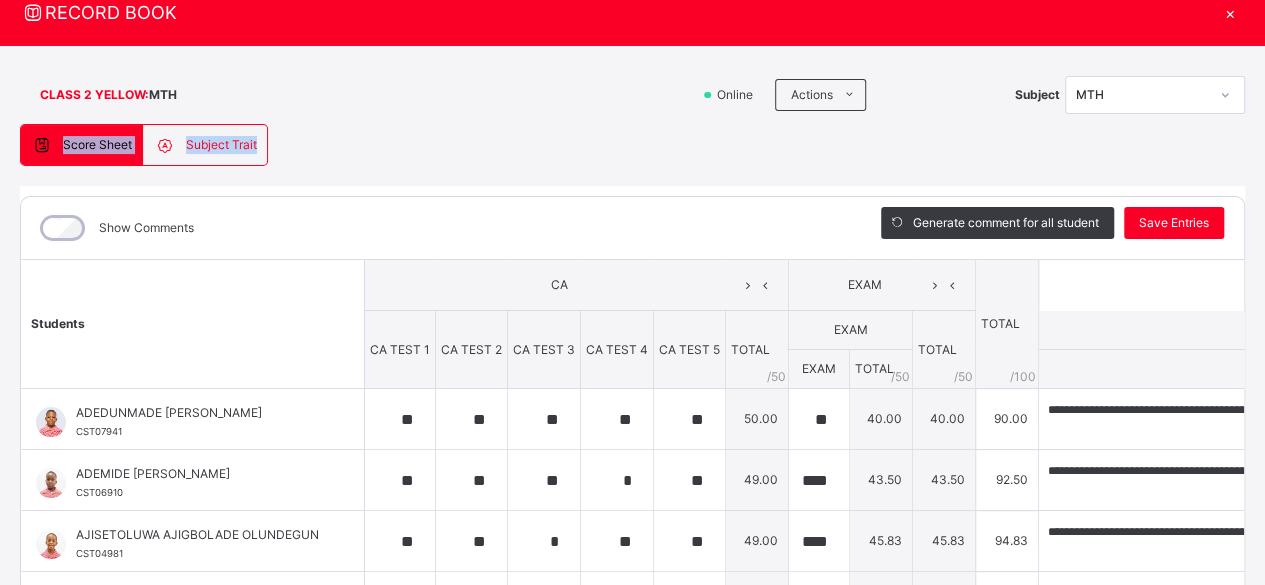 drag, startPoint x: 1154, startPoint y: 150, endPoint x: 1072, endPoint y: 84, distance: 105.26158 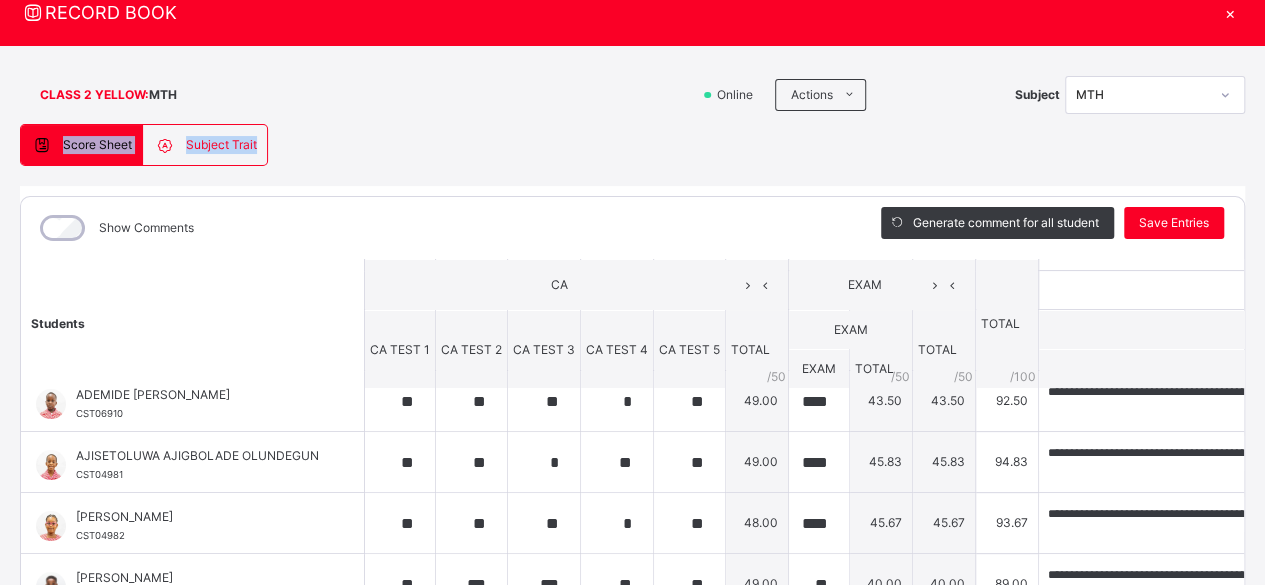 scroll, scrollTop: 0, scrollLeft: 0, axis: both 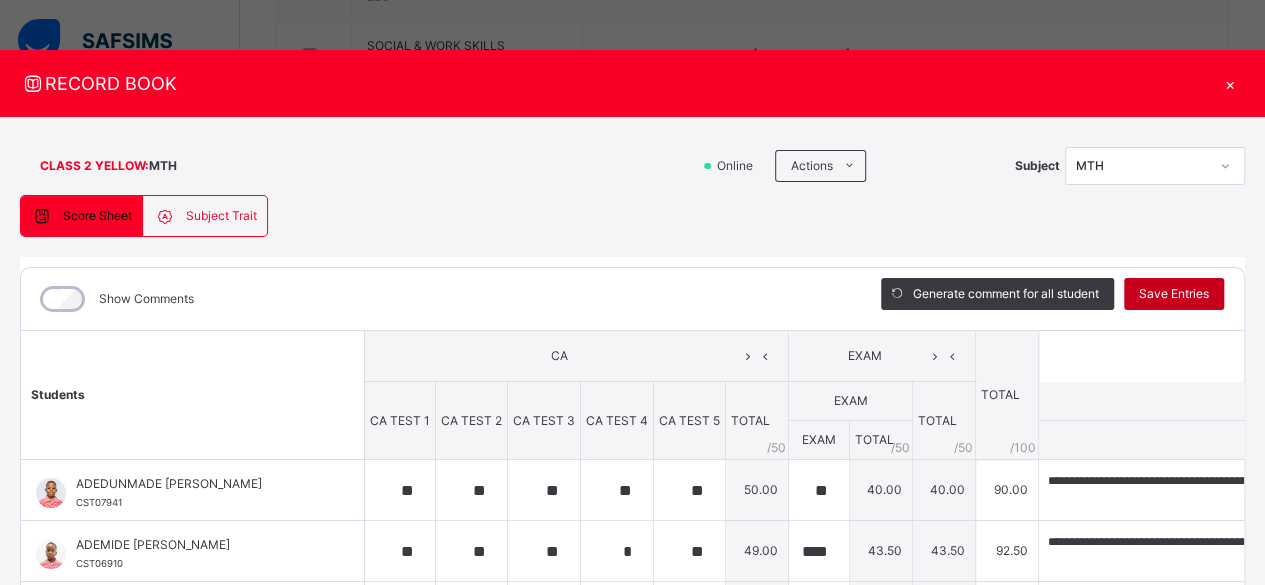 click on "Save Entries" at bounding box center [1174, 294] 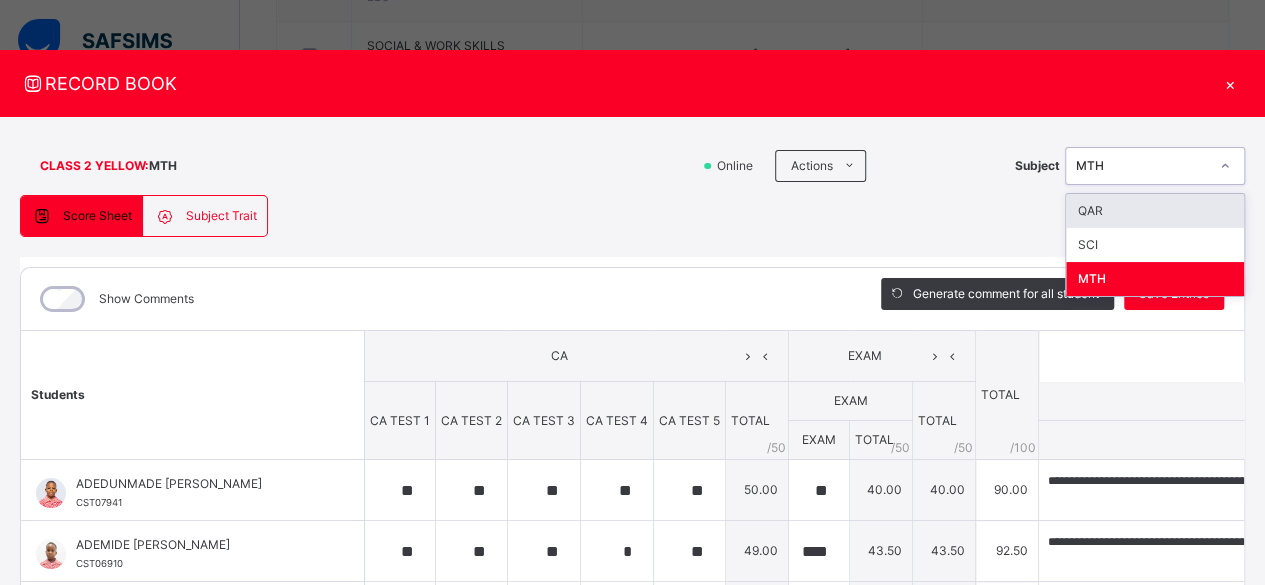 click on "MTH" at bounding box center (1136, 166) 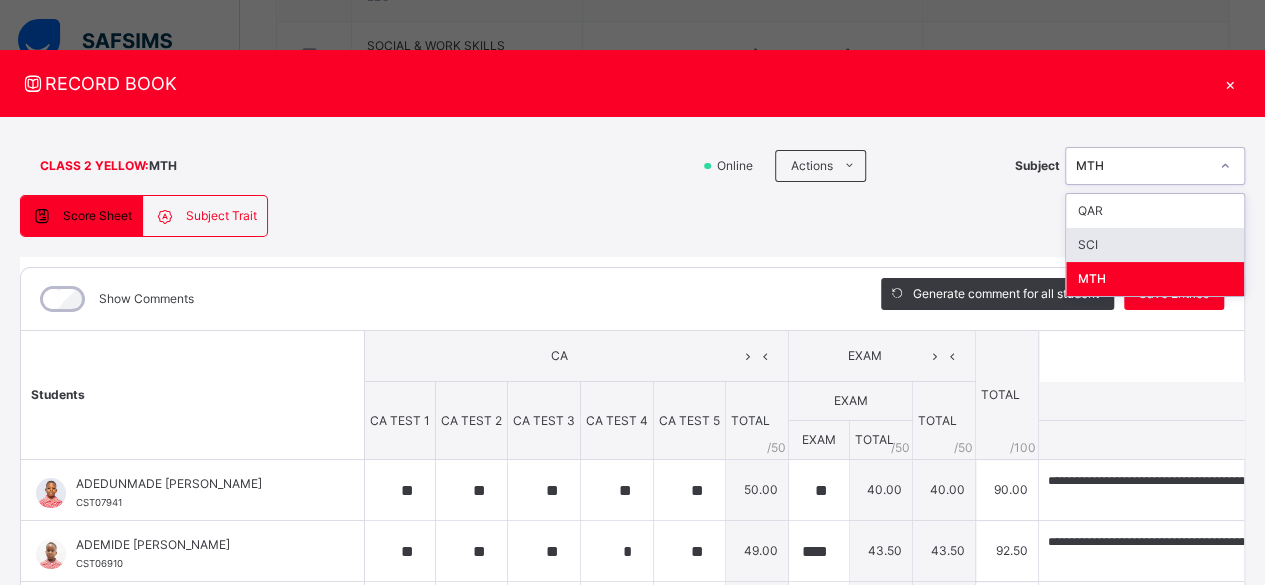 click on "SCI" at bounding box center (1155, 245) 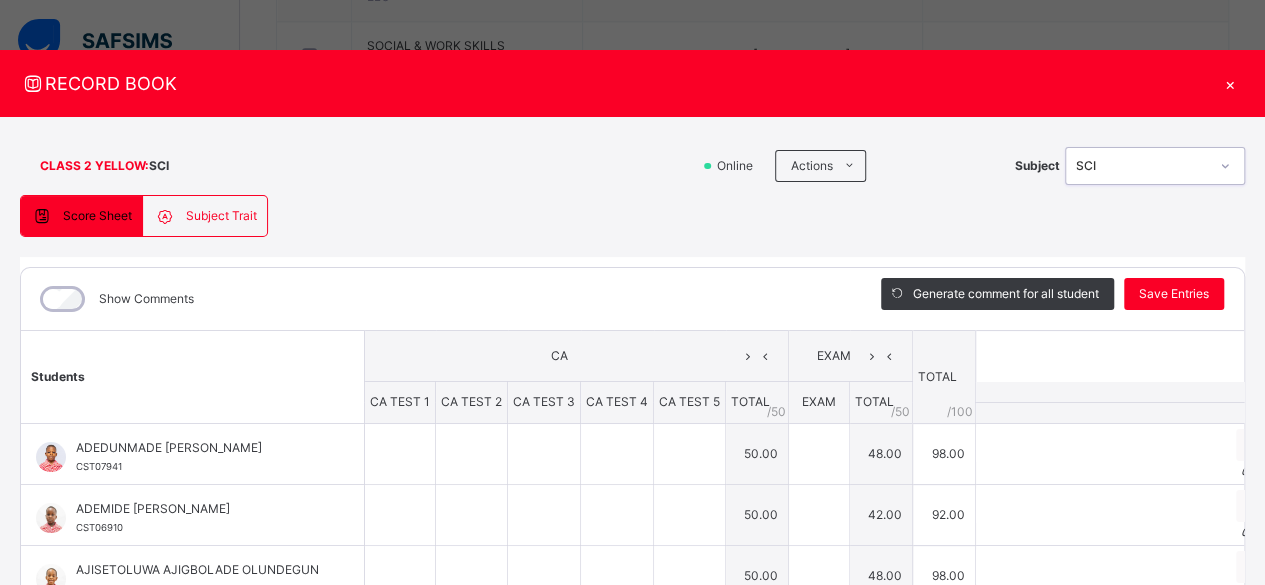 type on "**" 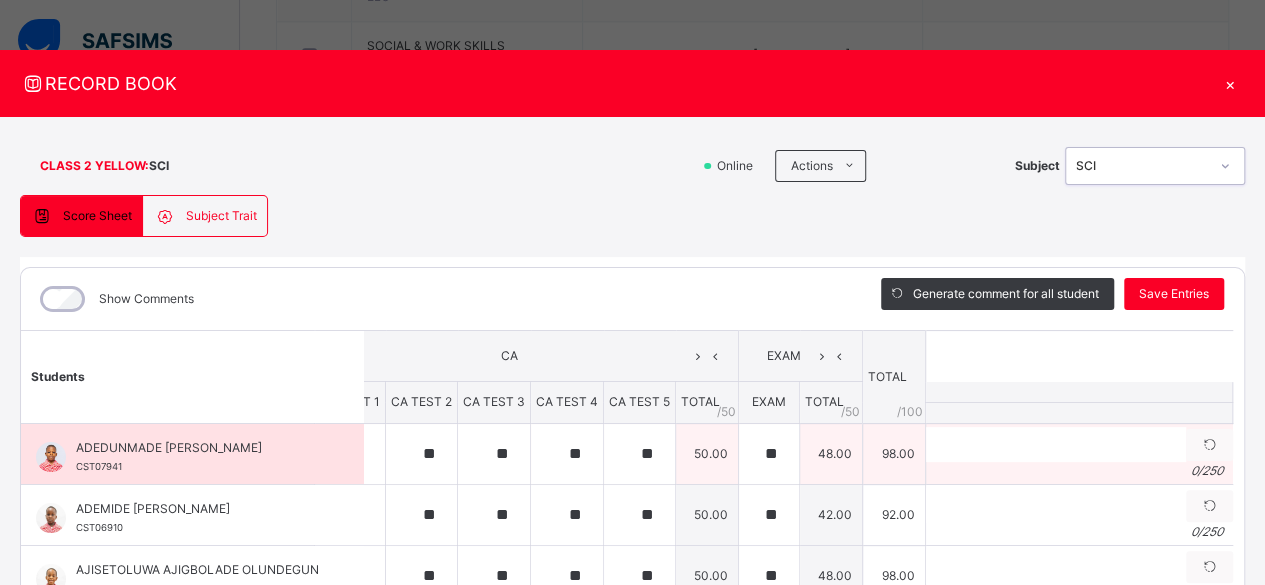 scroll, scrollTop: 0, scrollLeft: 65, axis: horizontal 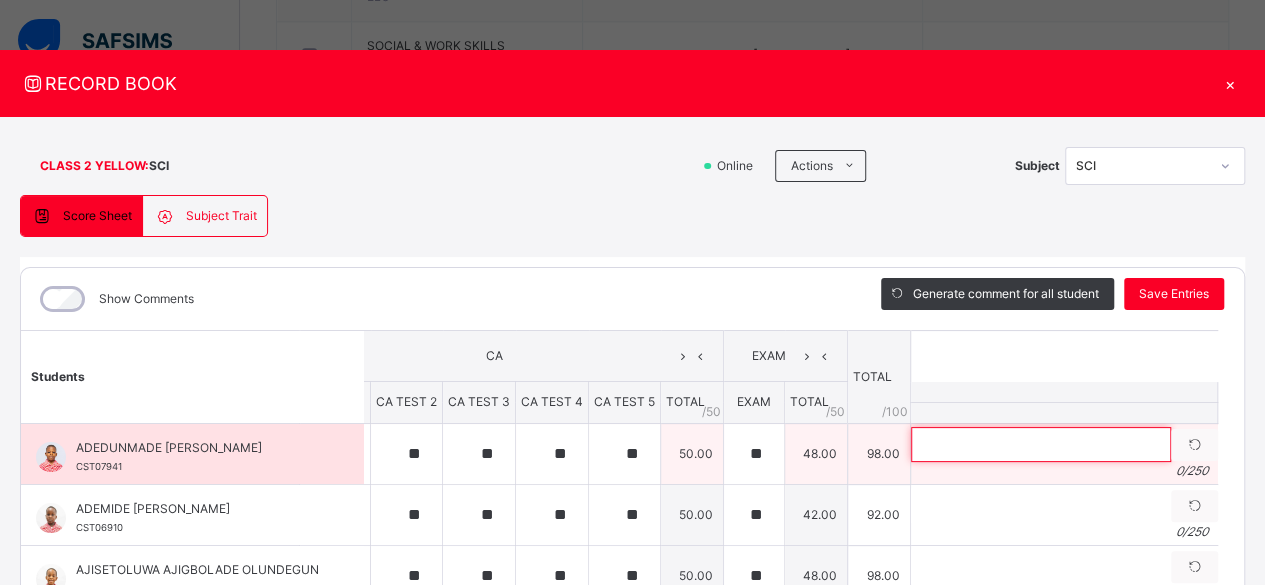 click at bounding box center [1041, 444] 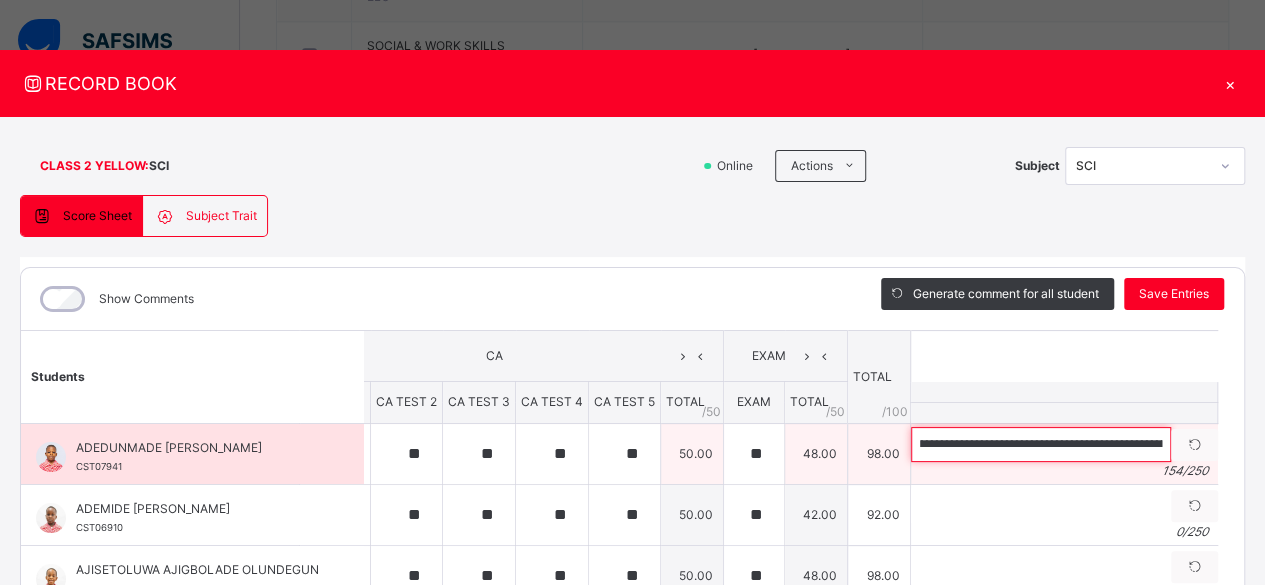 scroll, scrollTop: 0, scrollLeft: 0, axis: both 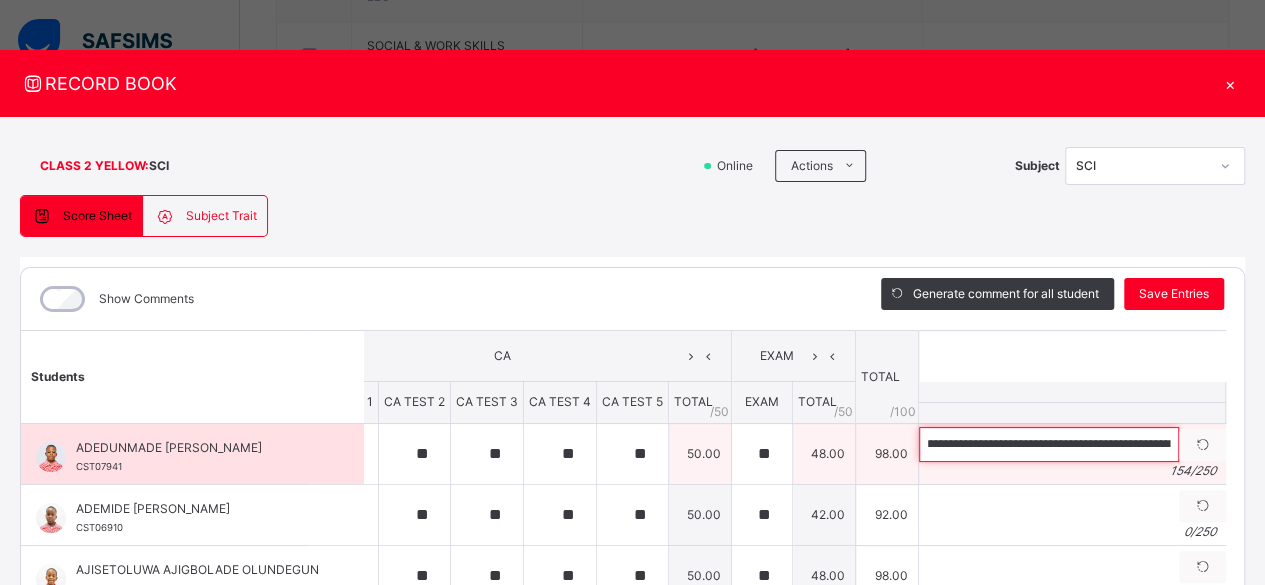 click on "**********" at bounding box center [1049, 444] 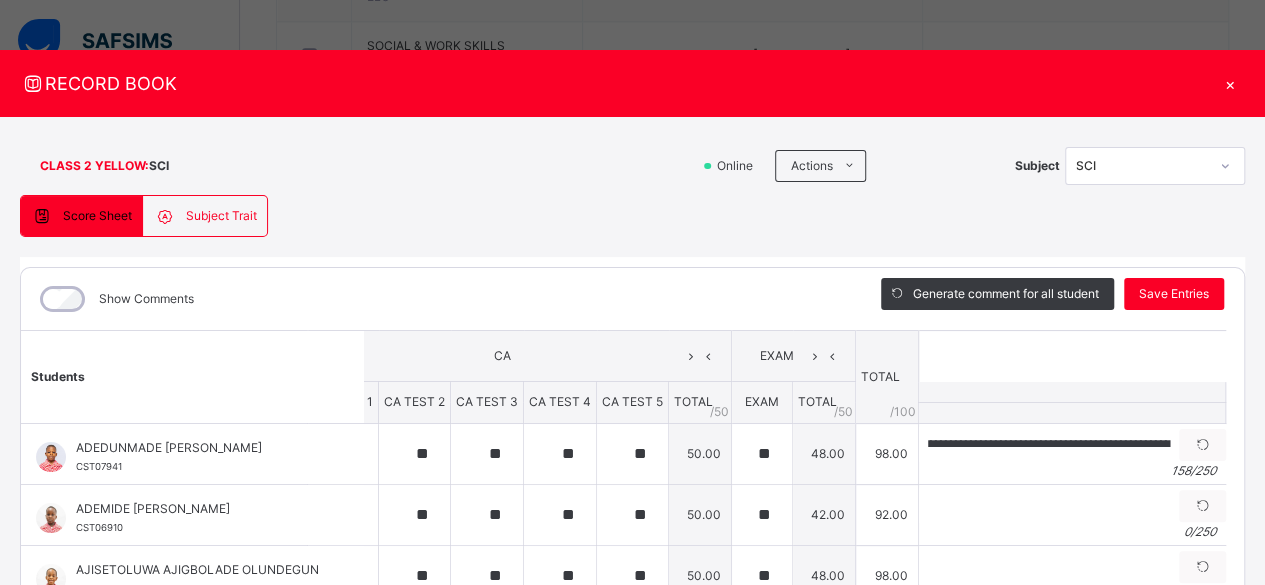 scroll, scrollTop: 0, scrollLeft: 0, axis: both 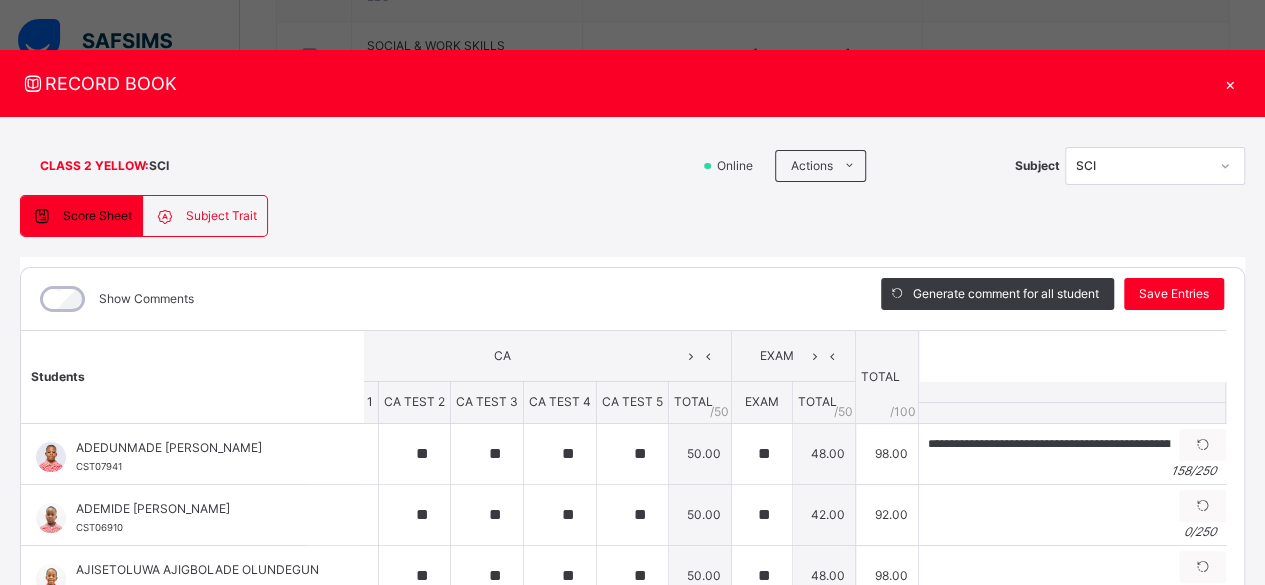 click on "**********" at bounding box center [595, 956] 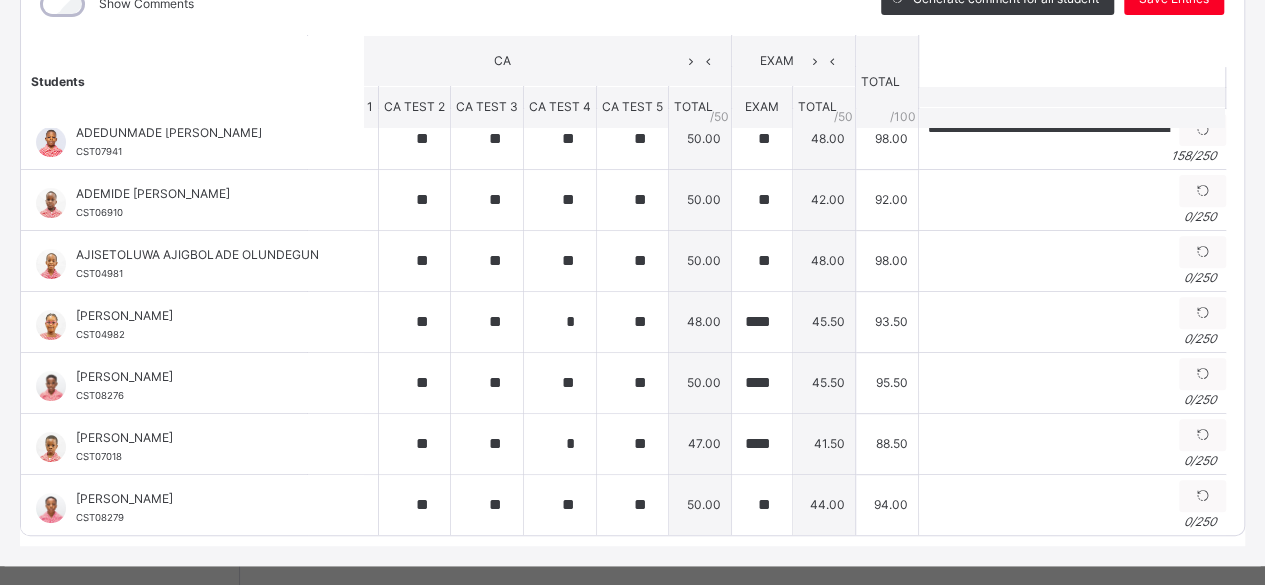 scroll, scrollTop: 308, scrollLeft: 0, axis: vertical 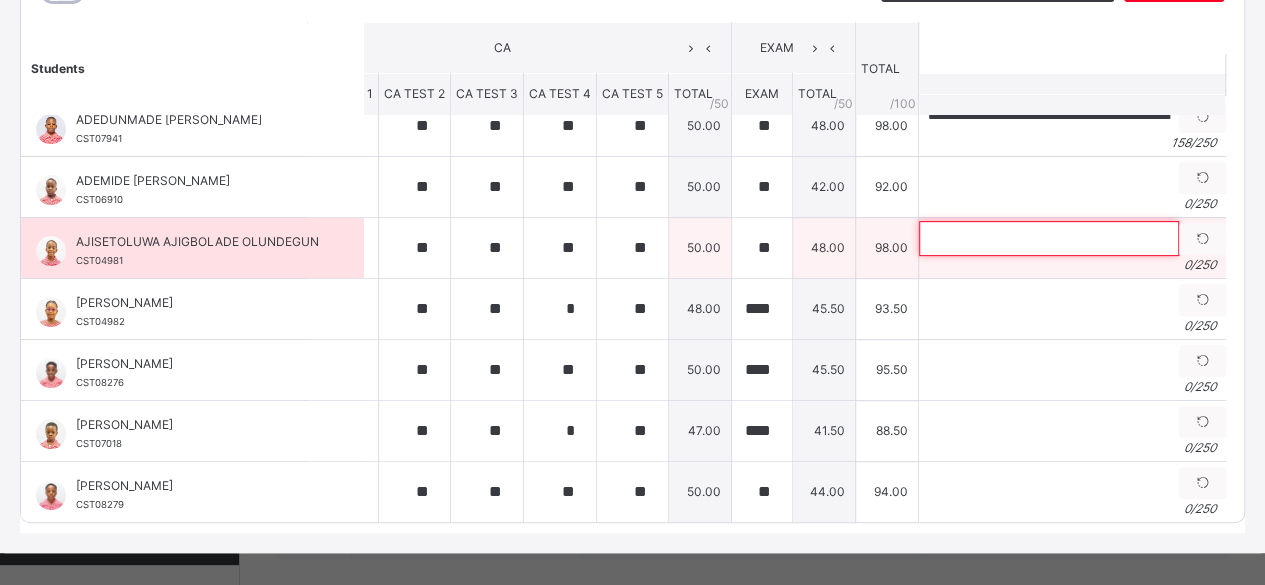 click at bounding box center [1049, 238] 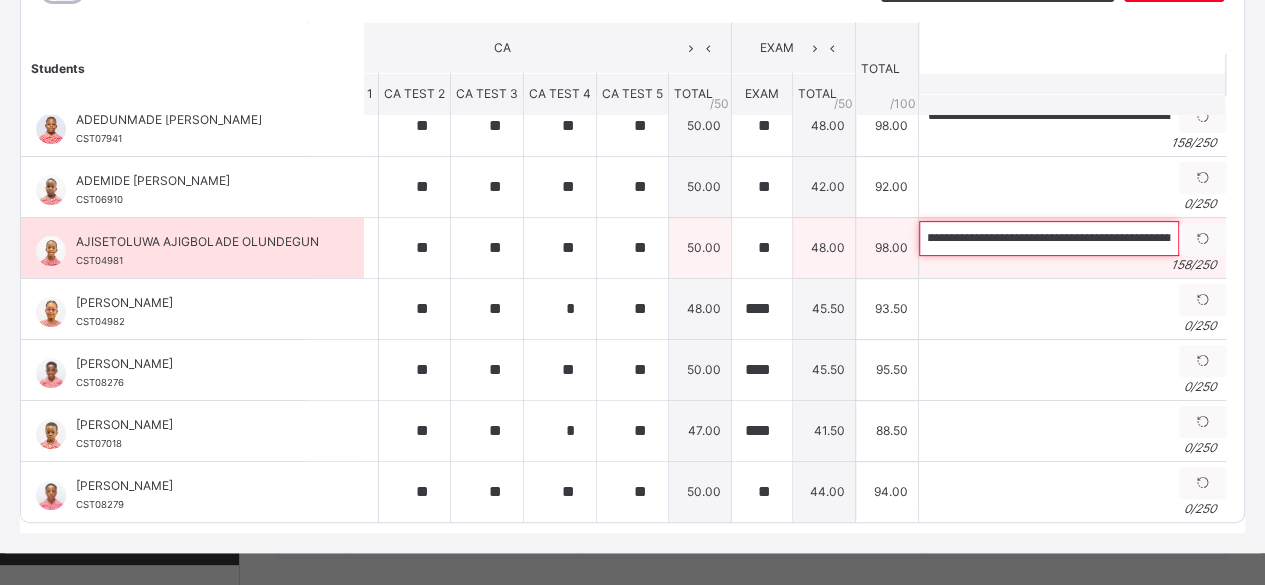 scroll, scrollTop: 0, scrollLeft: 114, axis: horizontal 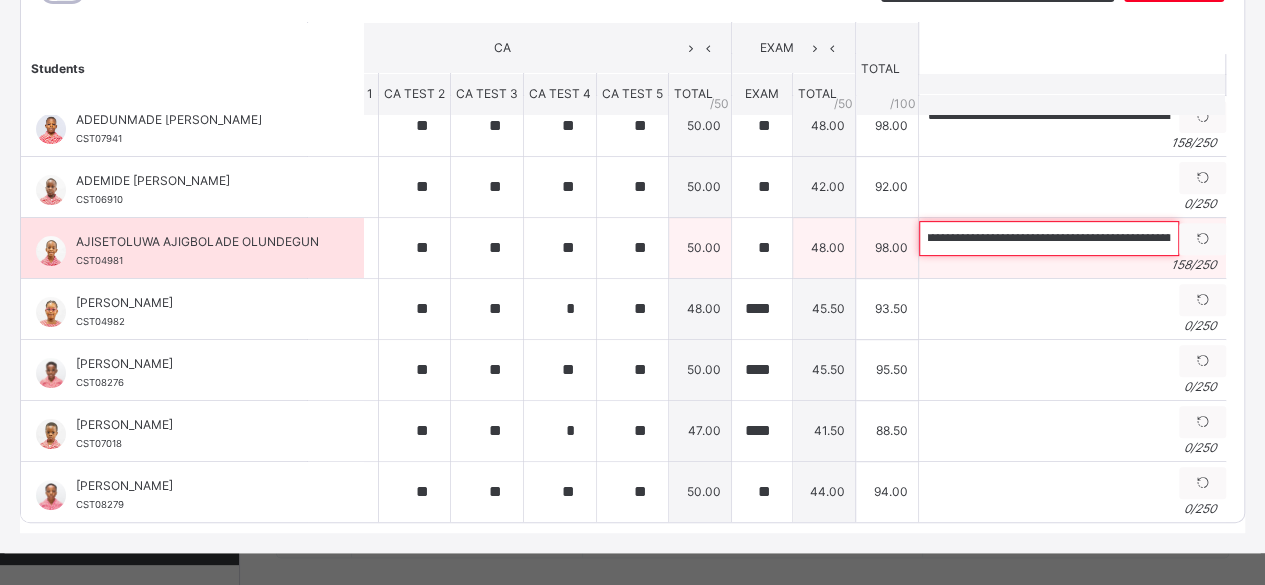 click on "**********" at bounding box center [1049, 238] 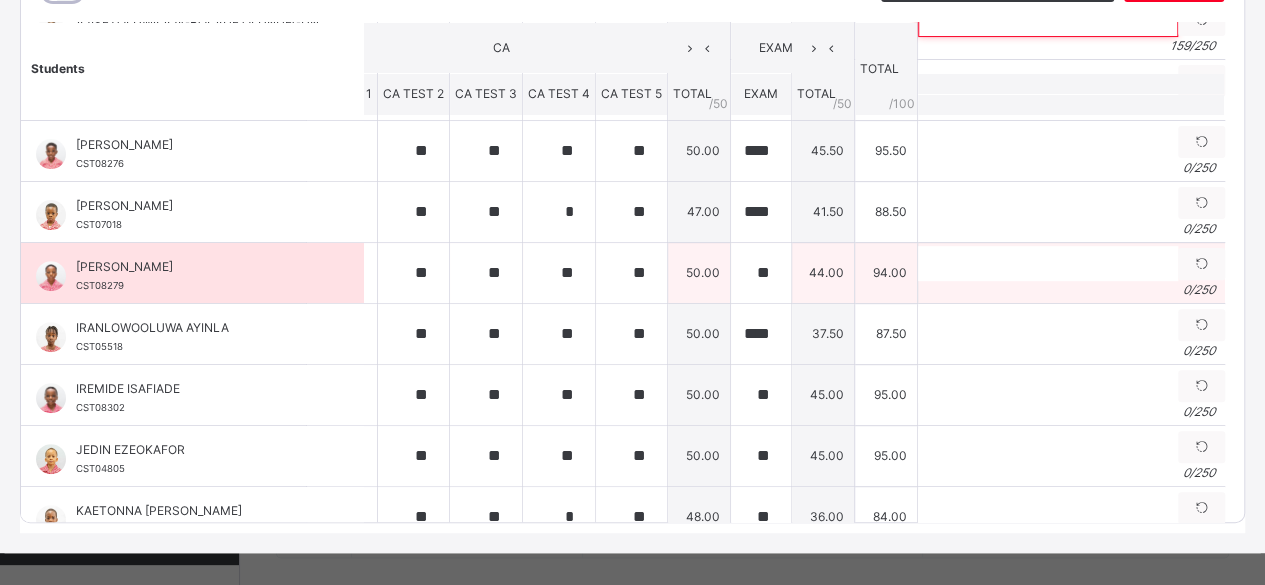 scroll, scrollTop: 243, scrollLeft: 57, axis: both 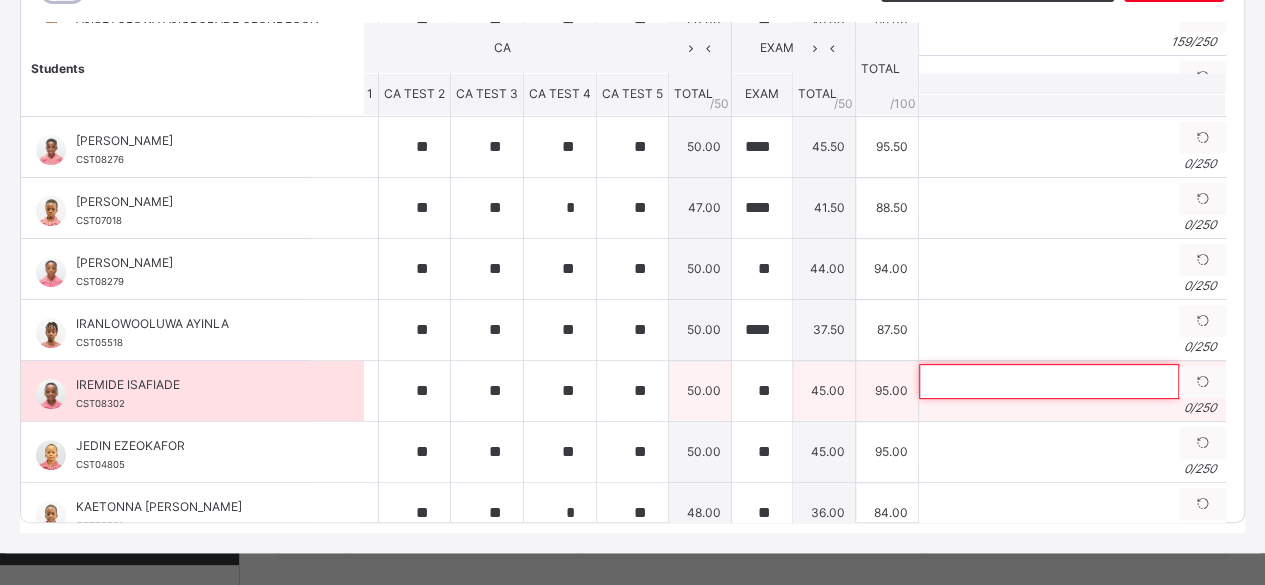 click at bounding box center [1049, 381] 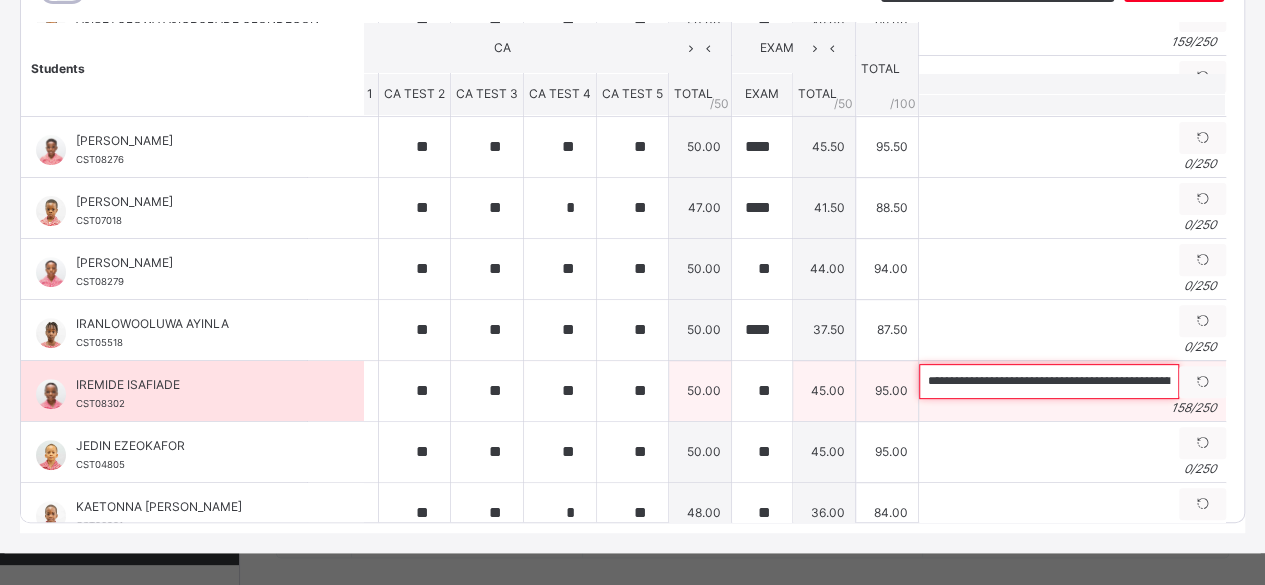scroll, scrollTop: 0, scrollLeft: 671, axis: horizontal 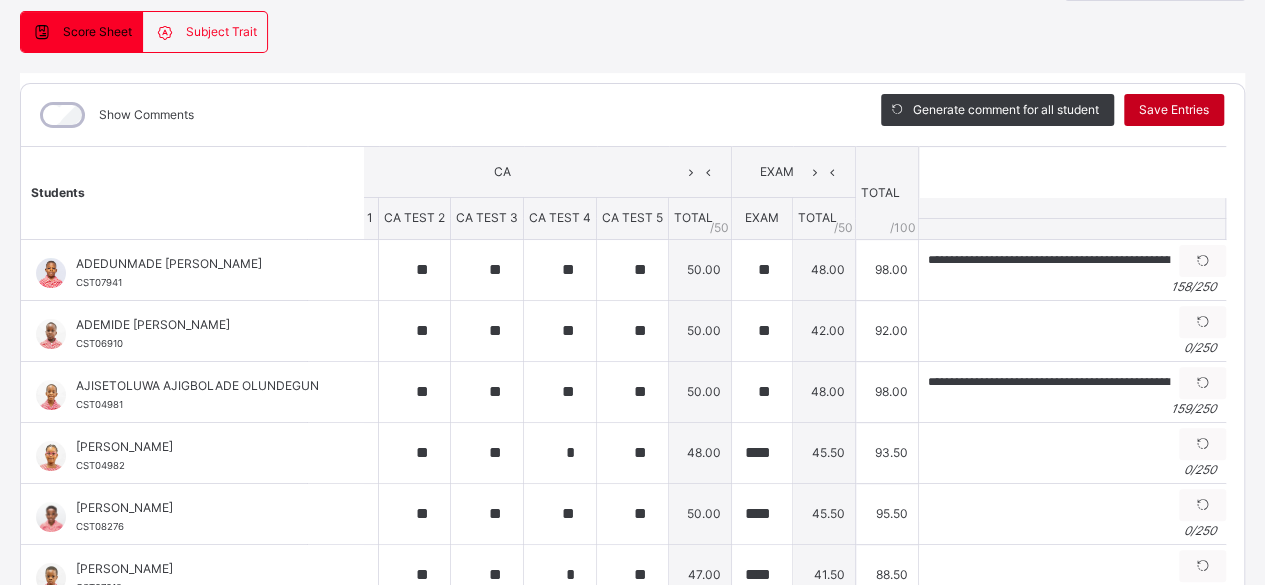 click on "Save Entries" at bounding box center (1174, 110) 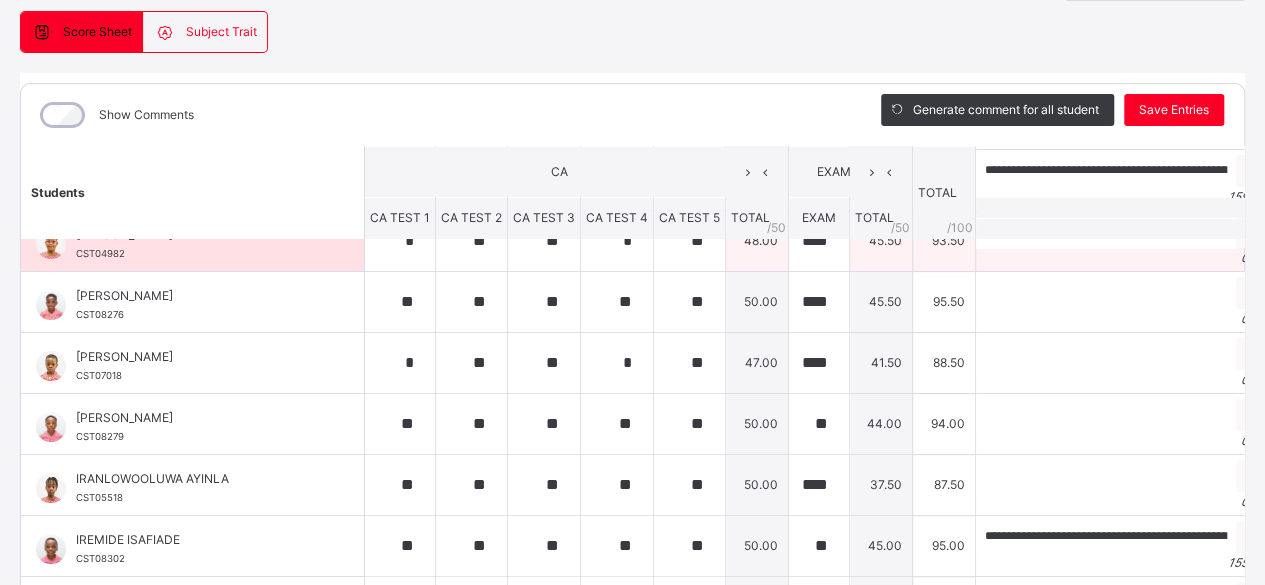 scroll, scrollTop: 213, scrollLeft: 0, axis: vertical 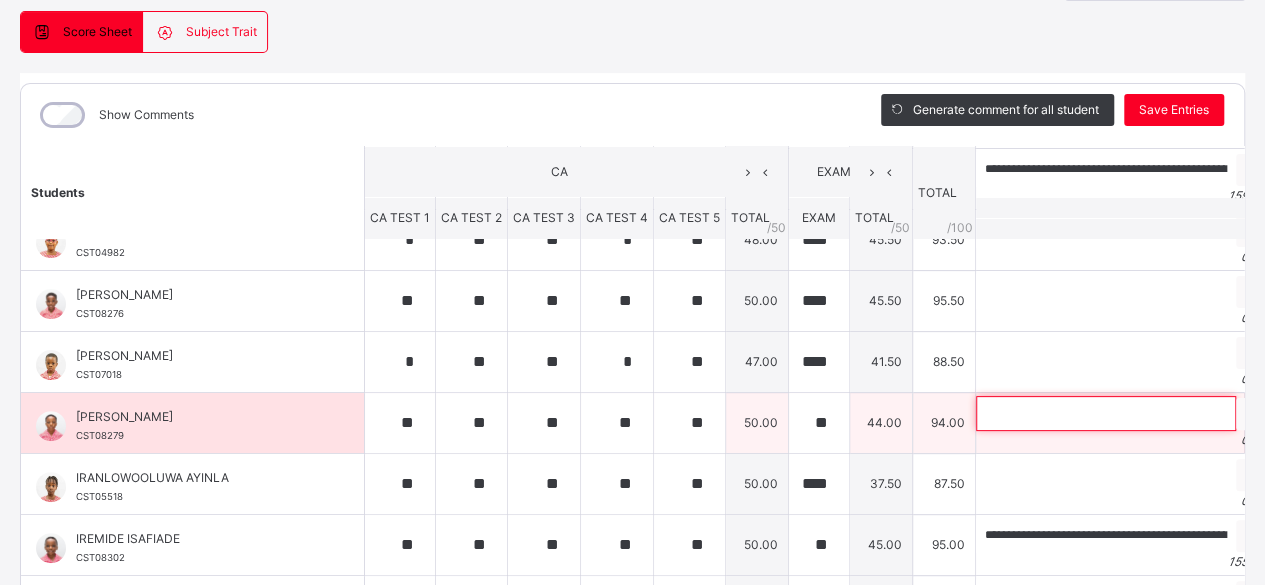 click at bounding box center [1106, 413] 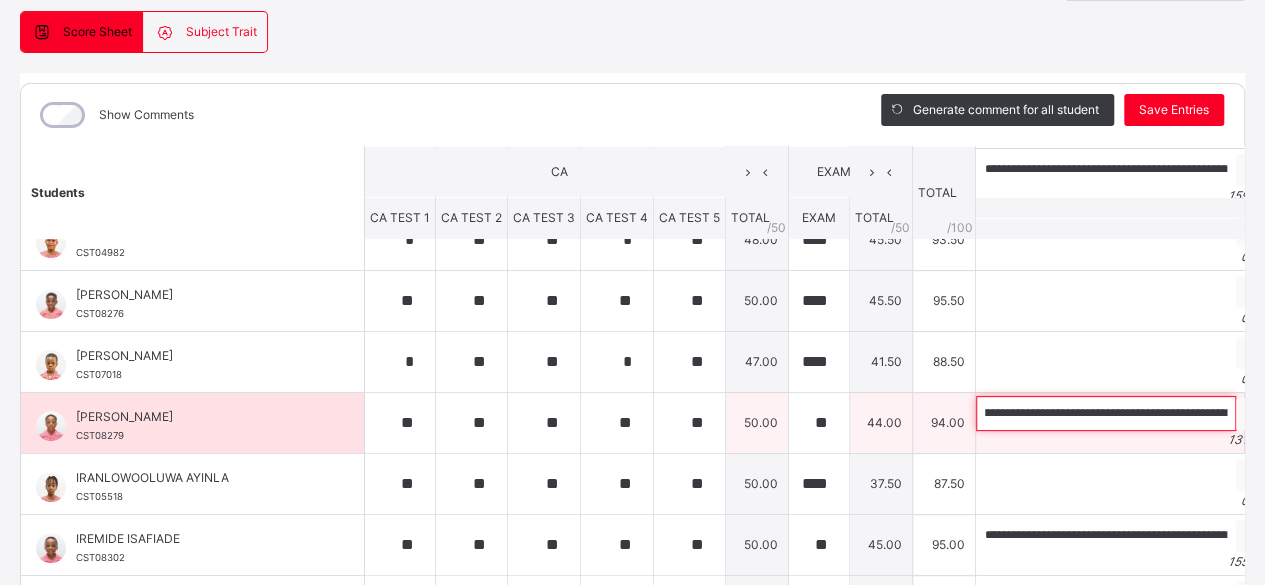 scroll, scrollTop: 0, scrollLeft: 0, axis: both 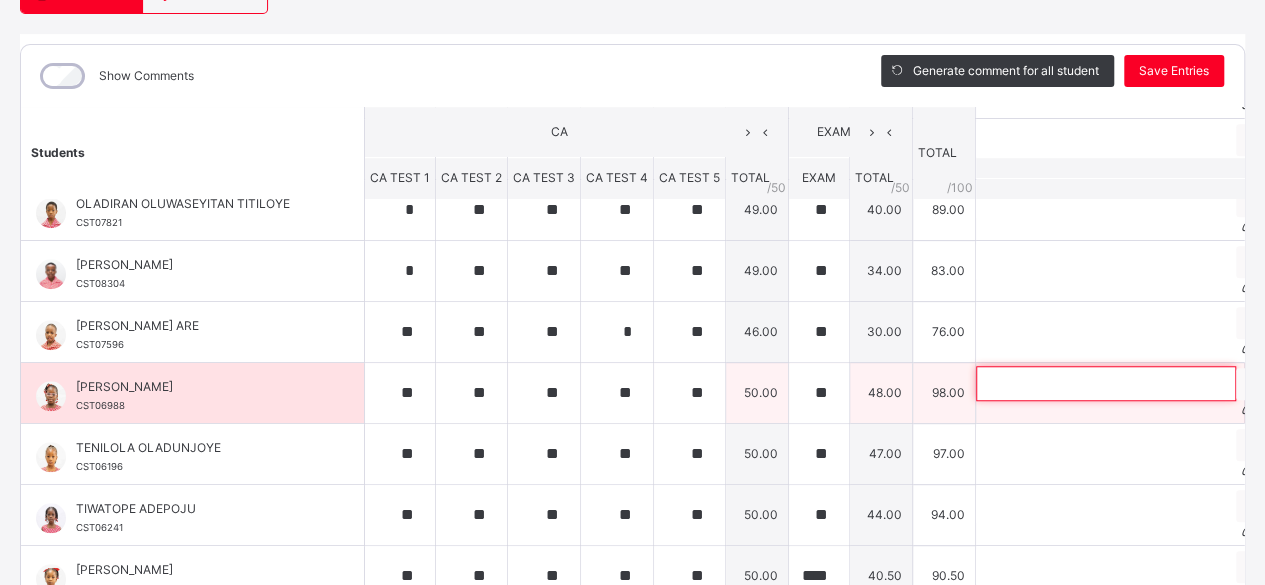 click at bounding box center [1106, 383] 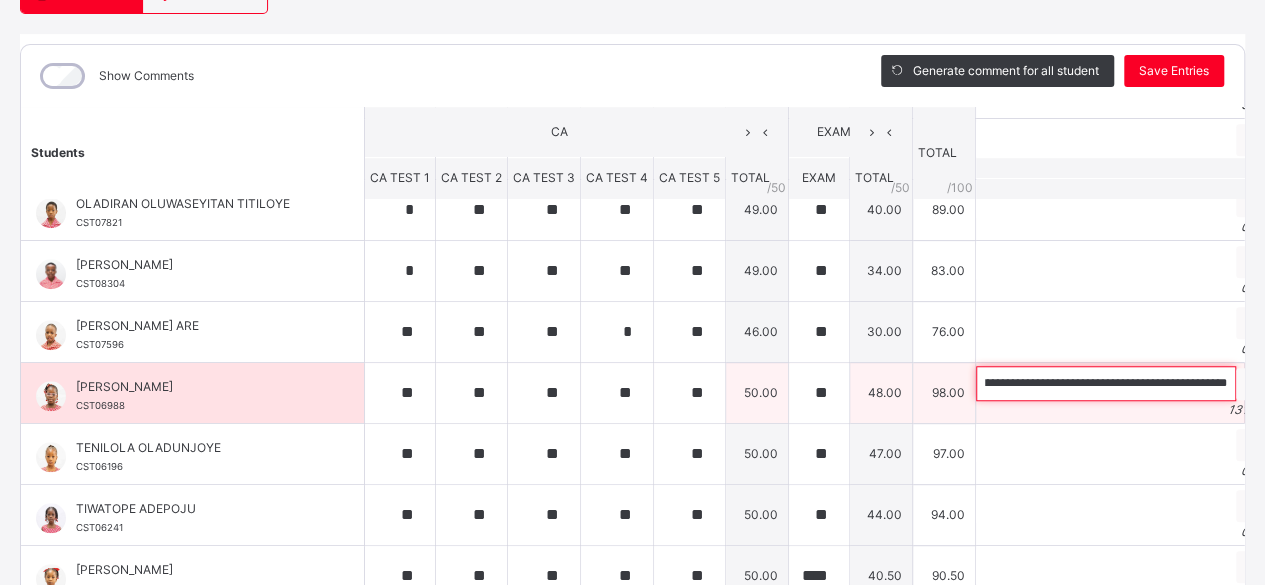 scroll, scrollTop: 0, scrollLeft: 0, axis: both 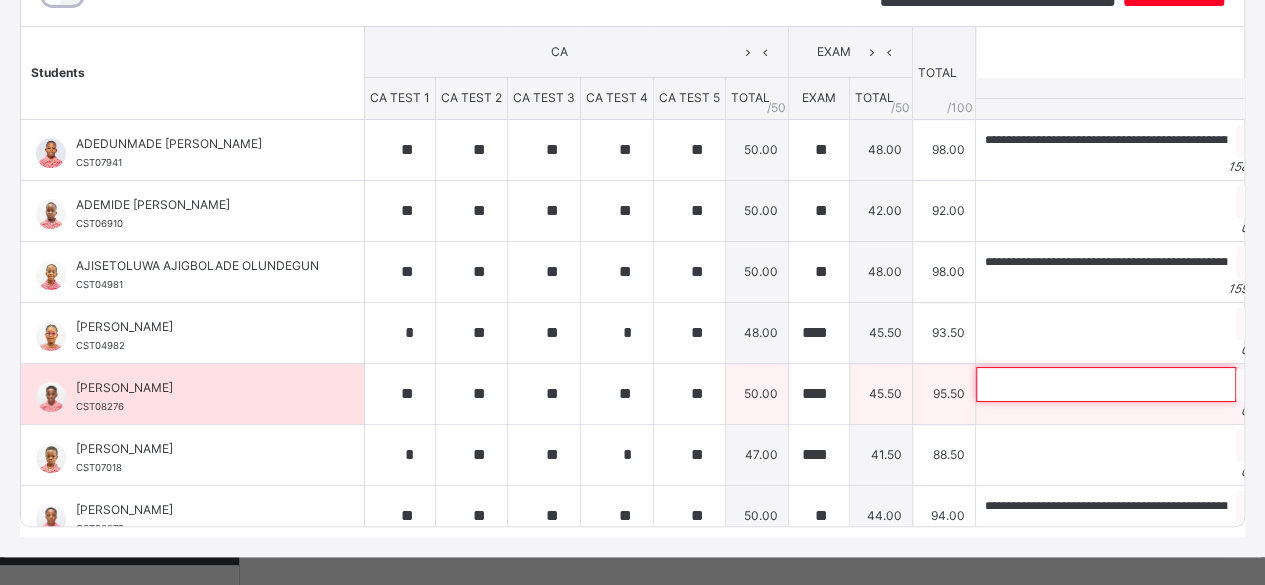 click at bounding box center (1106, 384) 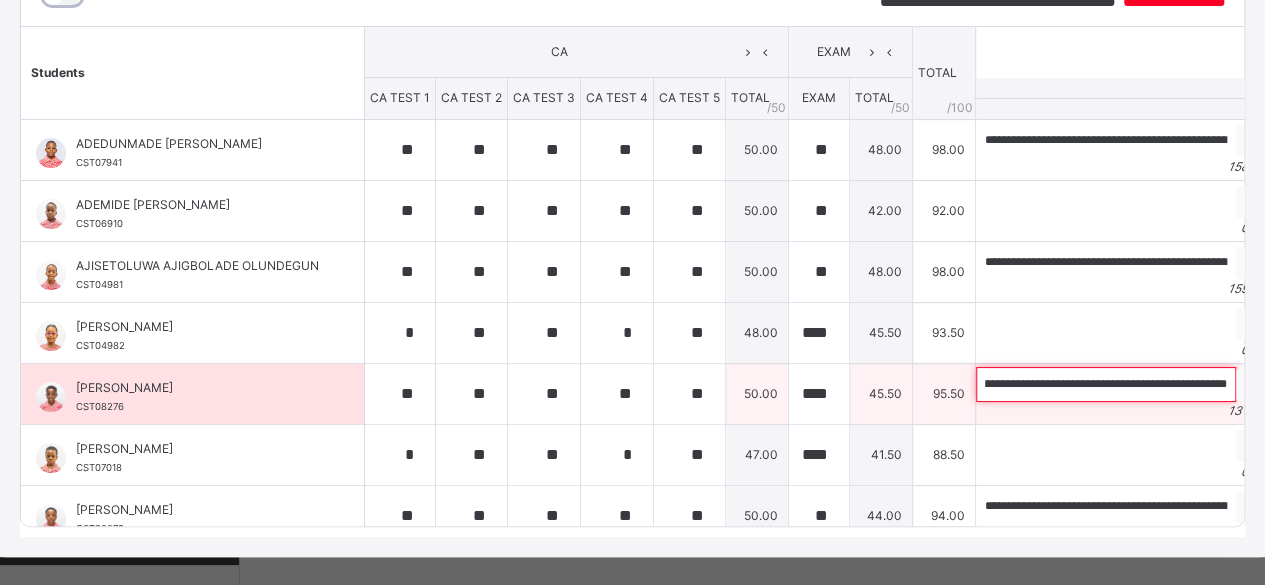 scroll, scrollTop: 0, scrollLeft: 0, axis: both 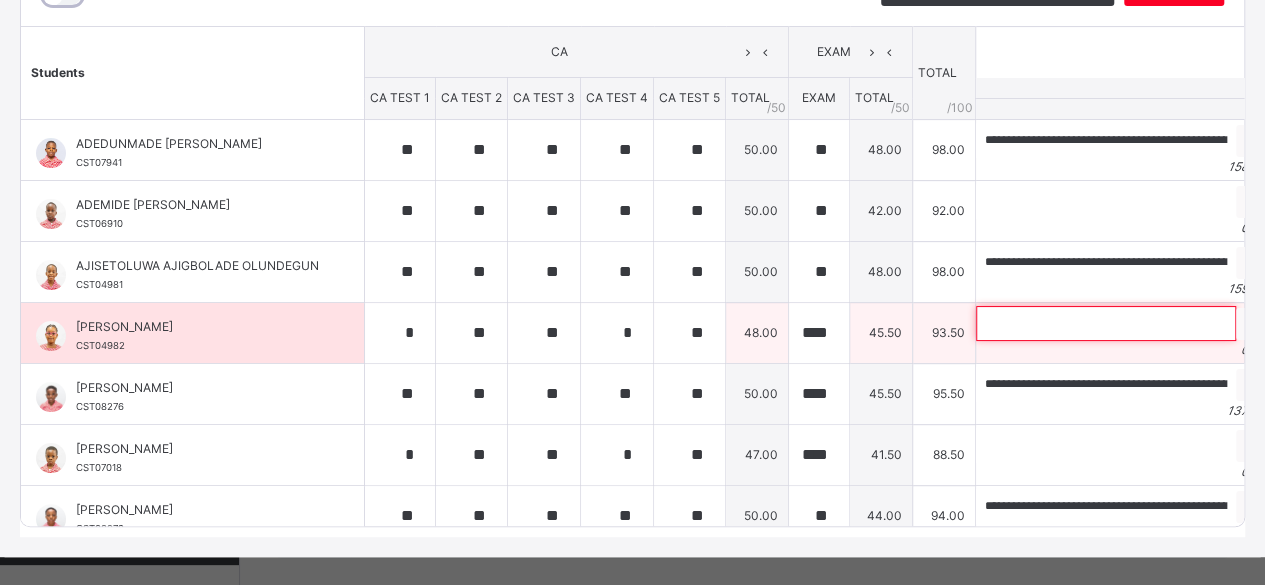 click at bounding box center (1106, 323) 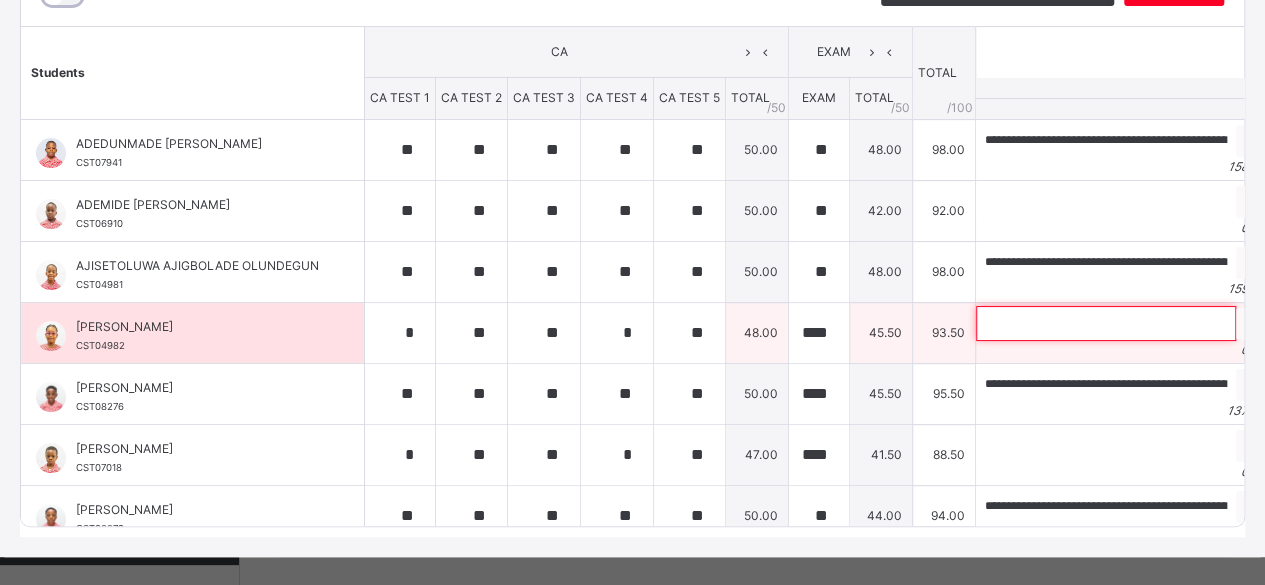 paste on "**********" 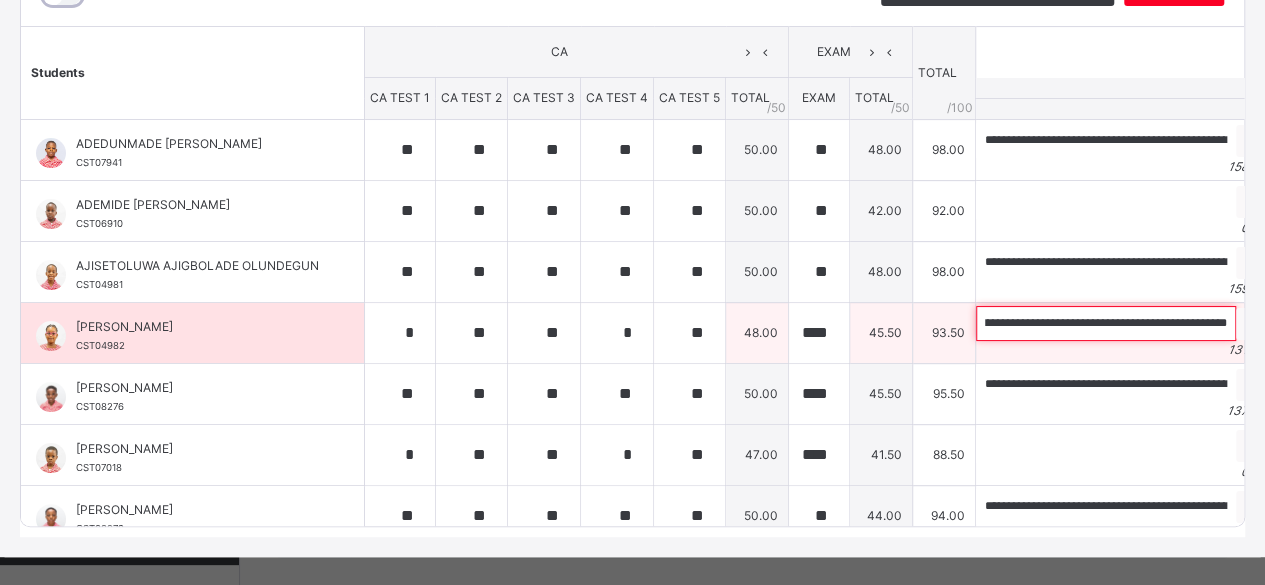 scroll, scrollTop: 0, scrollLeft: 0, axis: both 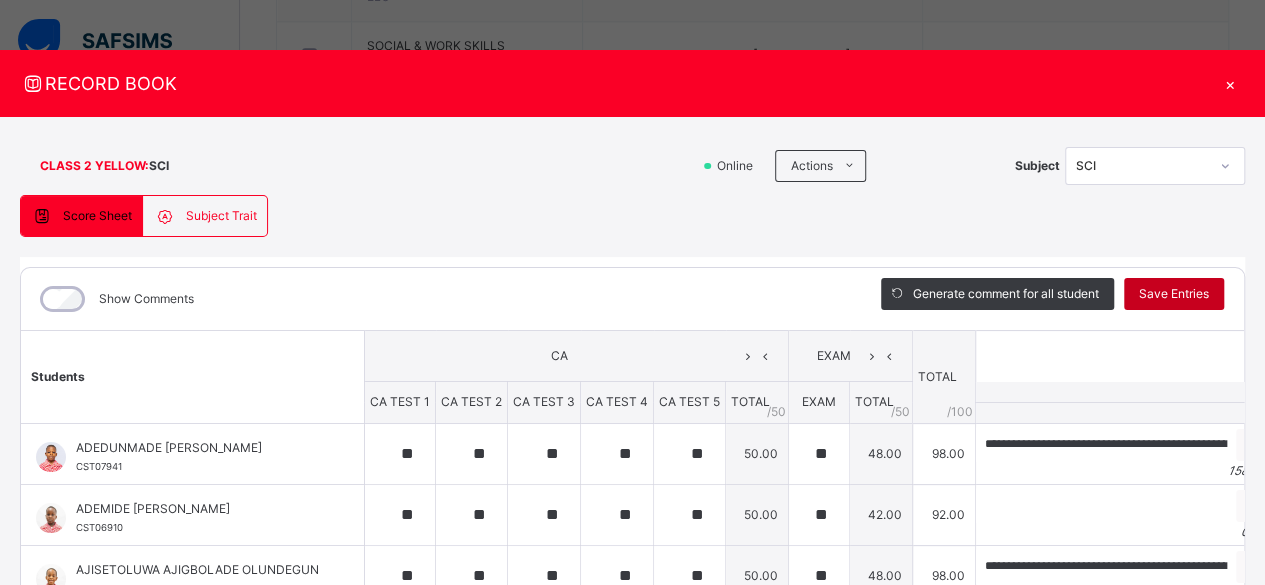 click on "Save Entries" at bounding box center [1174, 294] 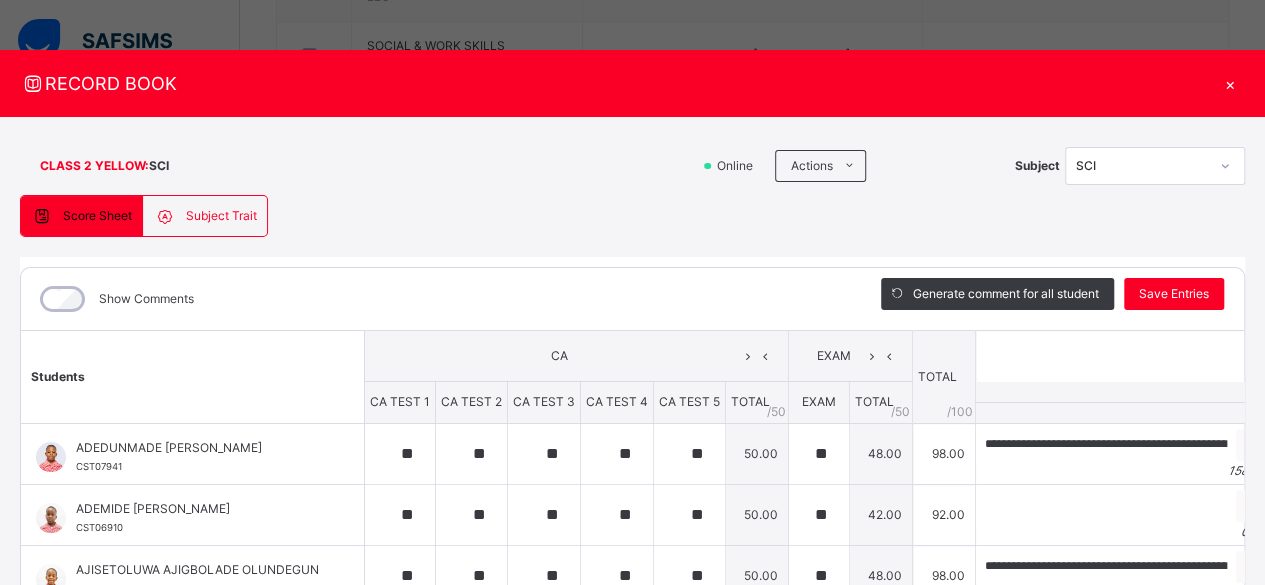 scroll, scrollTop: 340, scrollLeft: 0, axis: vertical 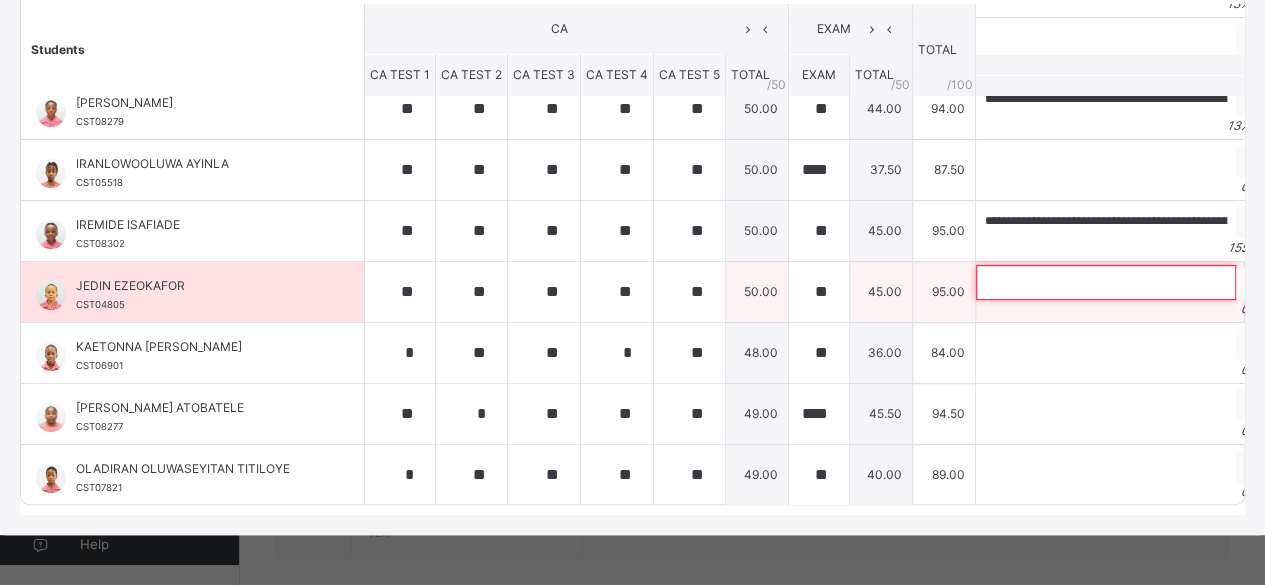 click at bounding box center [1106, 282] 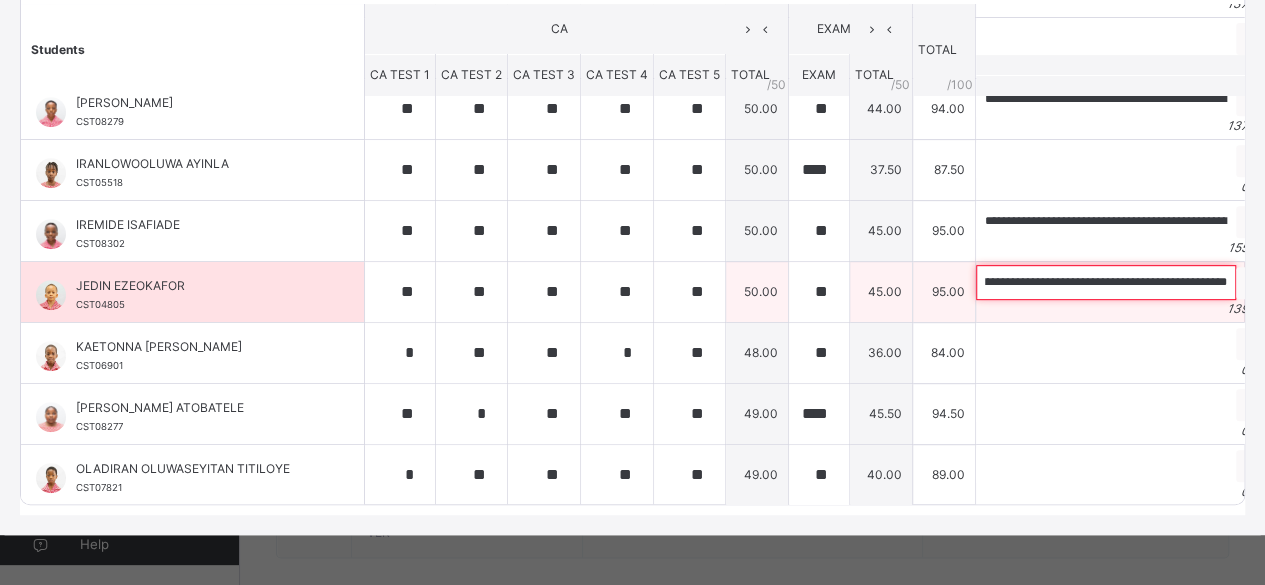 scroll, scrollTop: 0, scrollLeft: 0, axis: both 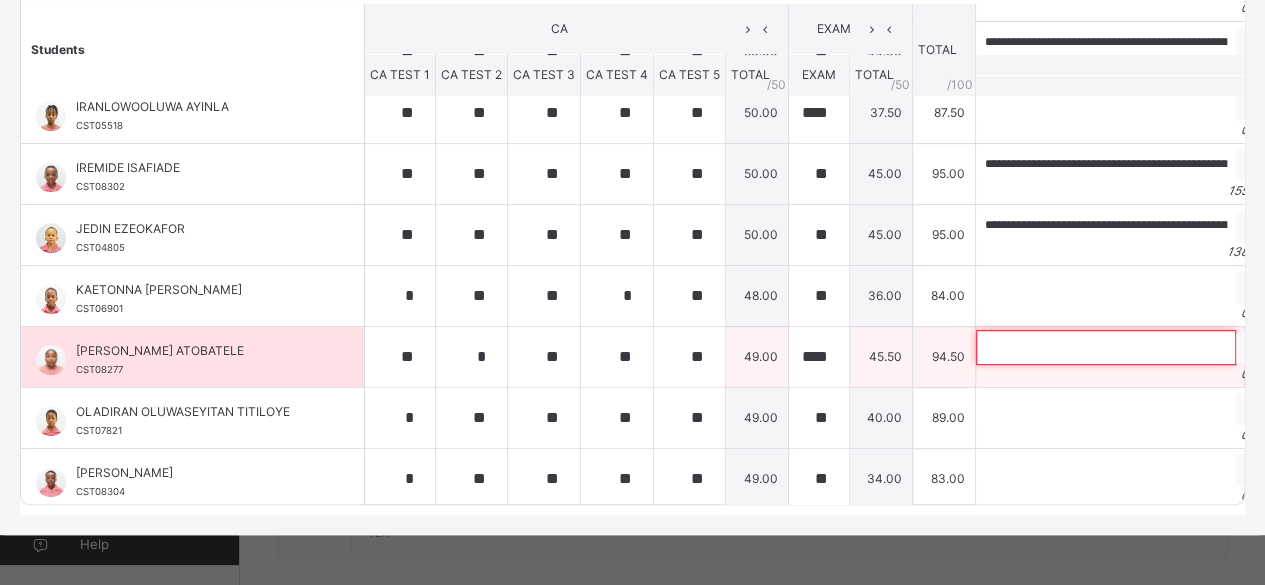 click at bounding box center (1106, 347) 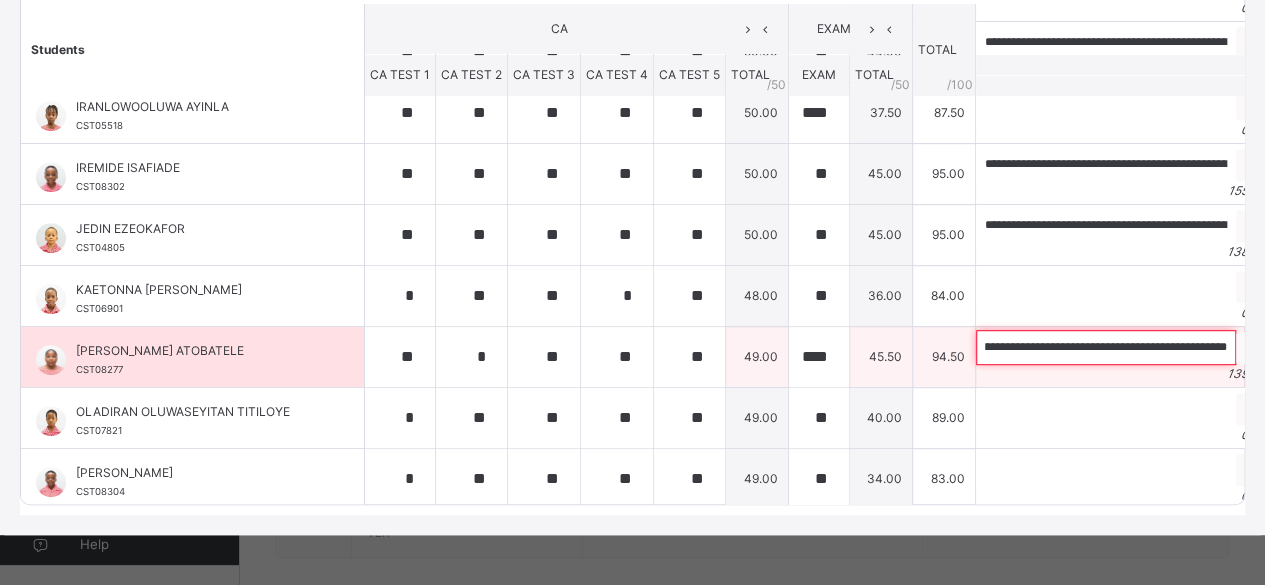 scroll, scrollTop: 0, scrollLeft: 0, axis: both 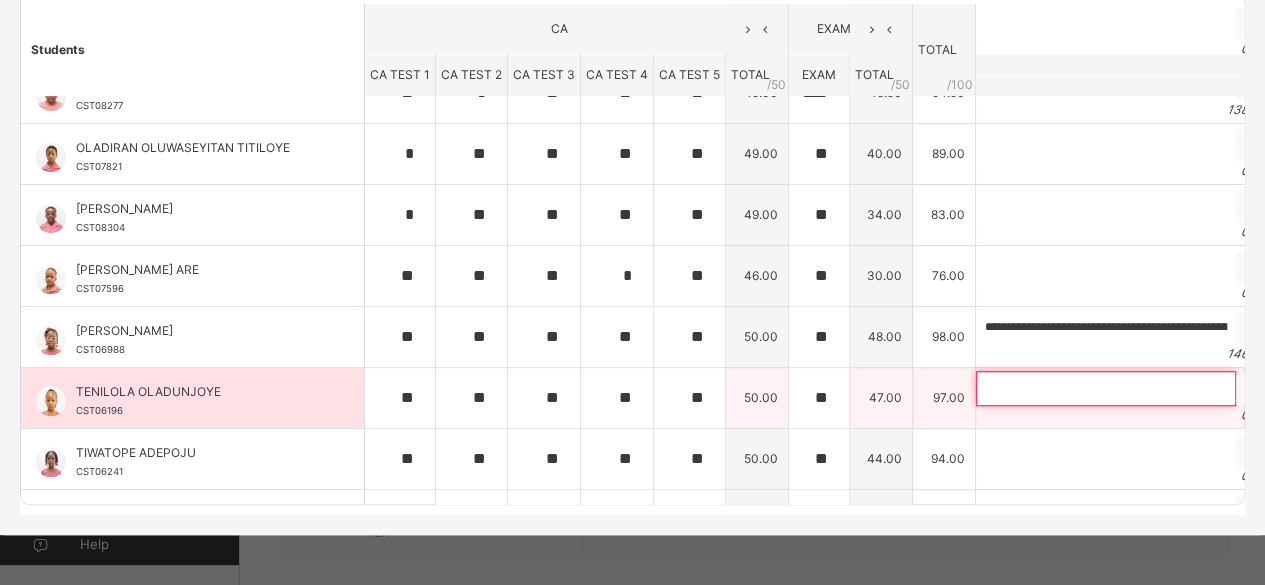 click at bounding box center [1106, 388] 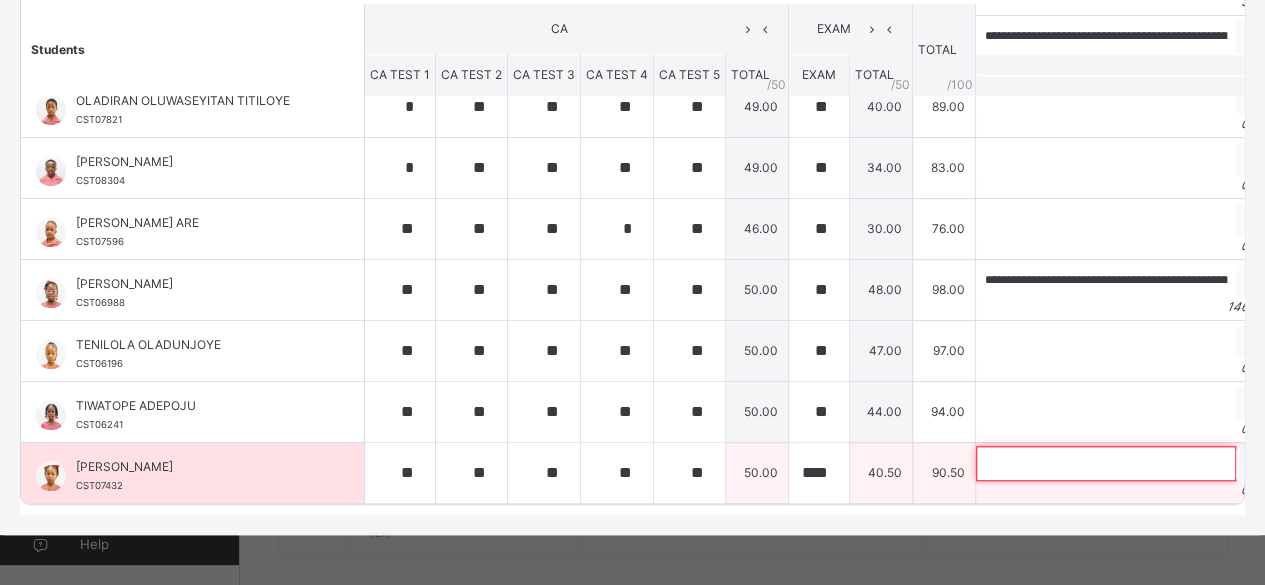 click at bounding box center [1106, 463] 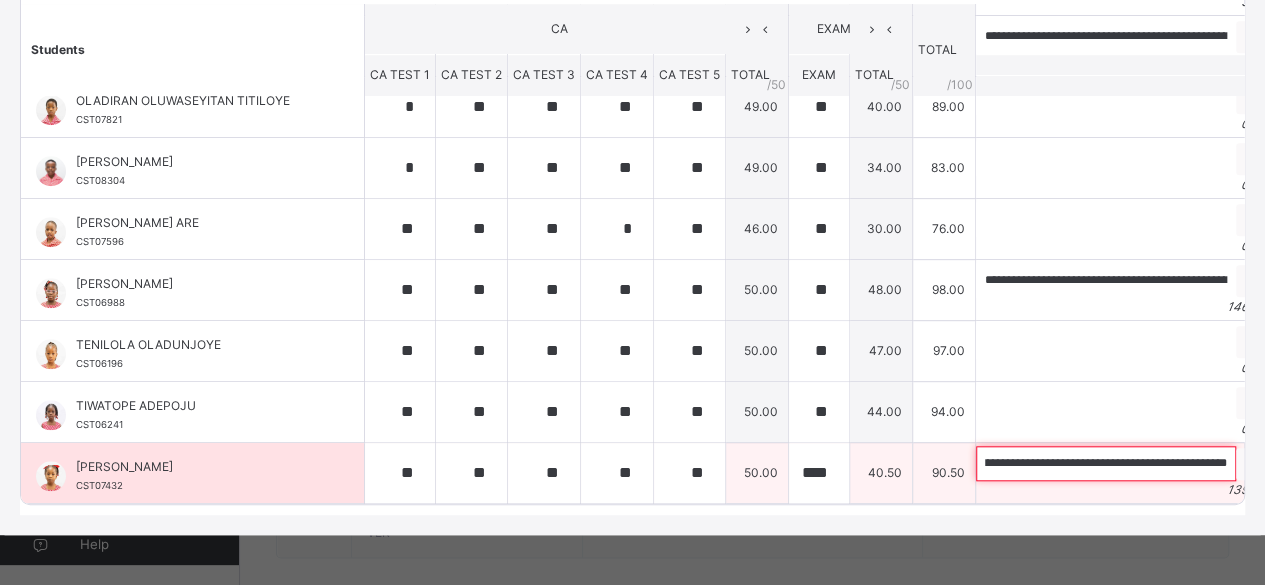 scroll, scrollTop: 0, scrollLeft: 0, axis: both 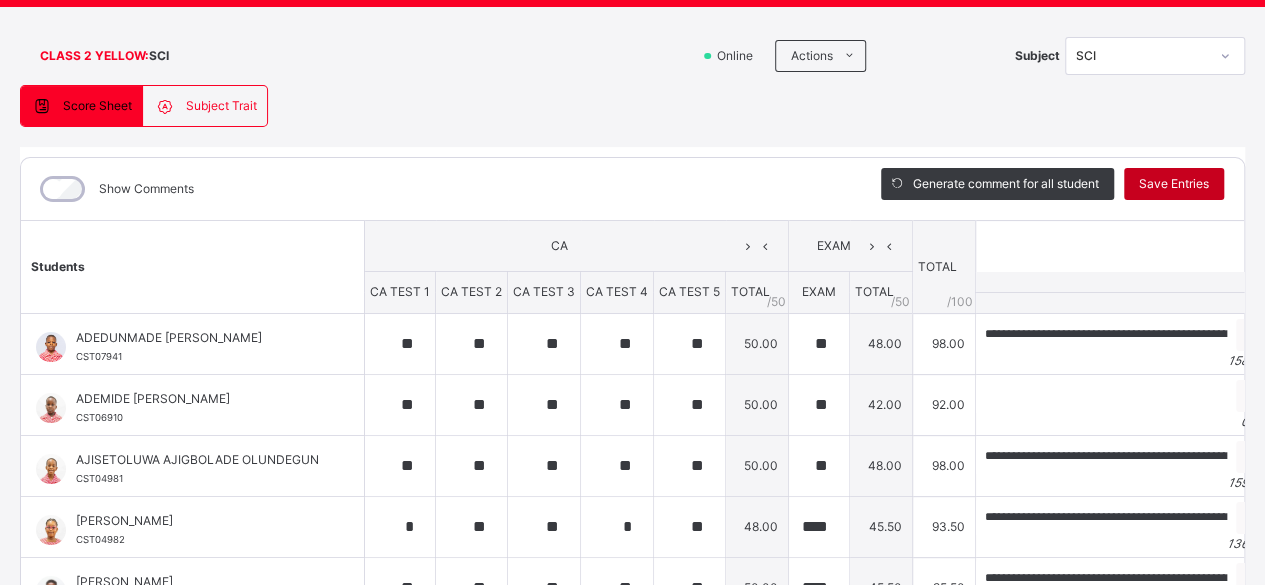 click on "Save Entries" at bounding box center [1174, 184] 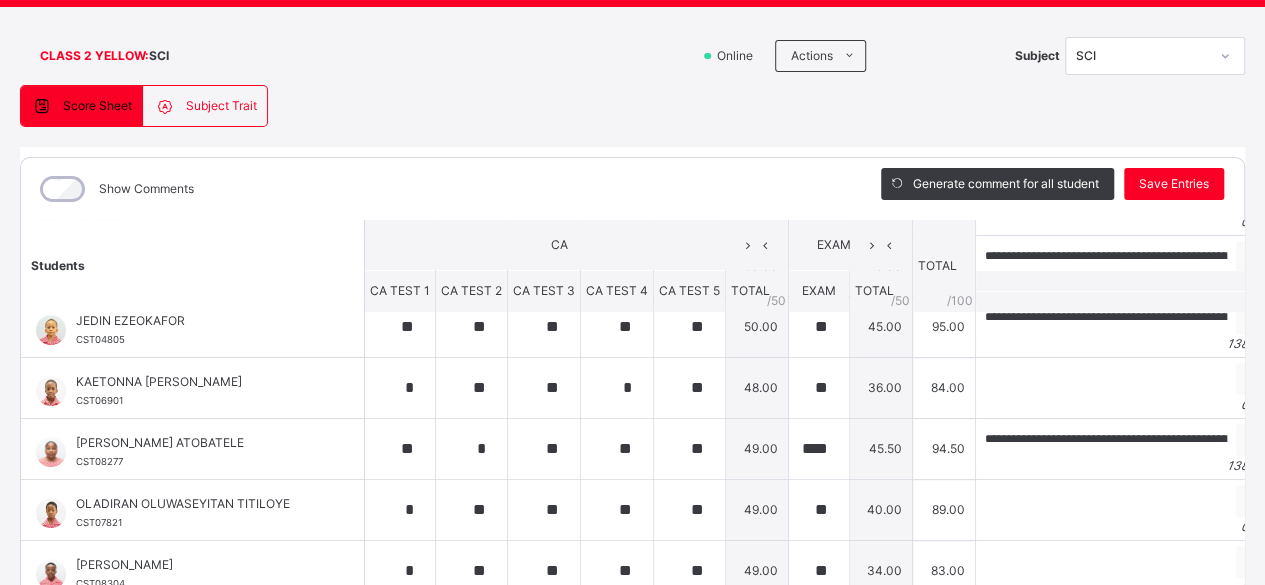 scroll, scrollTop: 571, scrollLeft: 0, axis: vertical 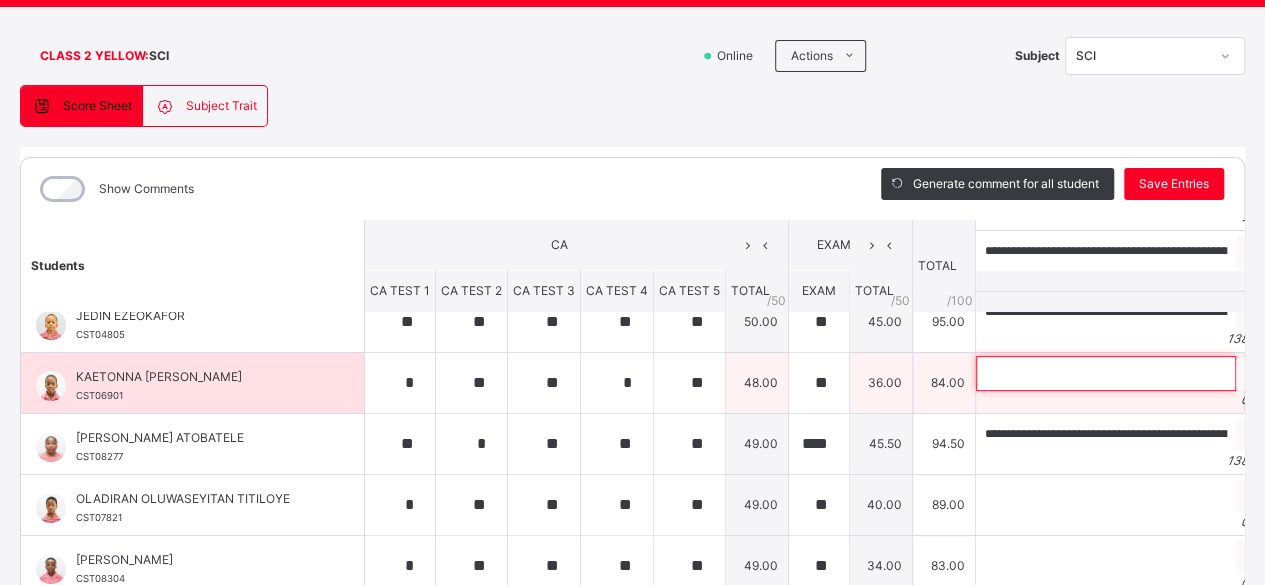 click at bounding box center (1106, 373) 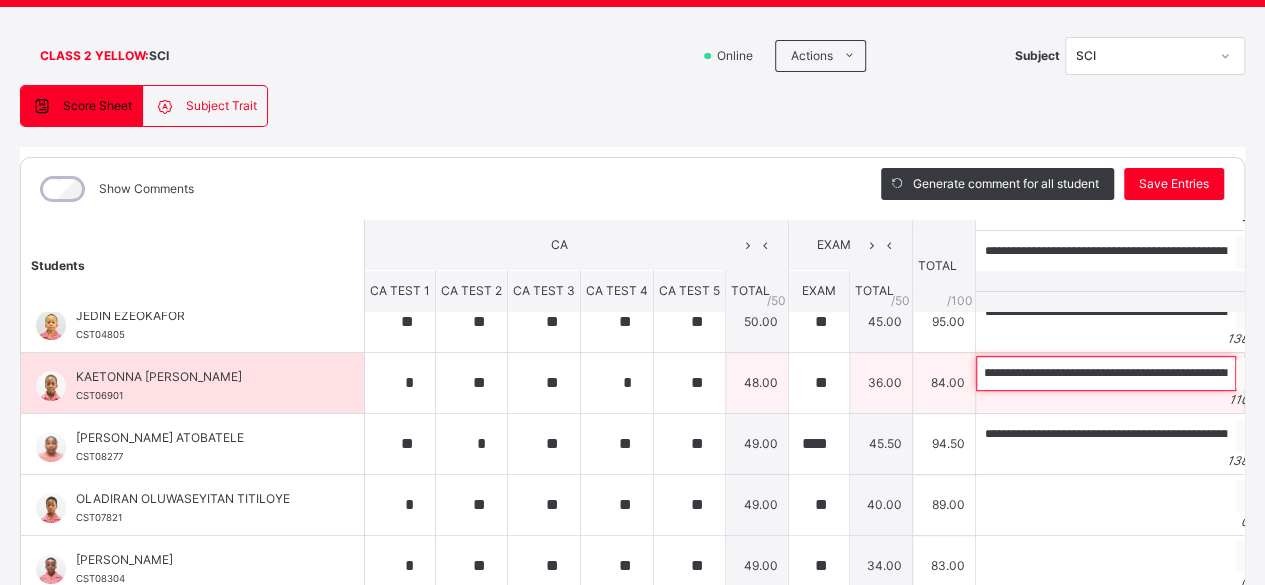 scroll, scrollTop: 0, scrollLeft: 28, axis: horizontal 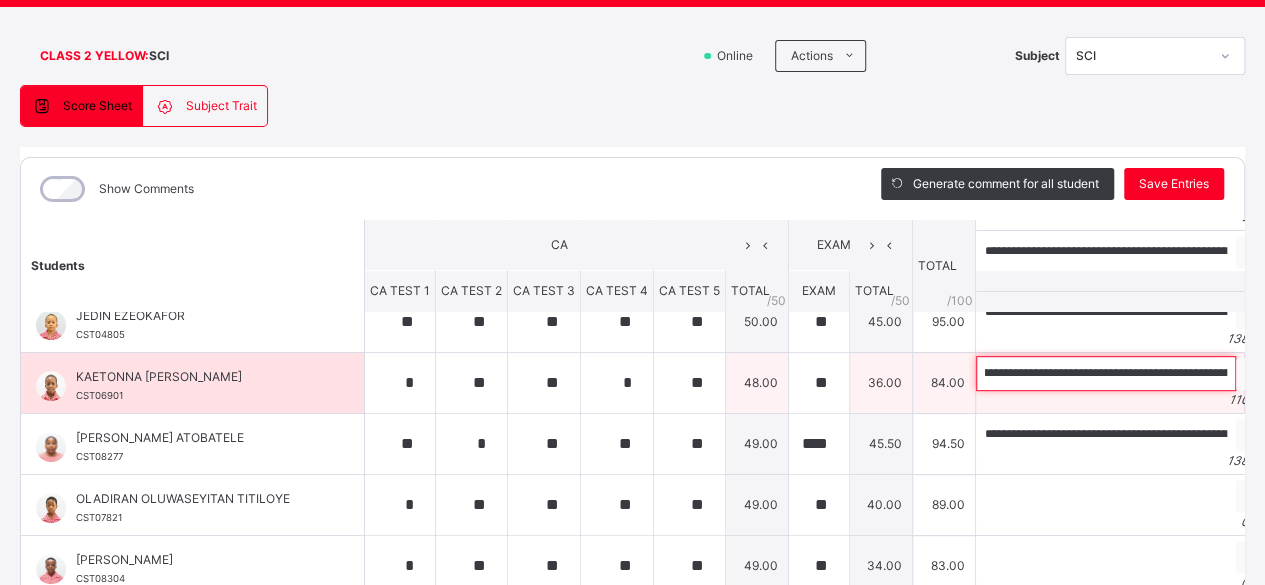 click on "**********" at bounding box center (1106, 373) 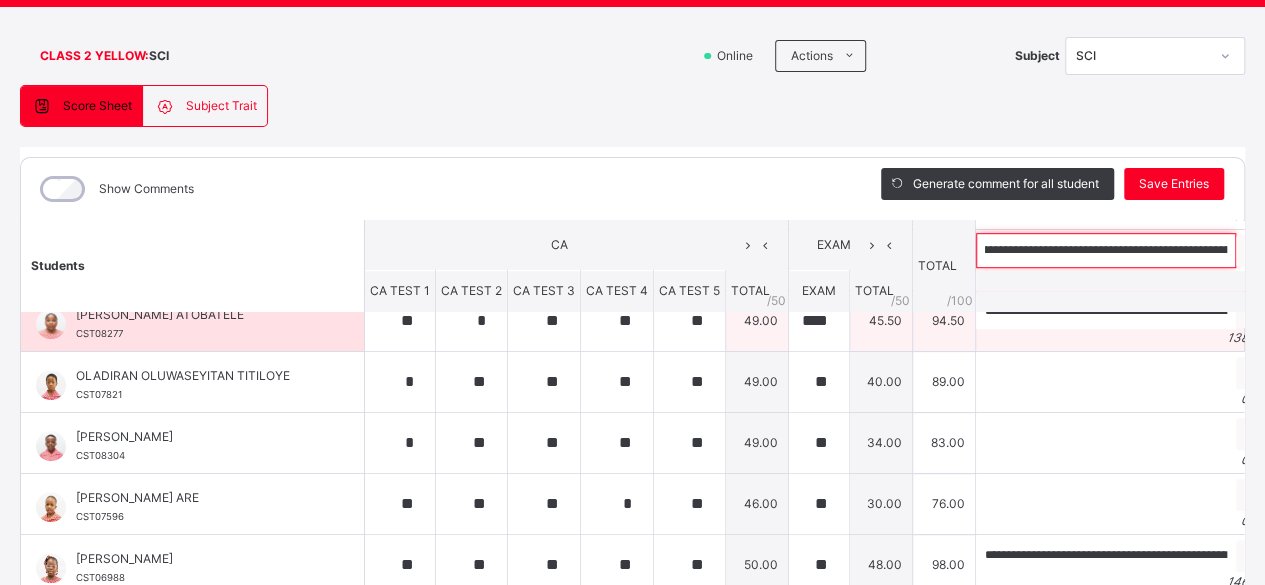 scroll, scrollTop: 700, scrollLeft: 0, axis: vertical 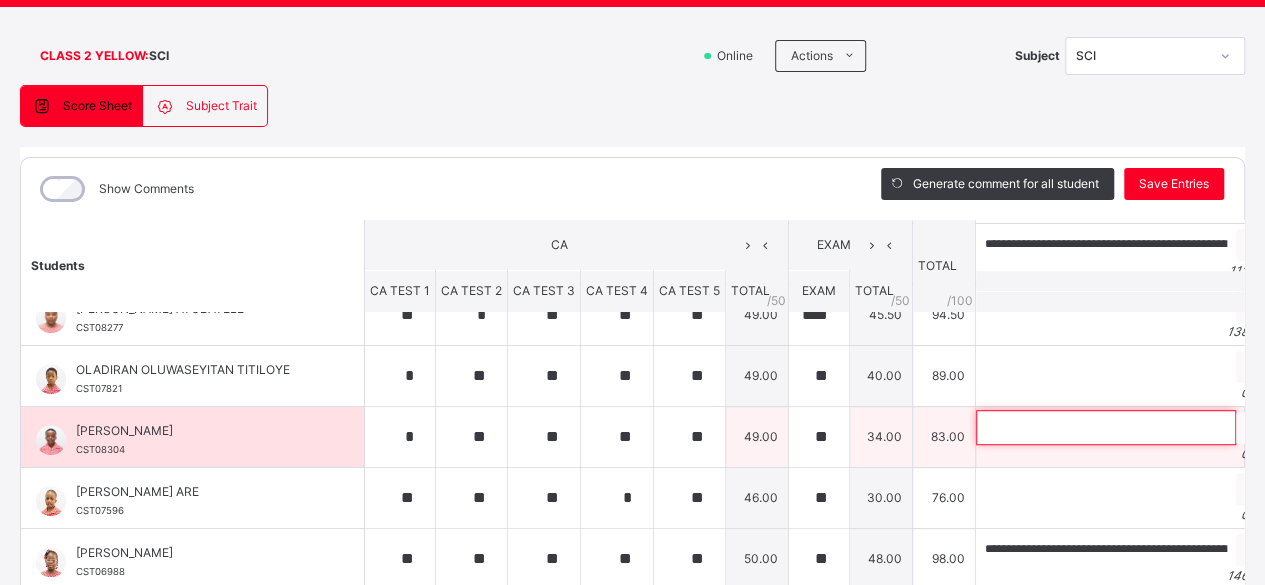 click at bounding box center (1106, 427) 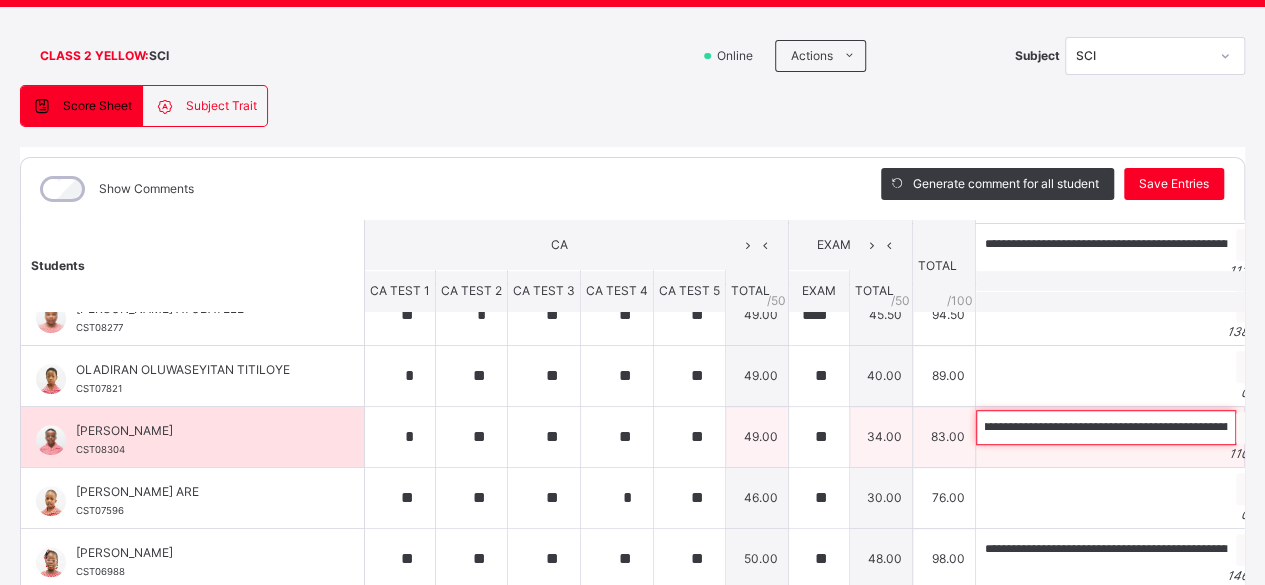scroll, scrollTop: 0, scrollLeft: 70, axis: horizontal 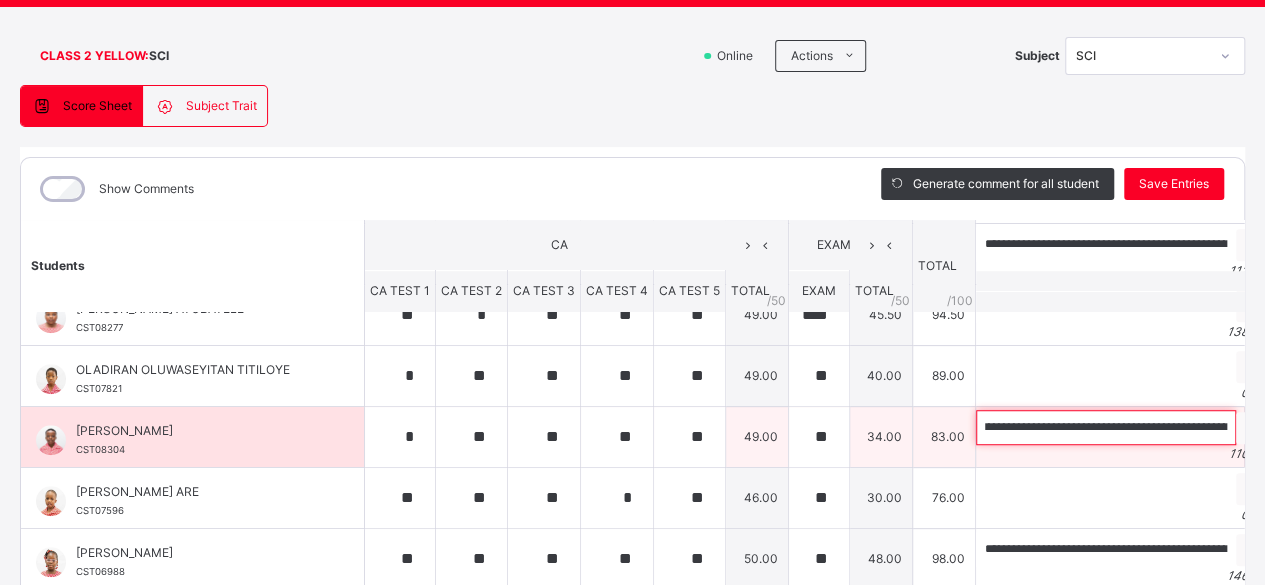 click on "**********" at bounding box center [1106, 427] 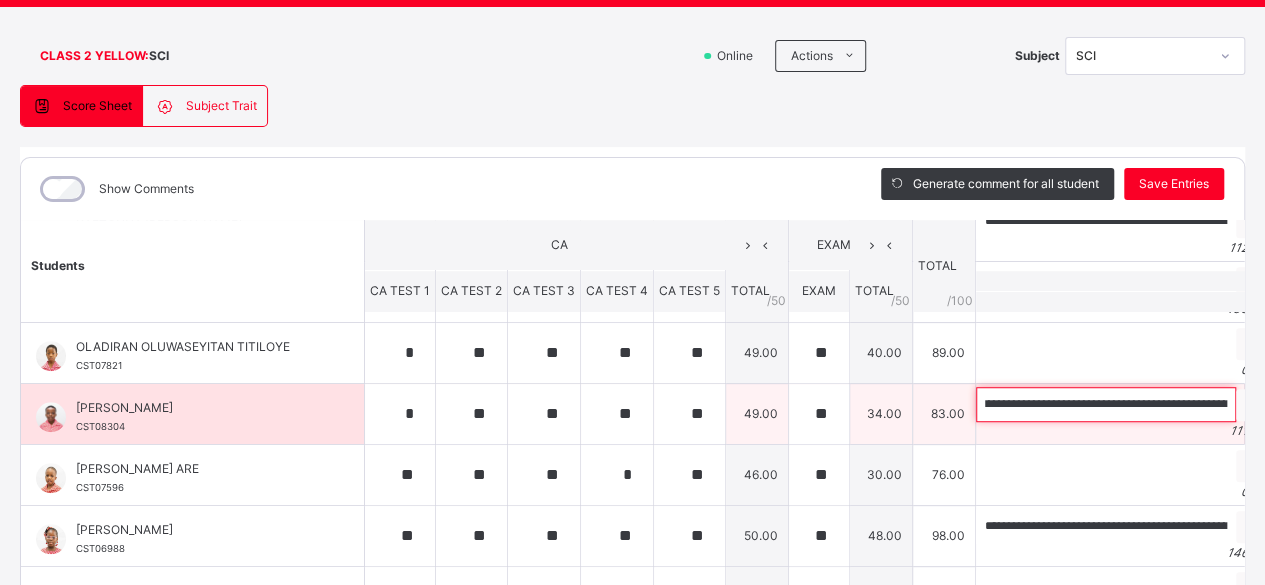 scroll, scrollTop: 760, scrollLeft: 0, axis: vertical 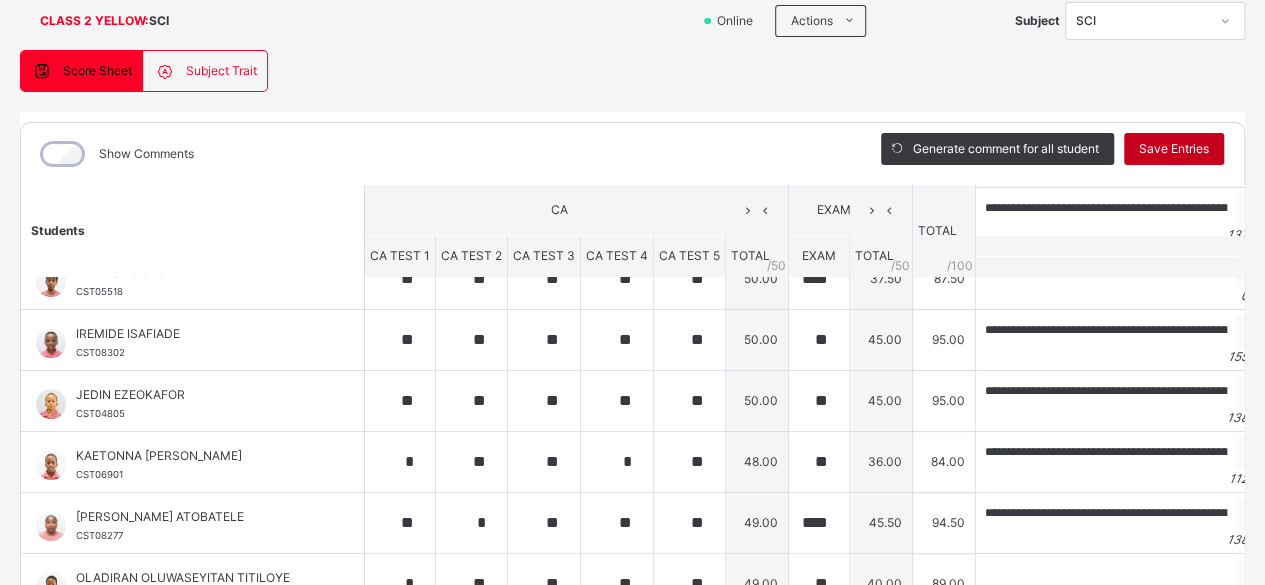 click on "Save Entries" at bounding box center [1174, 149] 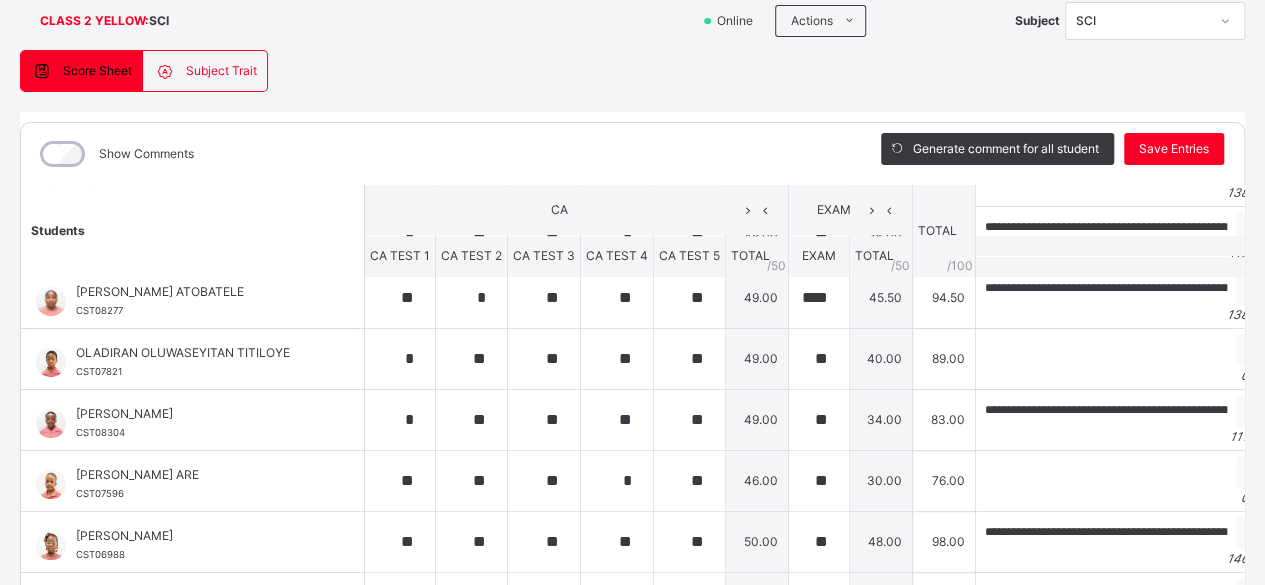 scroll, scrollTop: 760, scrollLeft: 0, axis: vertical 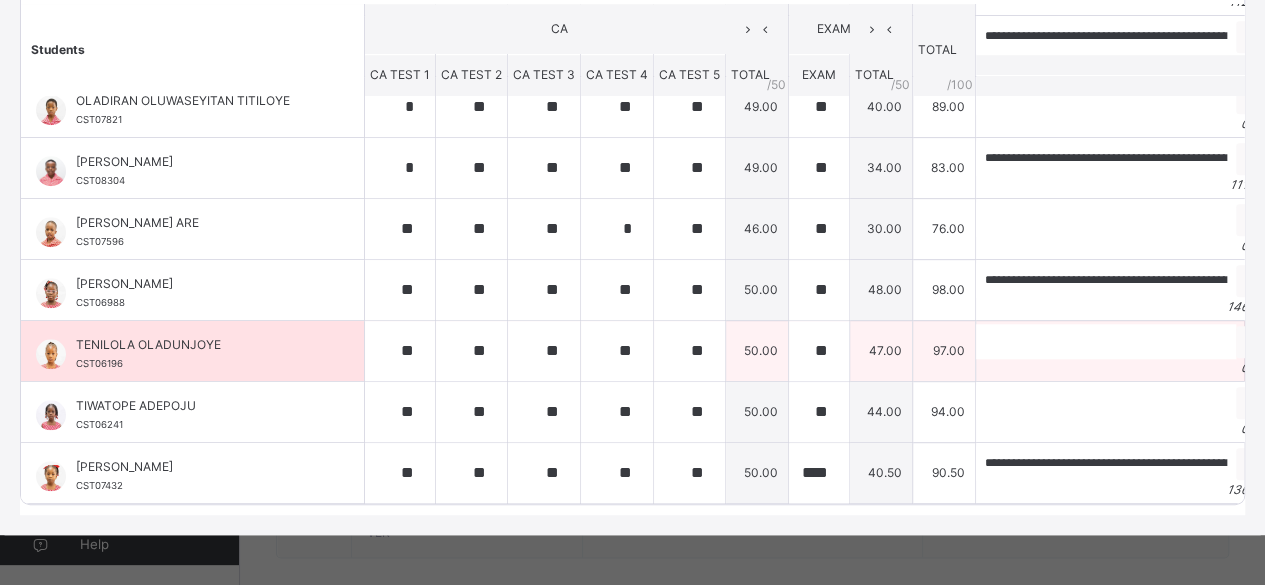 click on "0 / 250" at bounding box center [1129, 368] 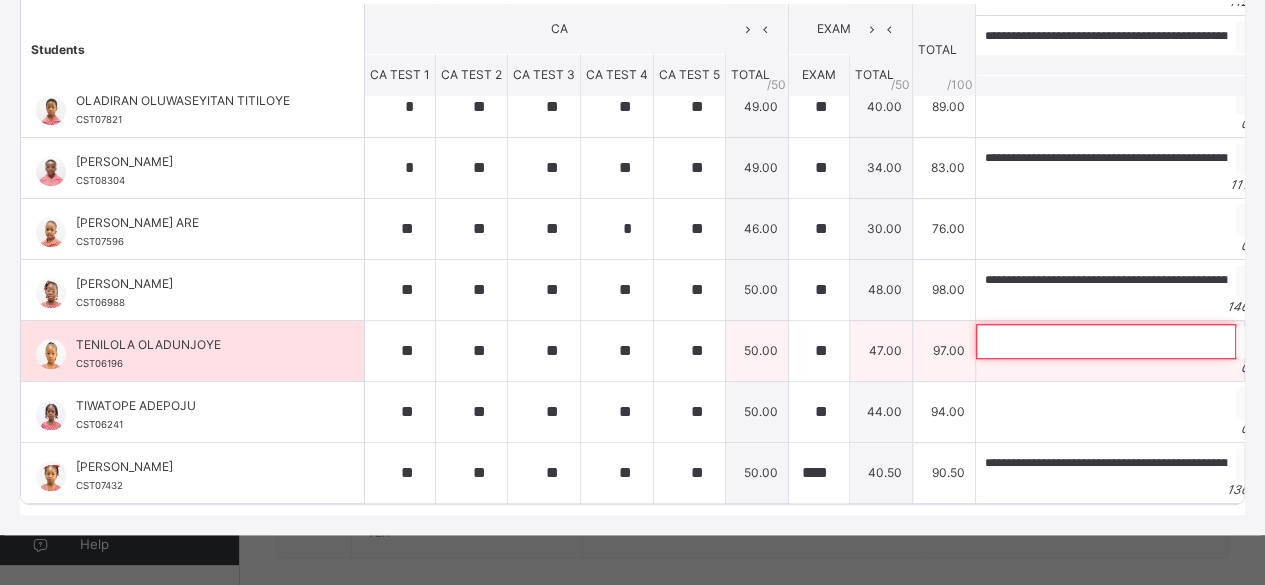 click at bounding box center (1106, 341) 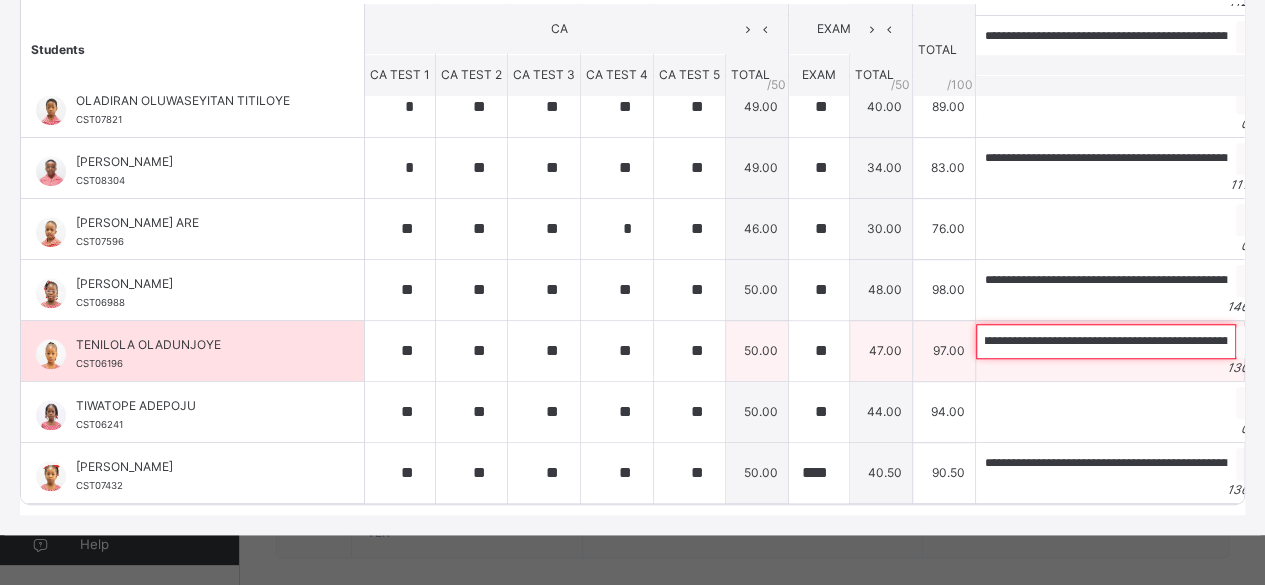 scroll, scrollTop: 0, scrollLeft: 40, axis: horizontal 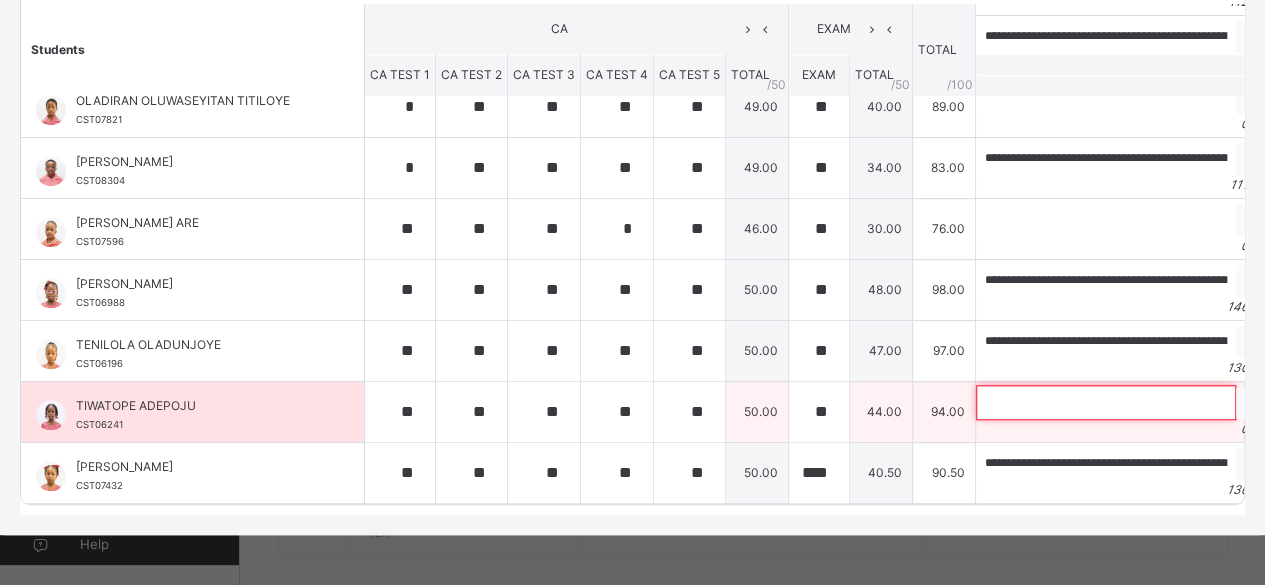 click at bounding box center (1106, 402) 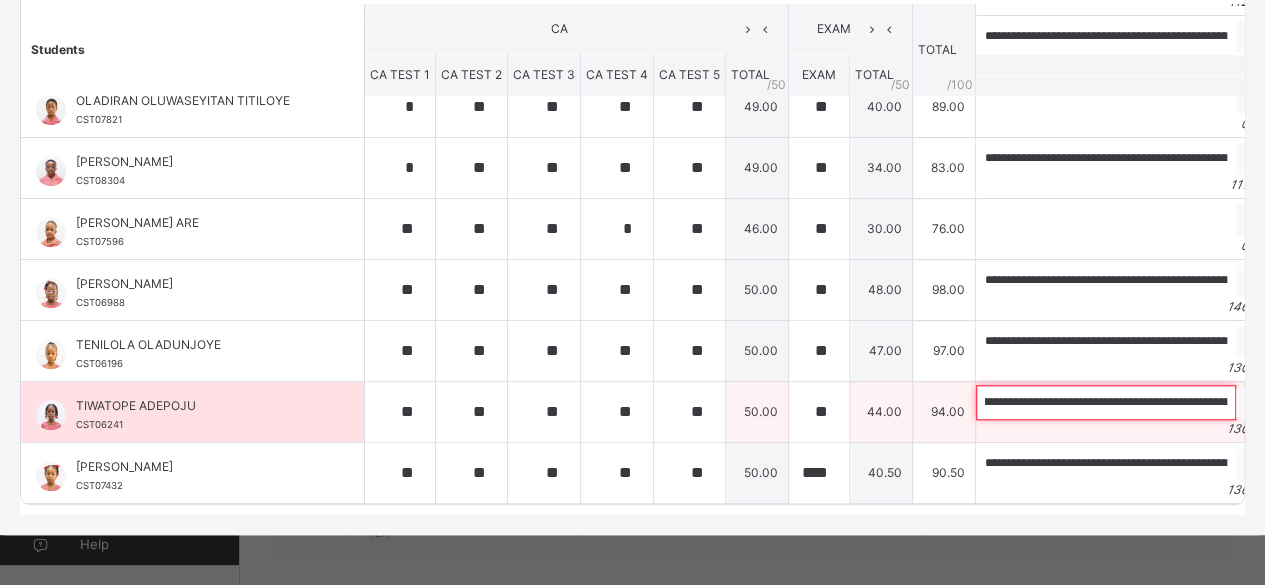 scroll, scrollTop: 0, scrollLeft: 90, axis: horizontal 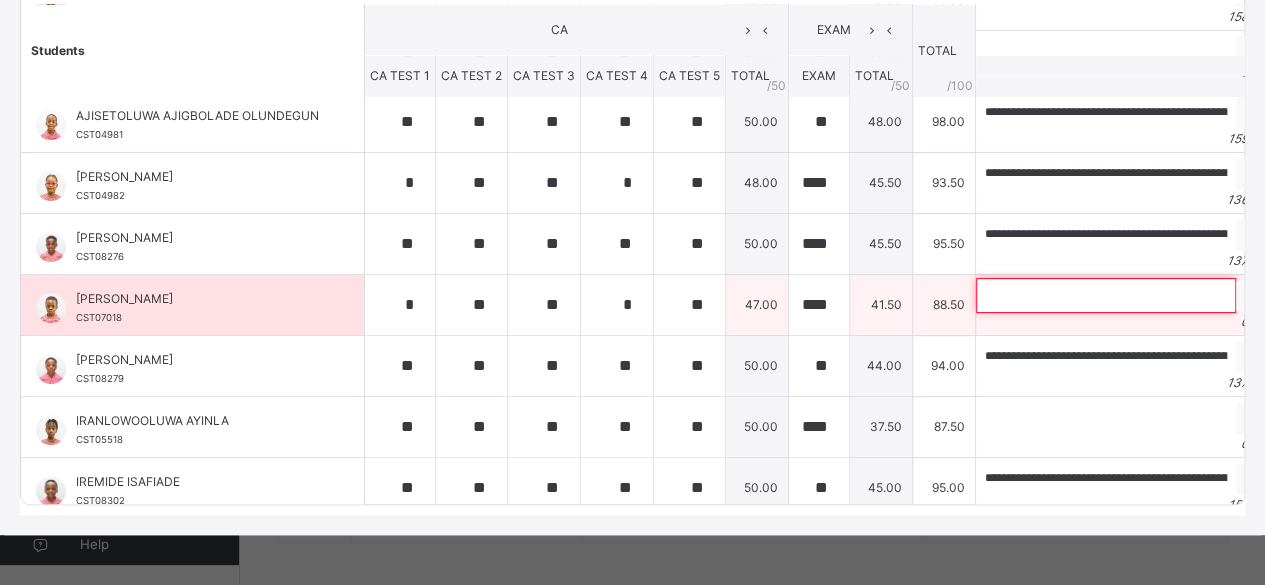 click at bounding box center (1106, 295) 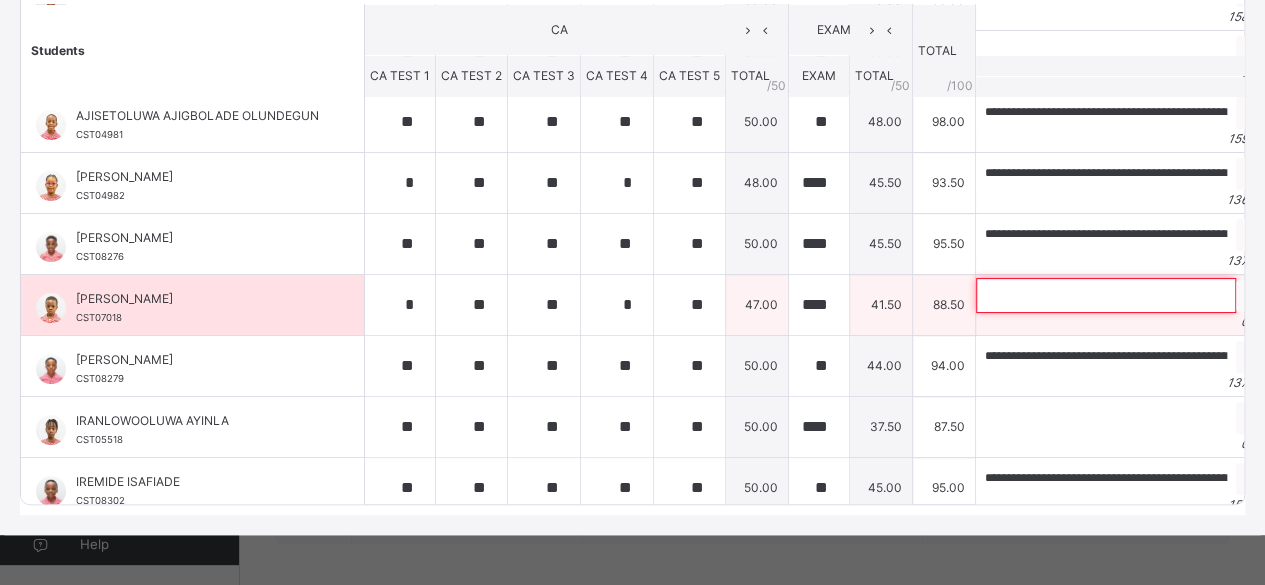 paste on "**********" 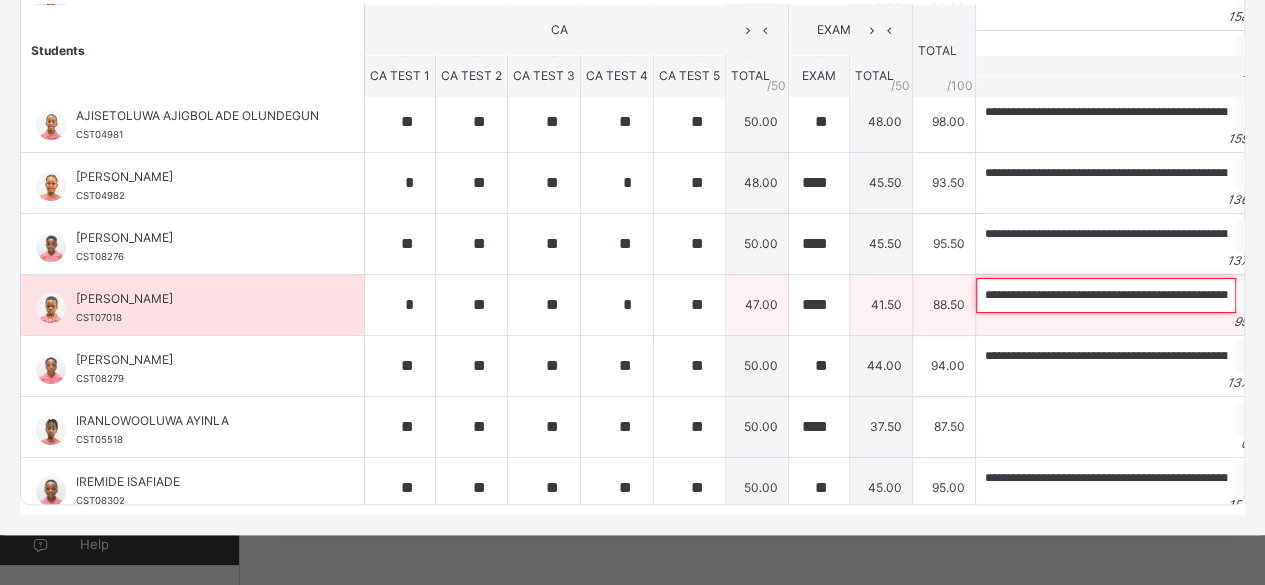 scroll, scrollTop: 0, scrollLeft: 323, axis: horizontal 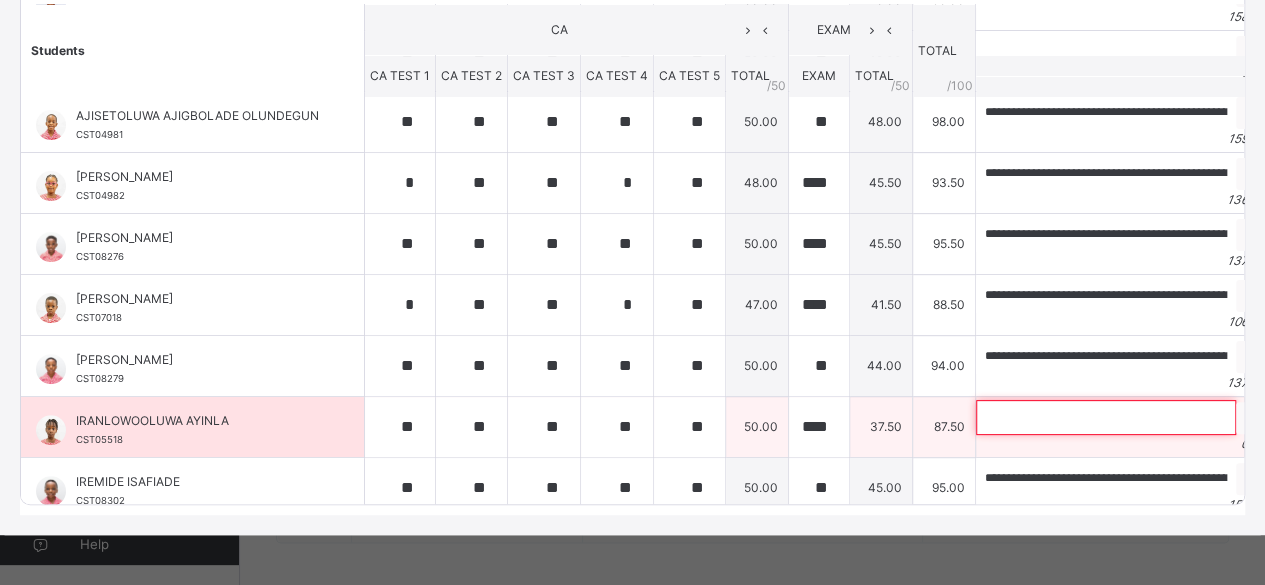 click at bounding box center (1106, 417) 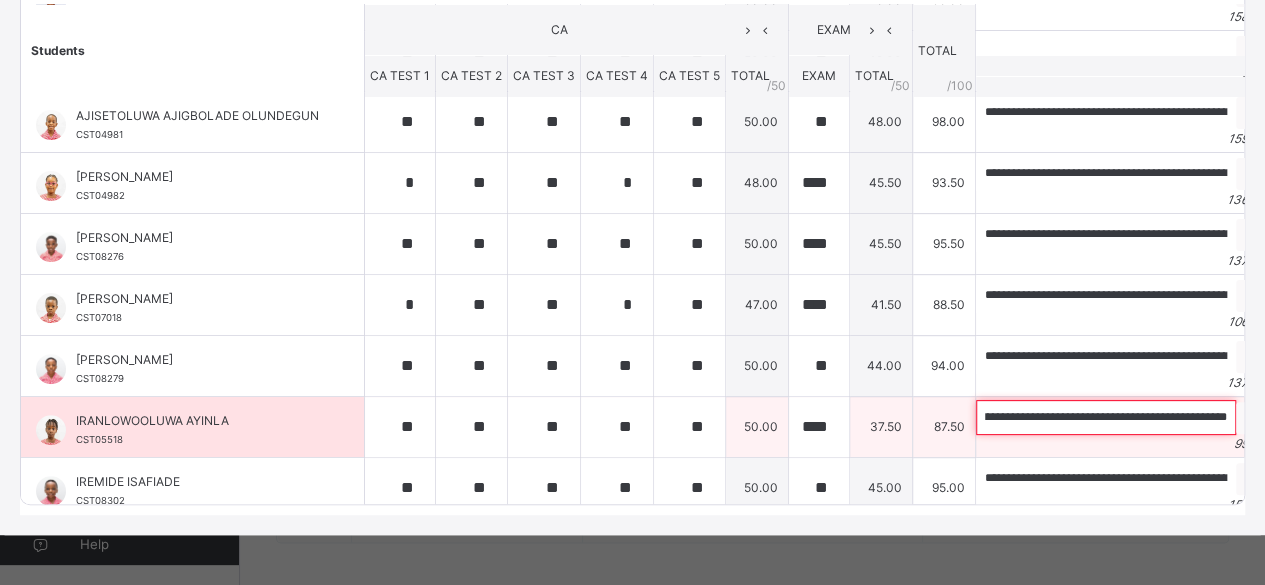 scroll, scrollTop: 0, scrollLeft: 0, axis: both 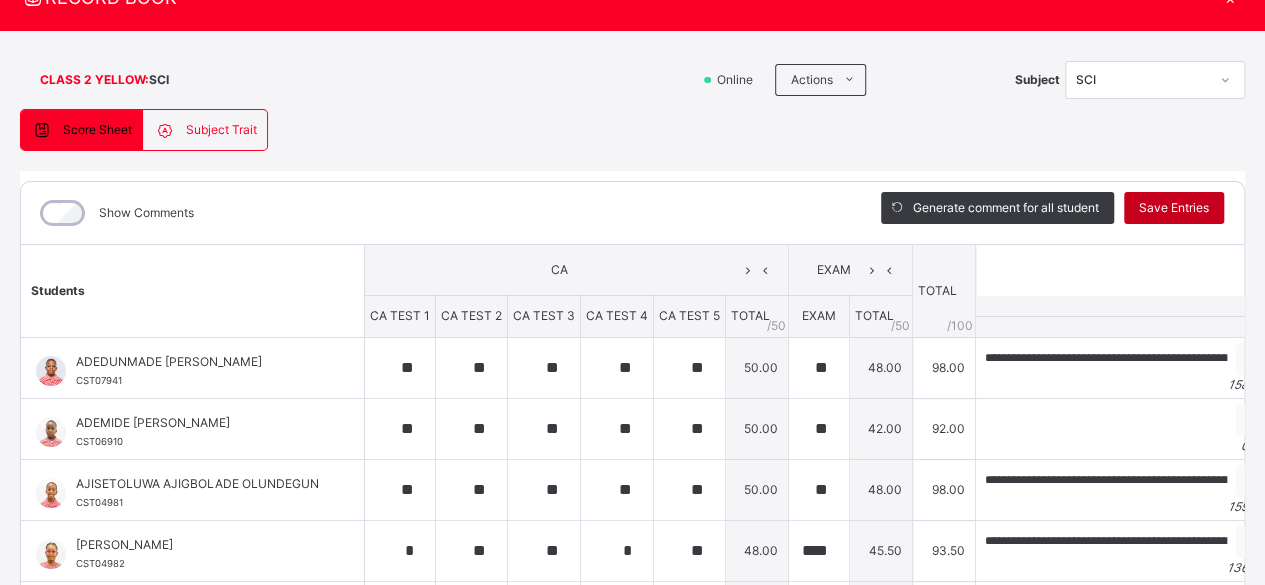 click on "Save Entries" at bounding box center (1174, 208) 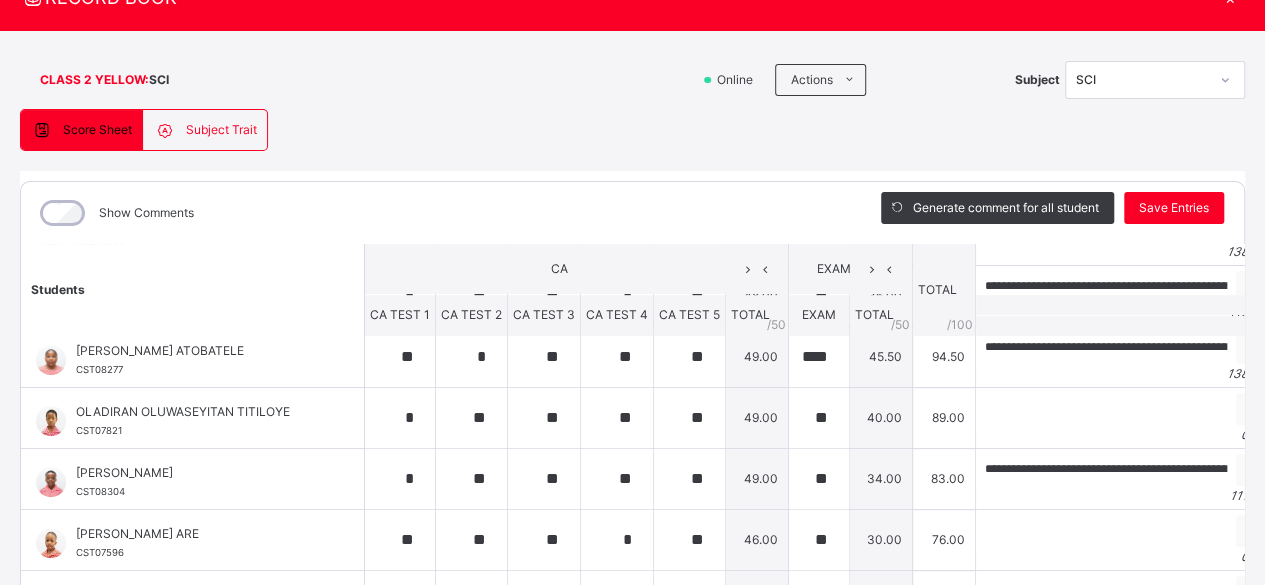 scroll, scrollTop: 683, scrollLeft: 0, axis: vertical 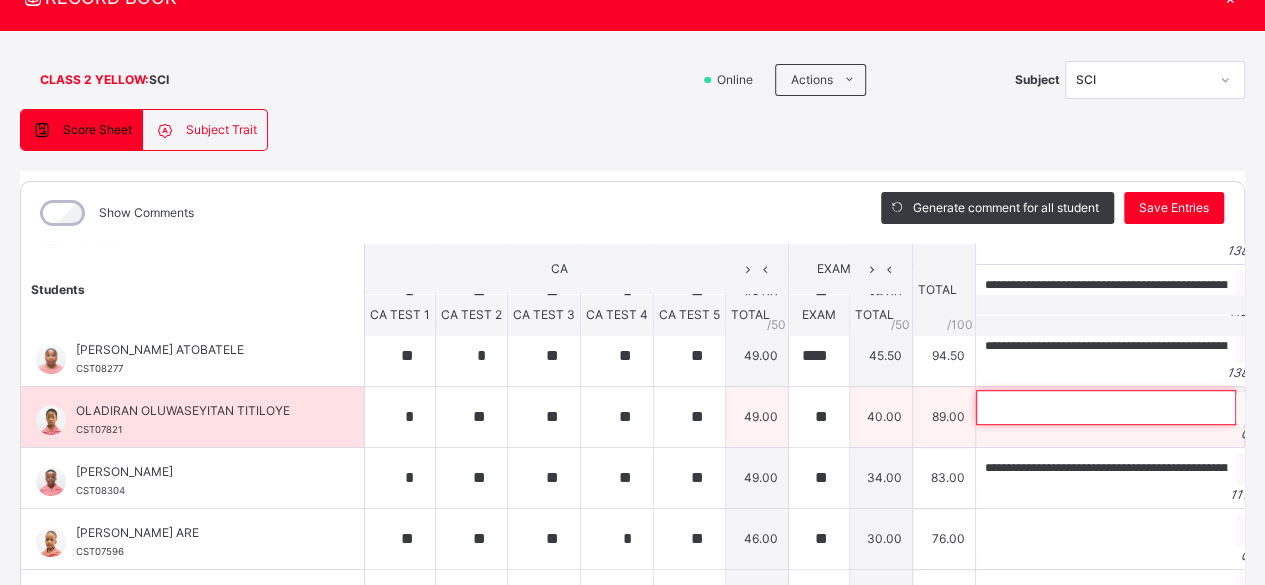 click at bounding box center [1106, 407] 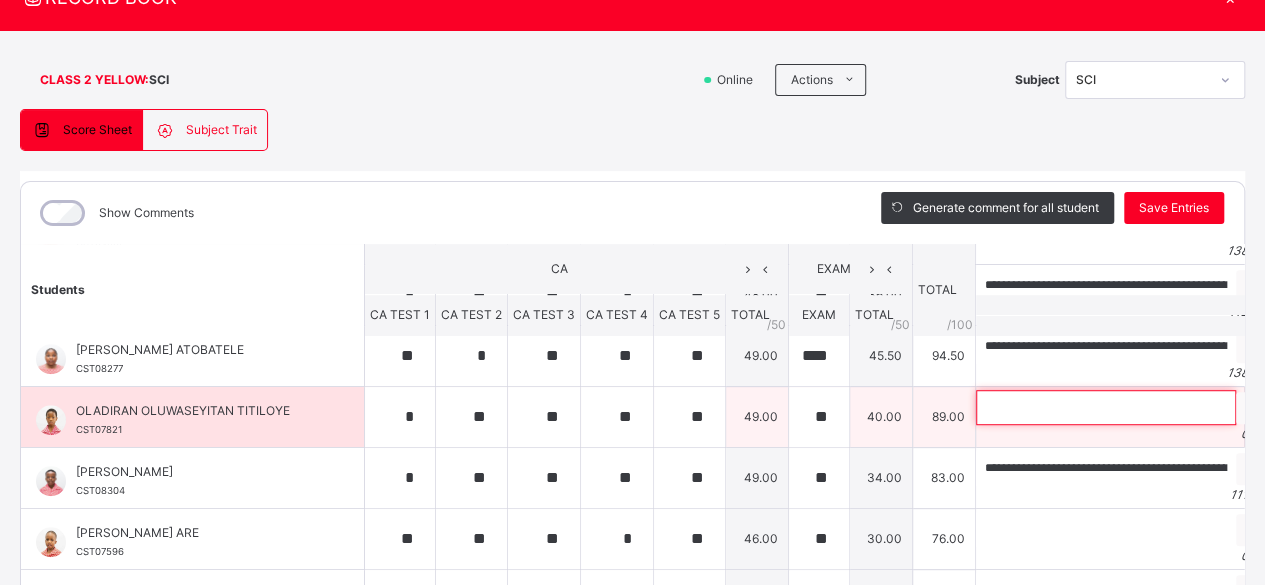 paste on "**********" 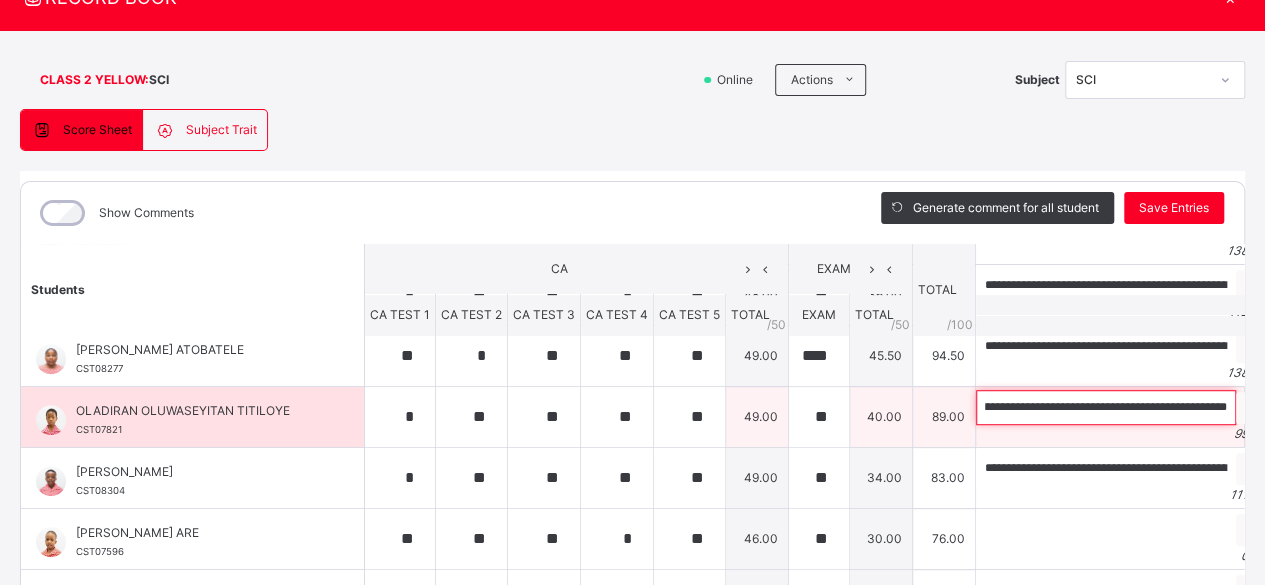 scroll, scrollTop: 0, scrollLeft: 0, axis: both 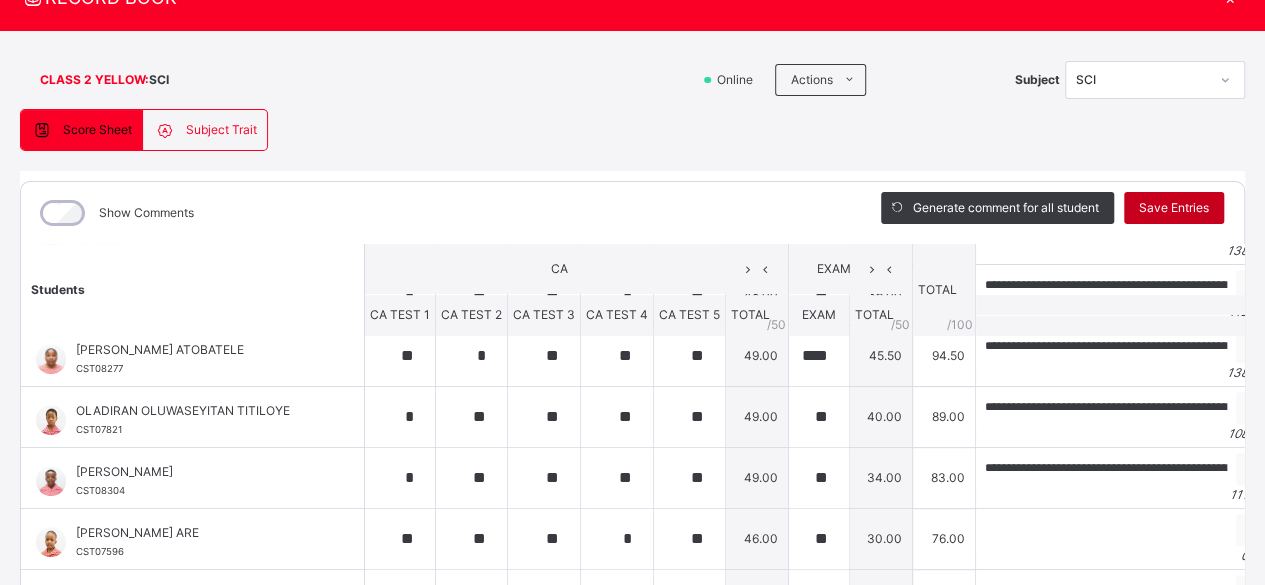 click on "Save Entries" at bounding box center [1174, 208] 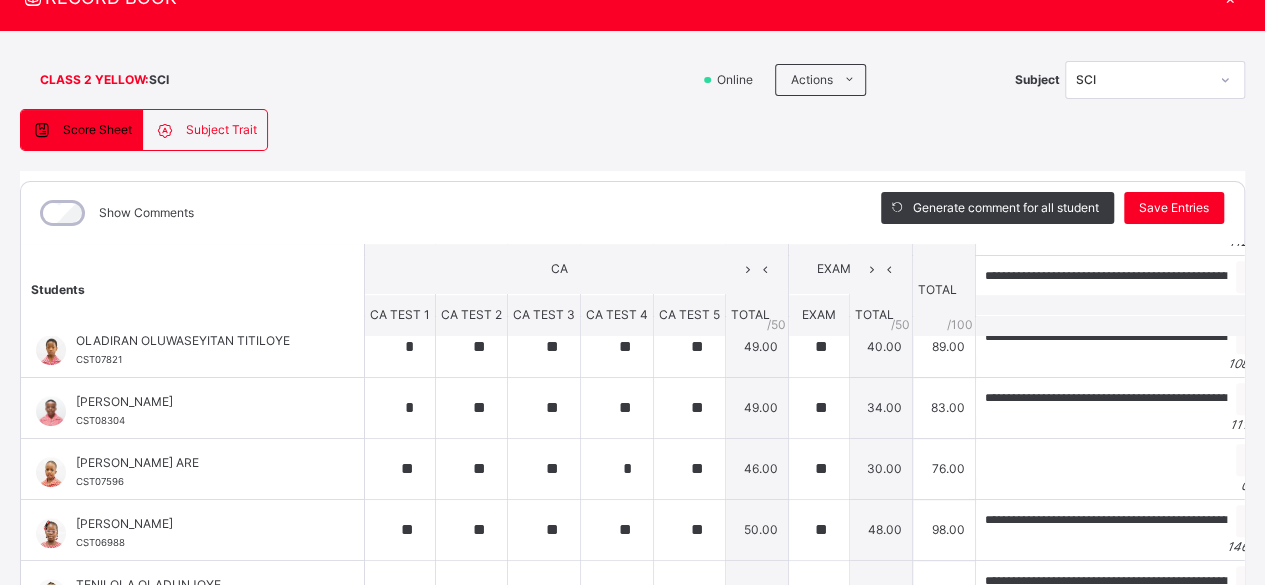 scroll, scrollTop: 760, scrollLeft: 0, axis: vertical 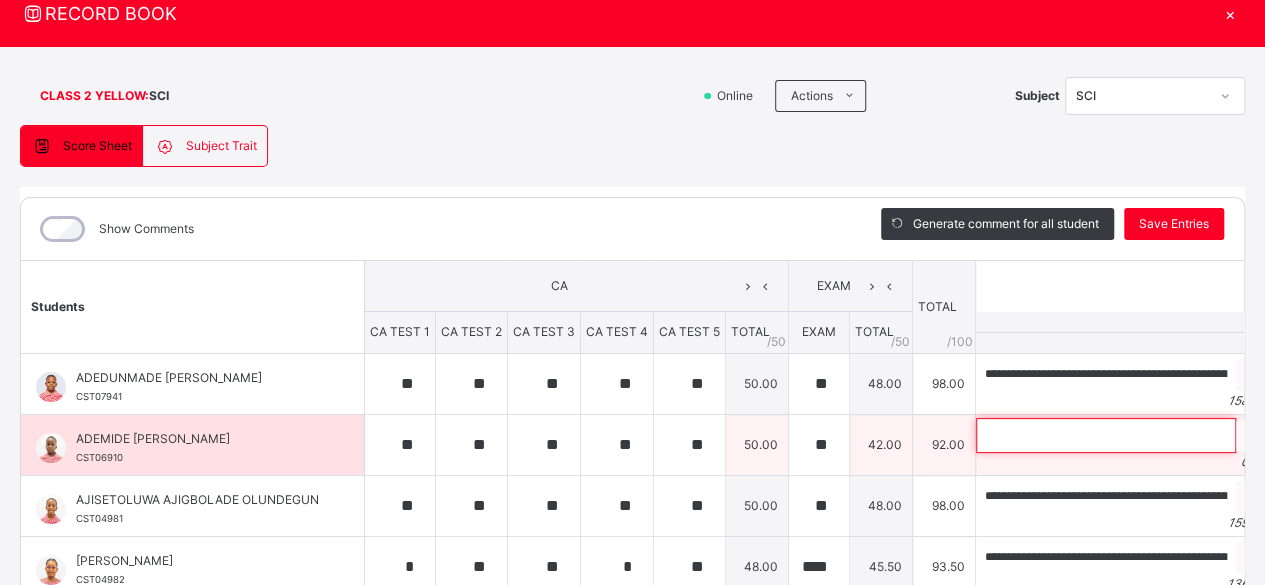 click at bounding box center [1106, 435] 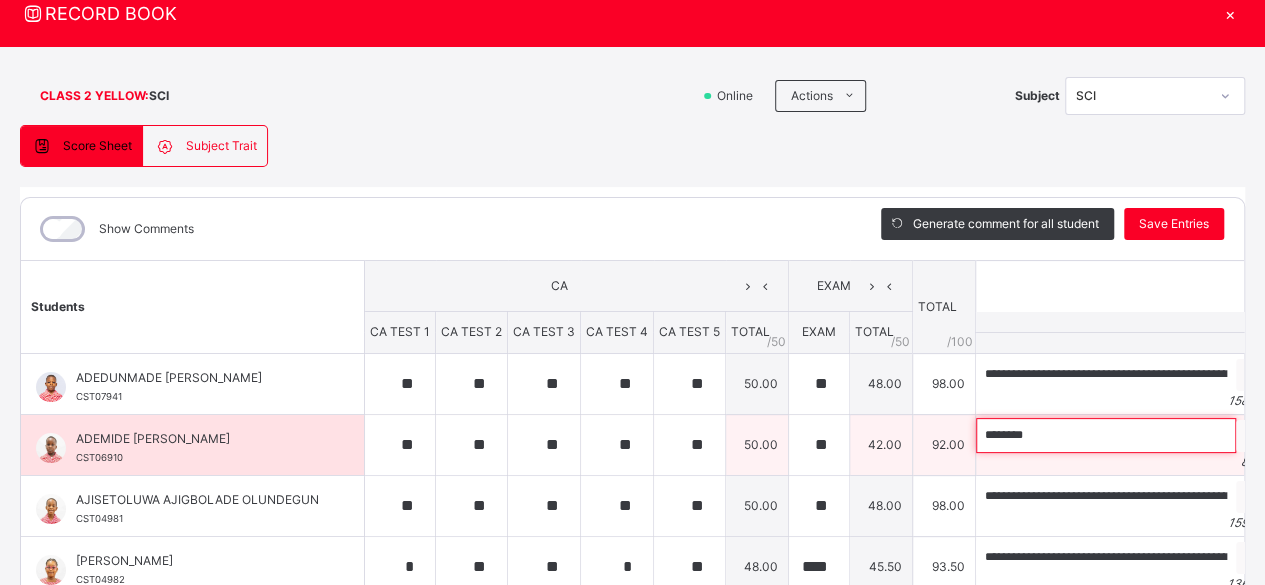 paste on "**********" 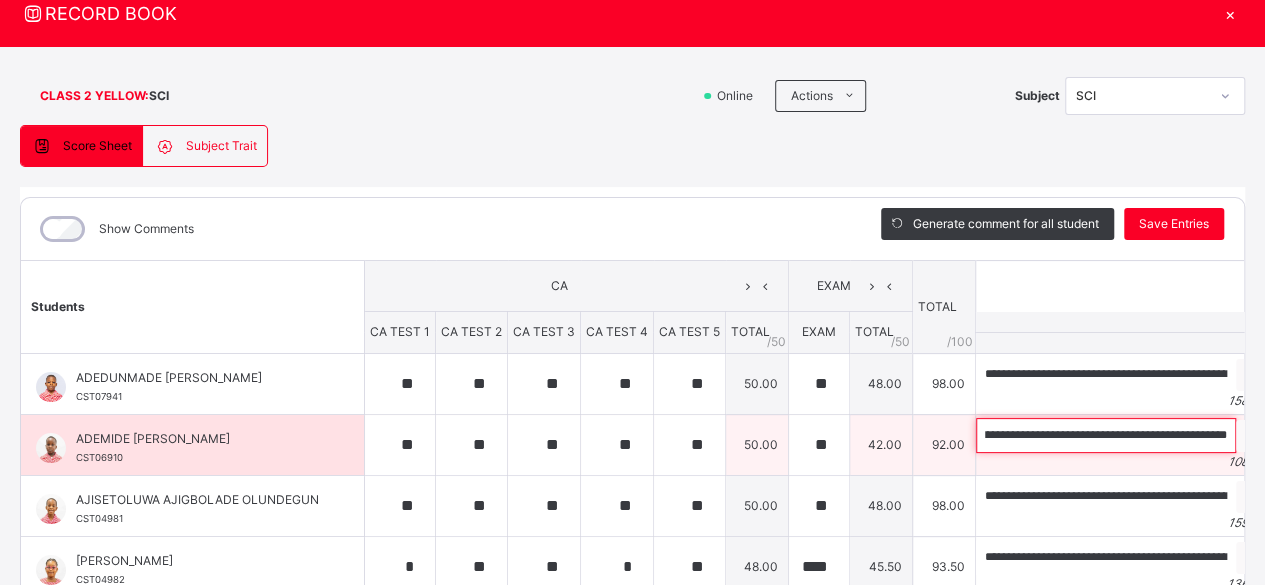 scroll, scrollTop: 0, scrollLeft: 404, axis: horizontal 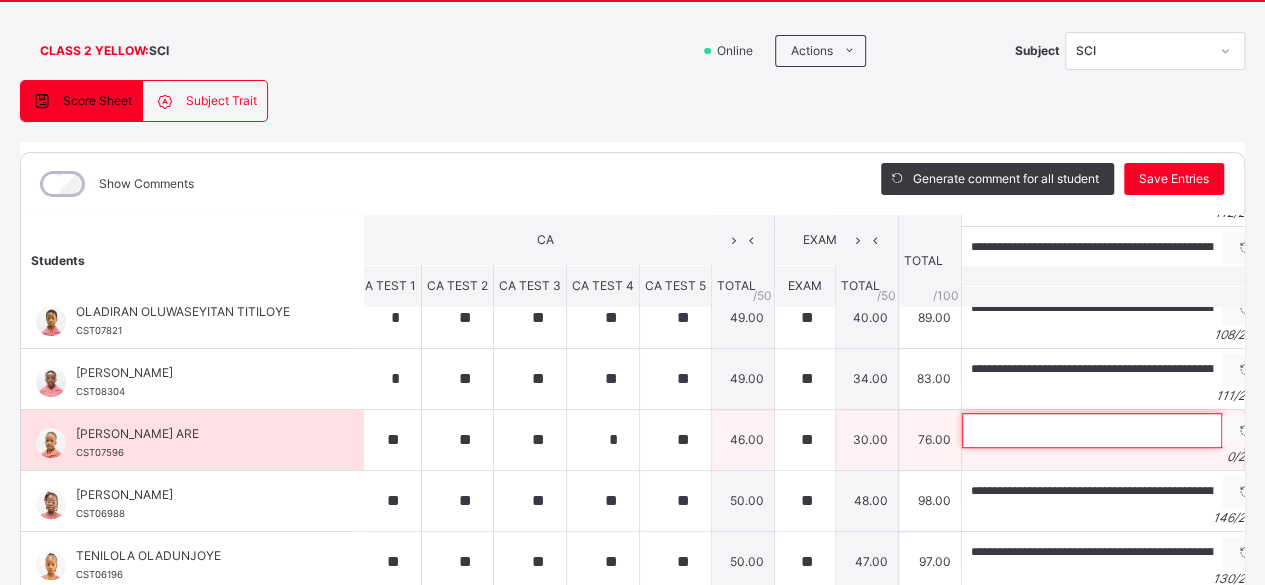 click at bounding box center (1092, 430) 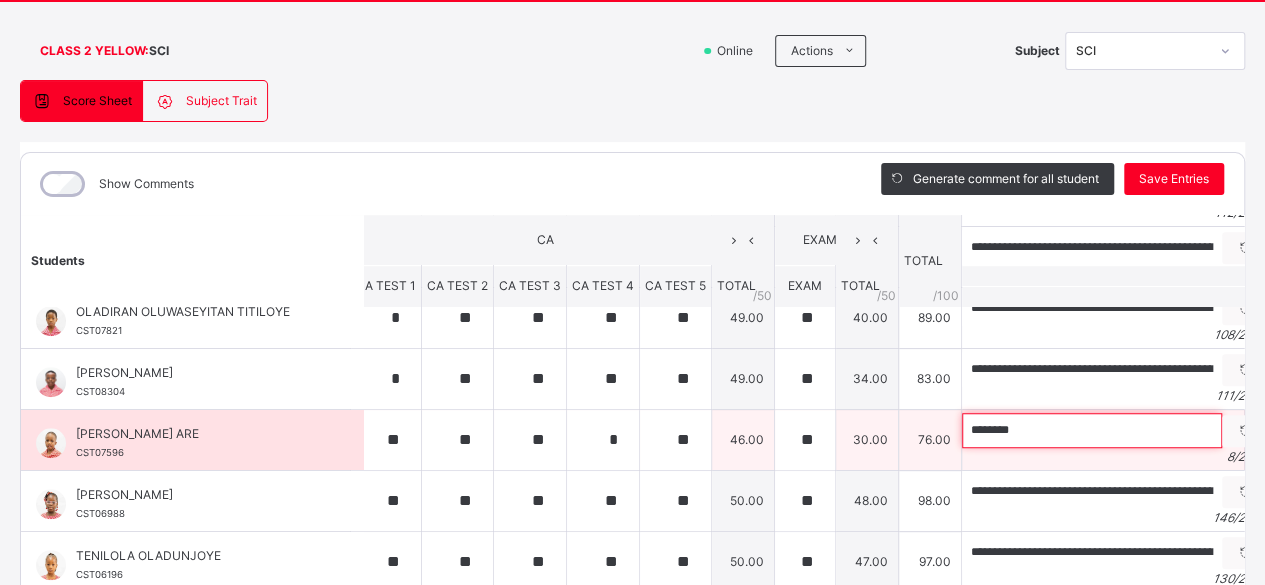 paste on "**********" 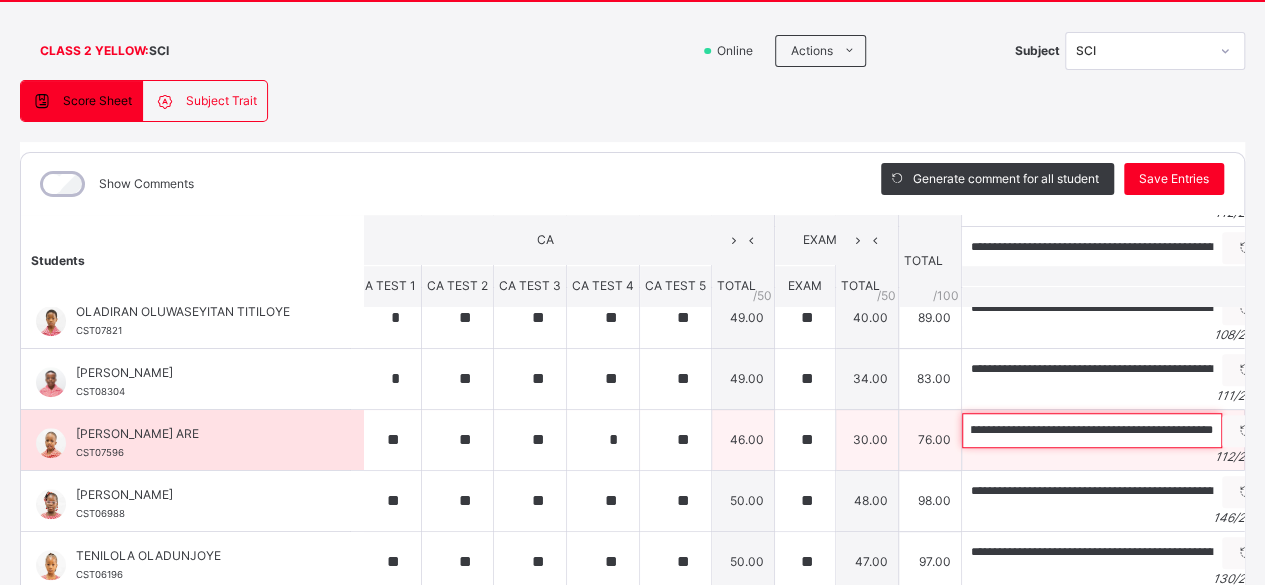 scroll, scrollTop: 0, scrollLeft: 409, axis: horizontal 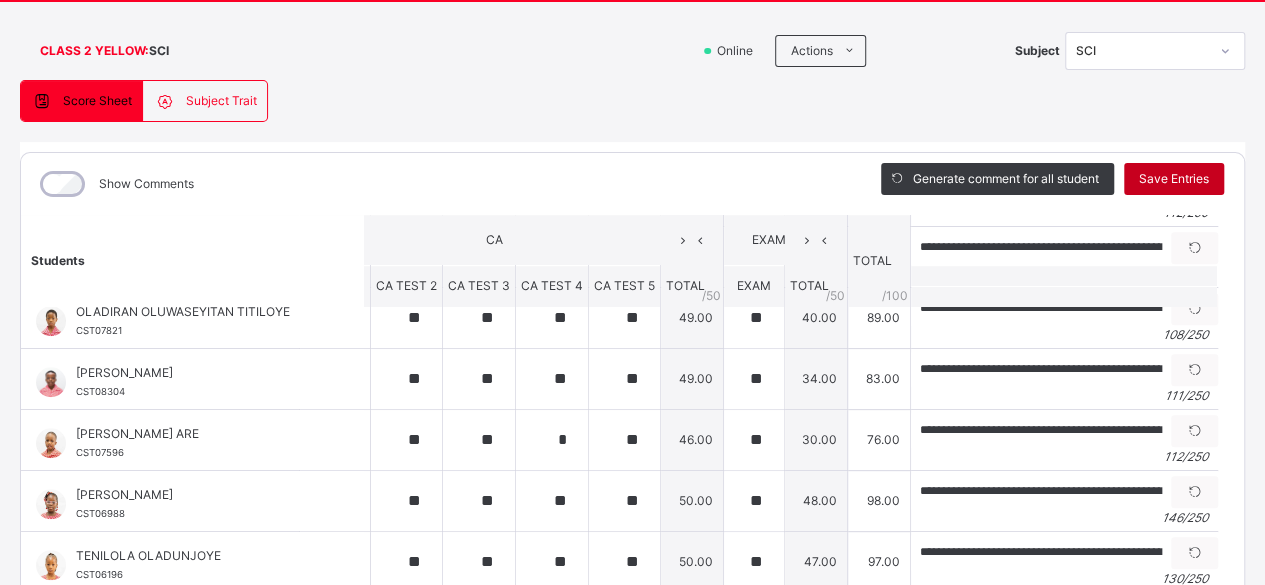 click on "Save Entries" at bounding box center (1174, 179) 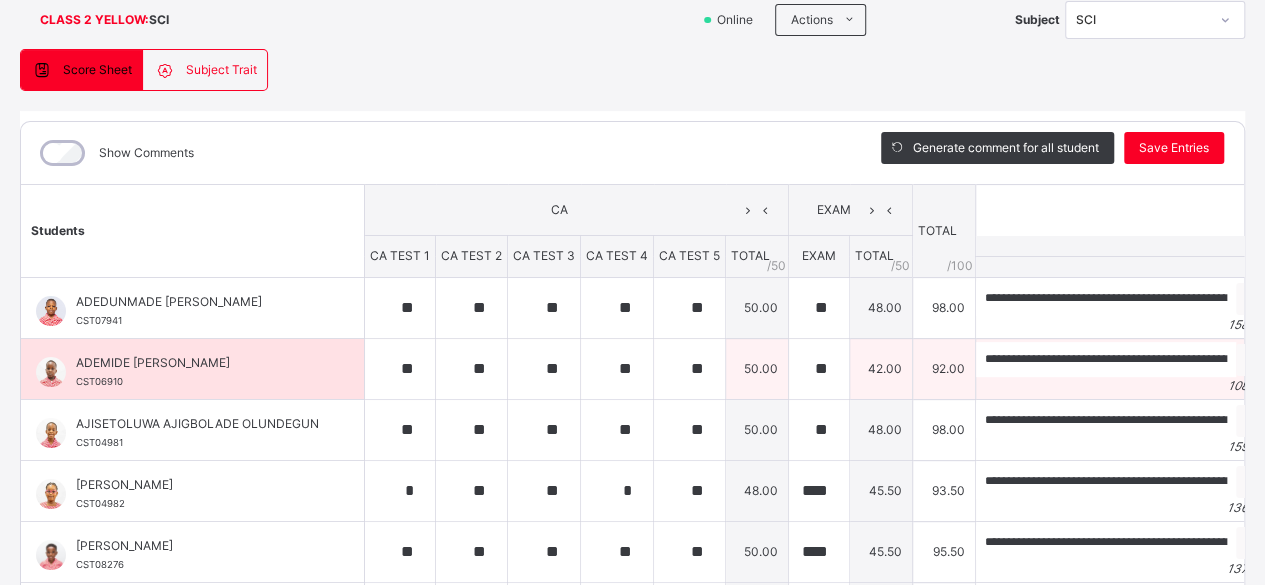 scroll, scrollTop: 150, scrollLeft: 0, axis: vertical 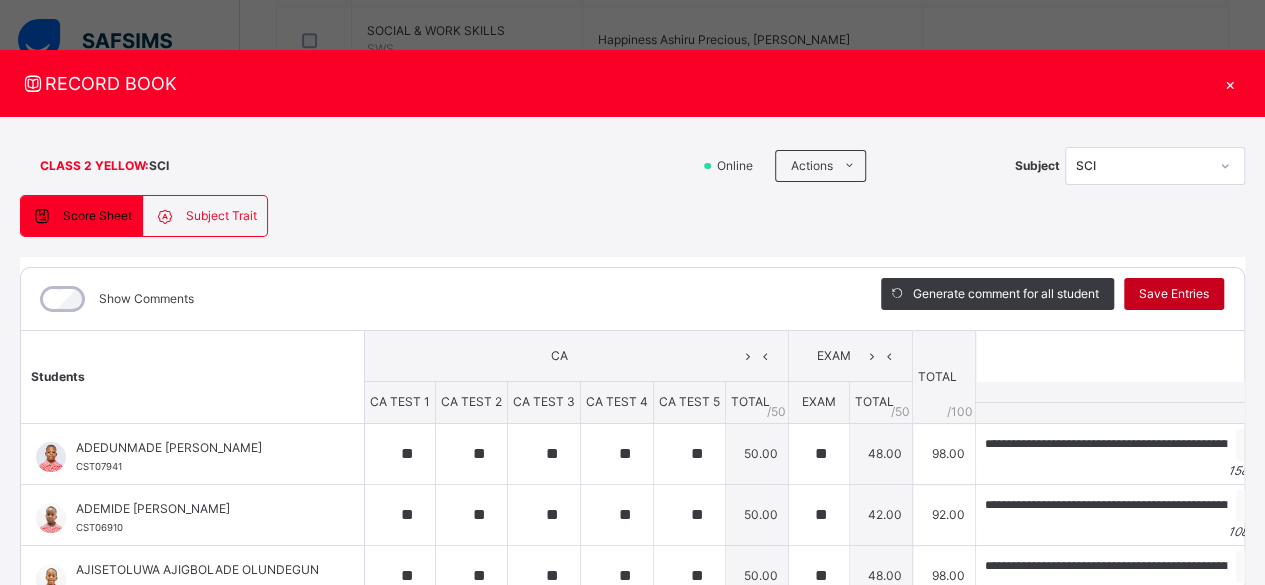 click on "Save Entries" at bounding box center (1174, 294) 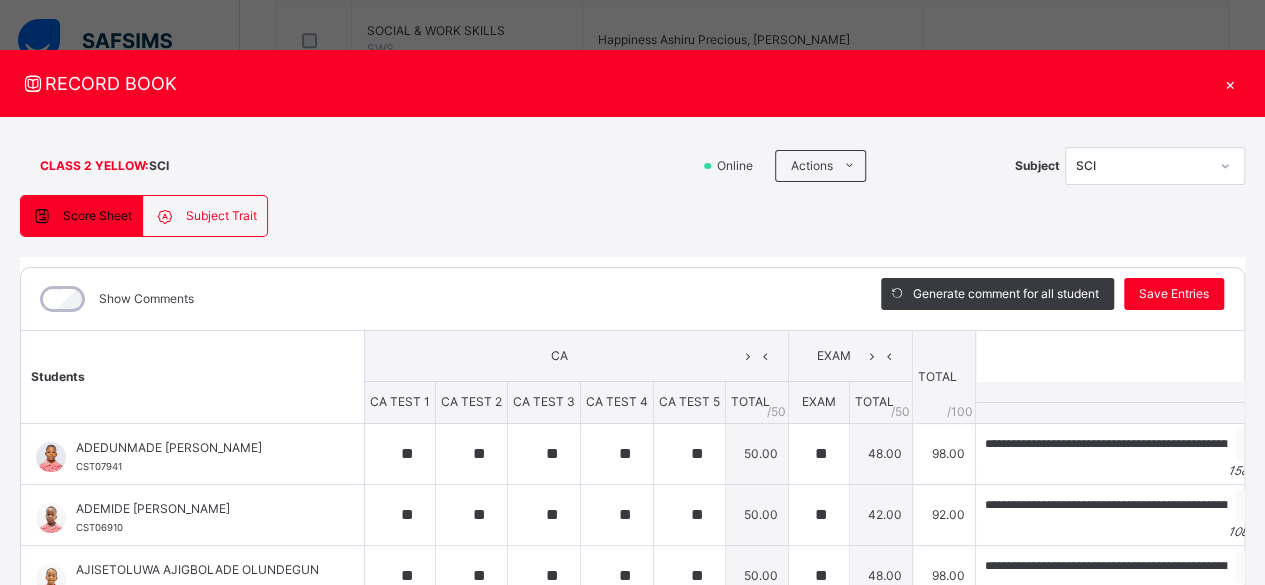 click on "SCI" at bounding box center (1136, 166) 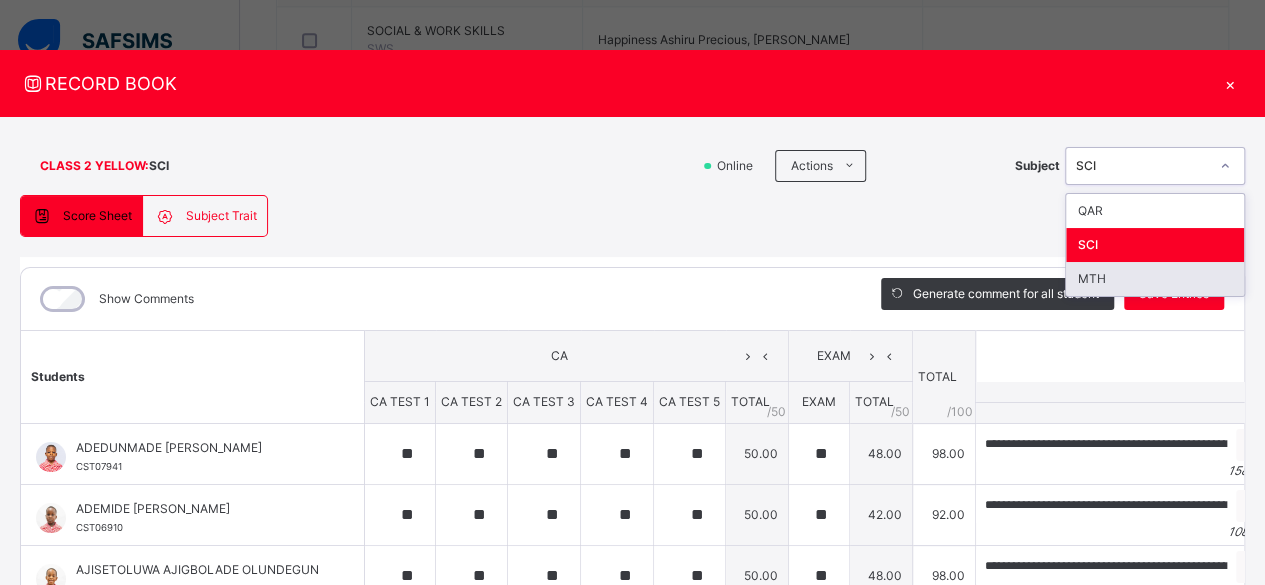 click on "MTH" at bounding box center [1155, 279] 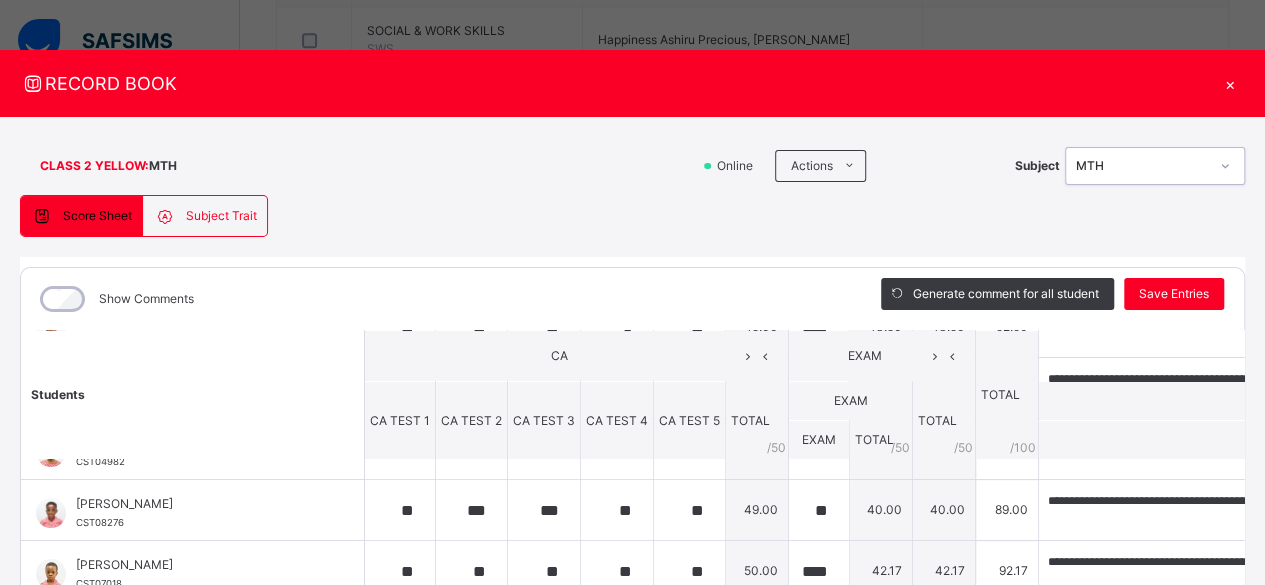 scroll, scrollTop: 0, scrollLeft: 0, axis: both 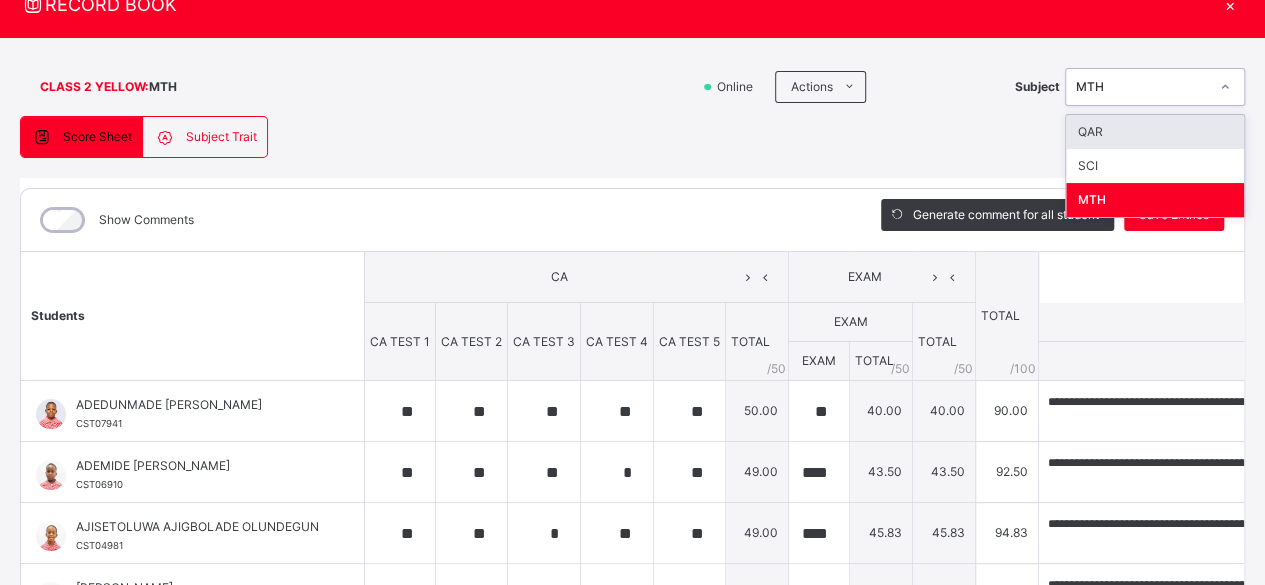 click on "MTH" at bounding box center (1136, 87) 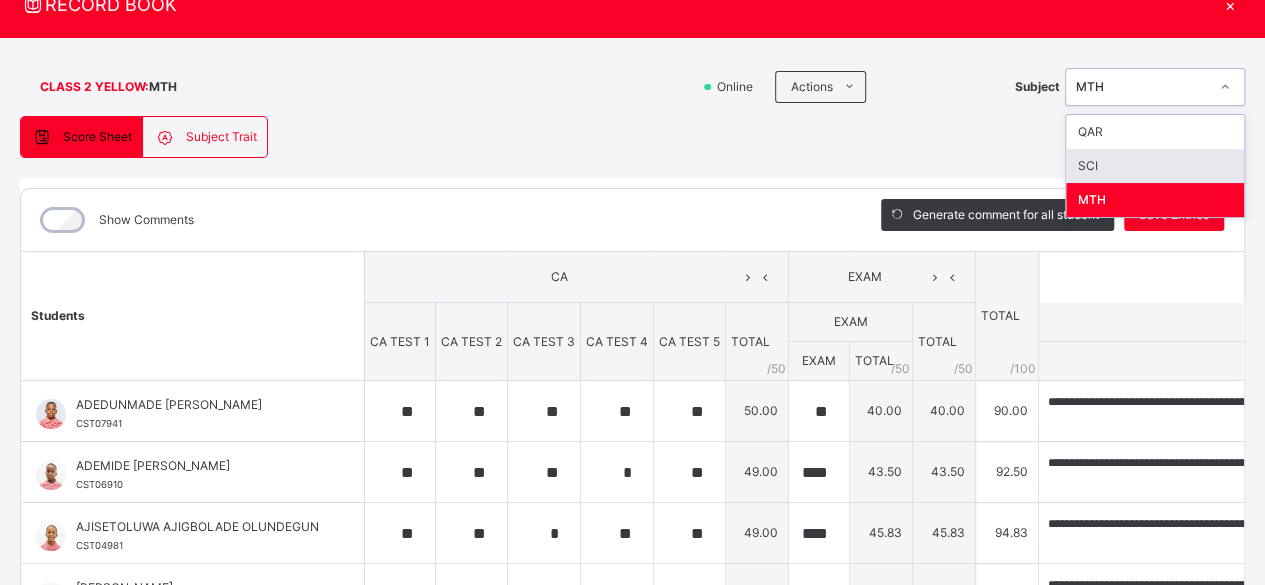 click on "SCI" at bounding box center (1155, 166) 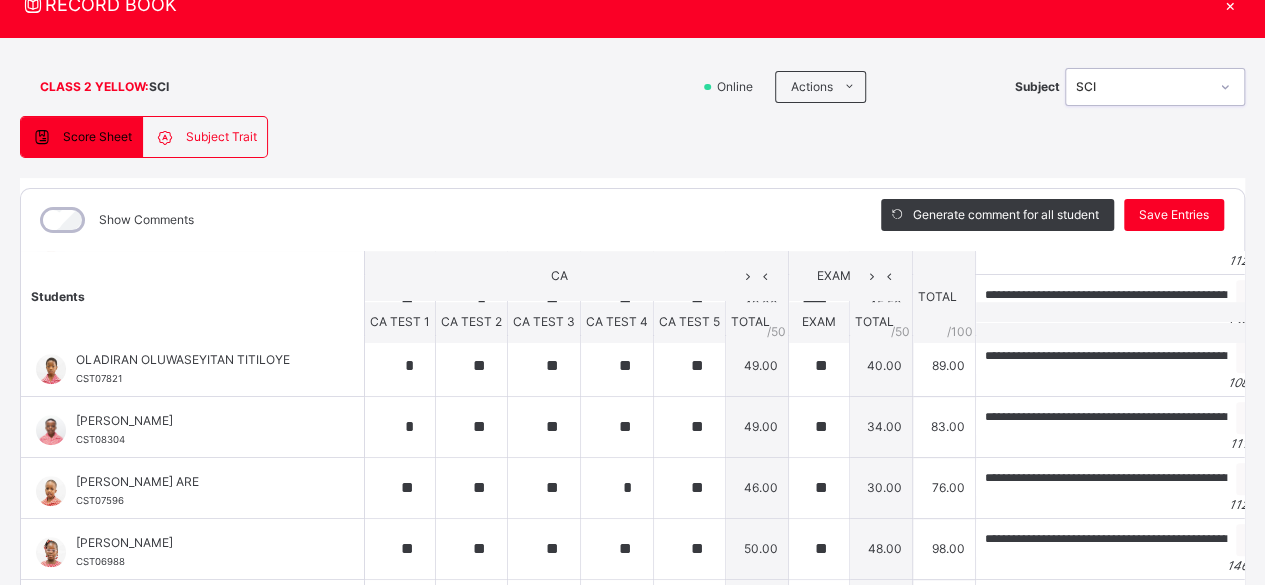scroll, scrollTop: 760, scrollLeft: 0, axis: vertical 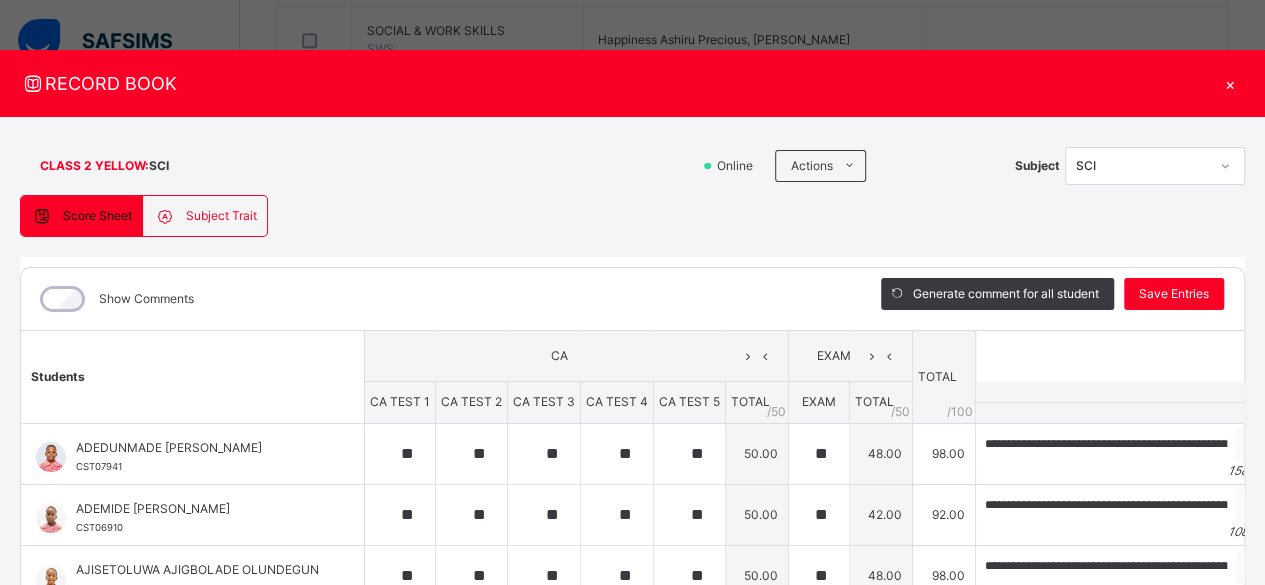 click on "×" at bounding box center [1230, 83] 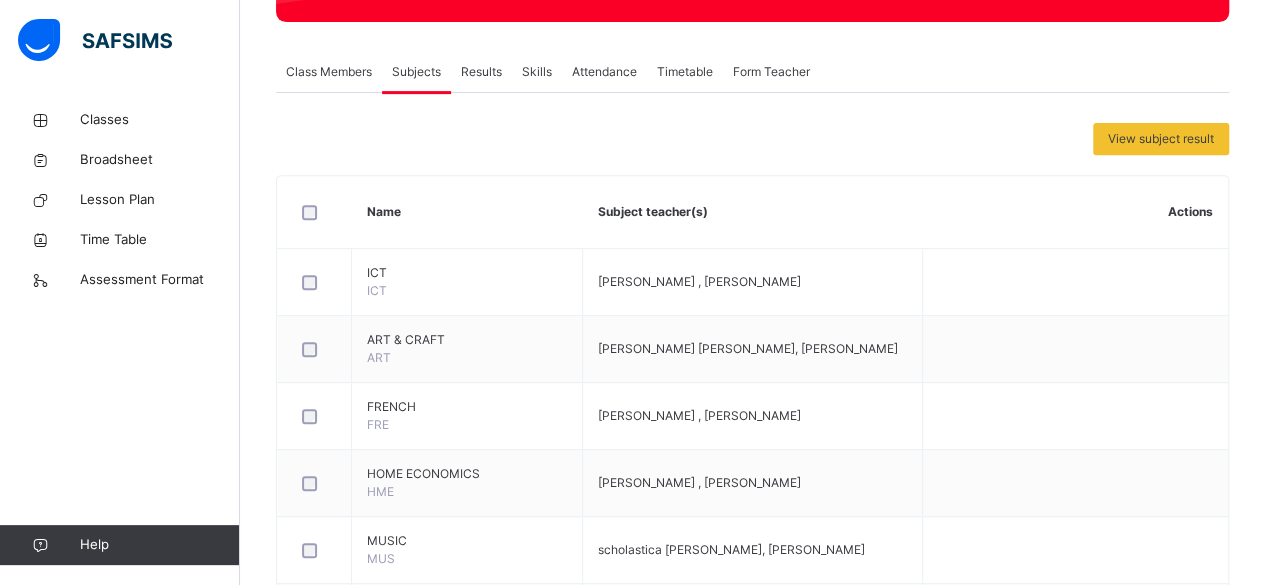 scroll, scrollTop: 0, scrollLeft: 0, axis: both 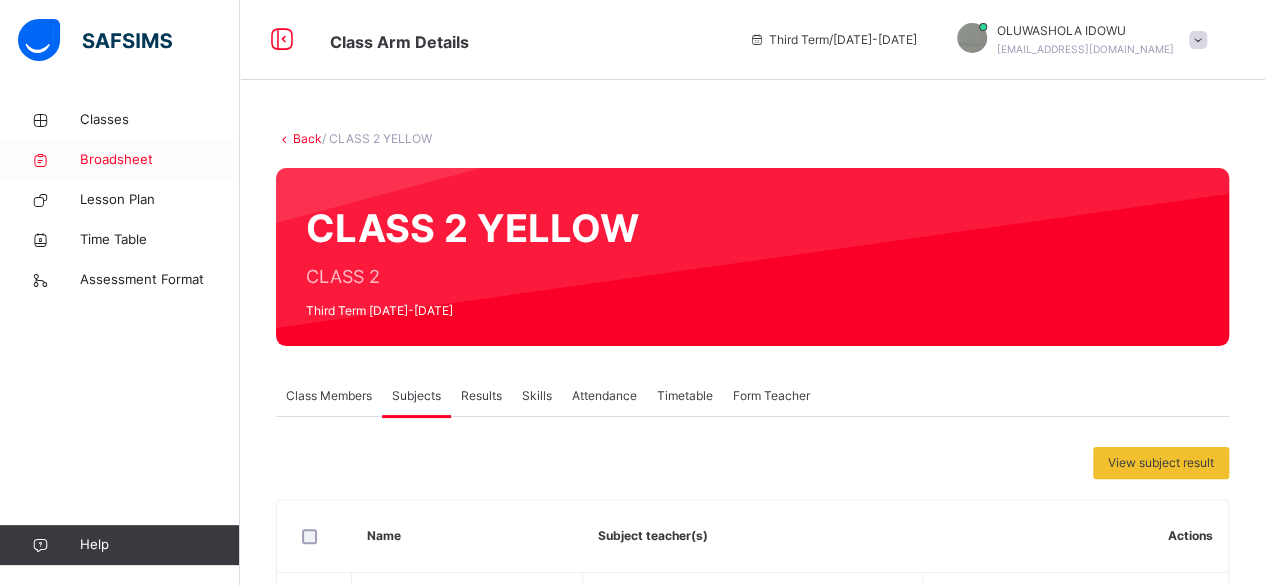 click on "Broadsheet" at bounding box center (160, 160) 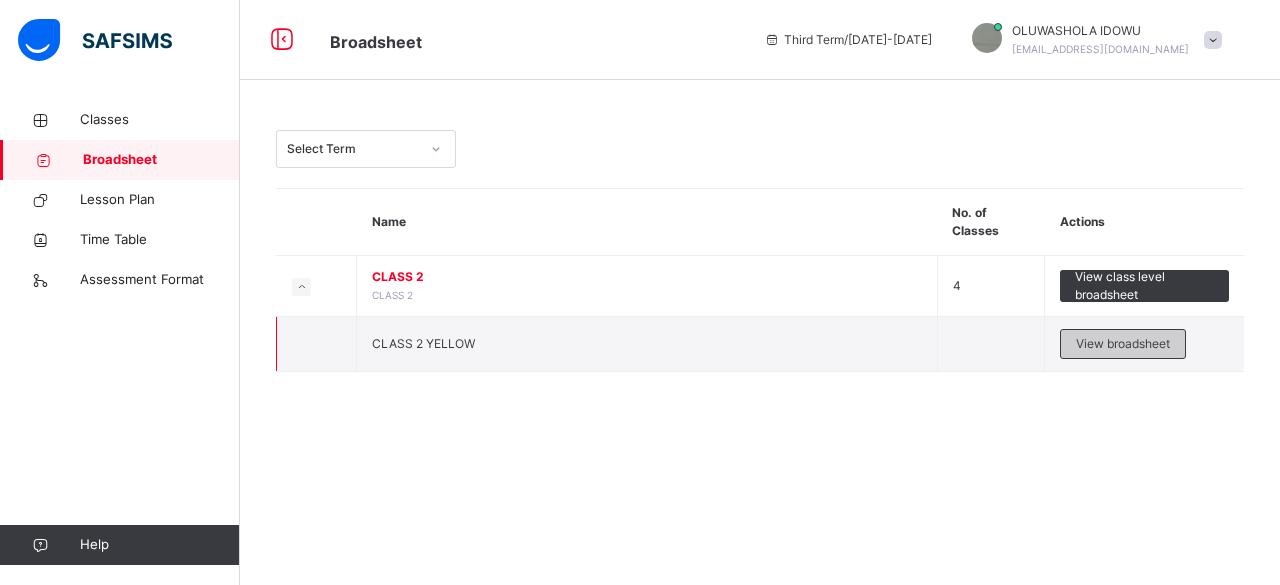click on "View broadsheet" at bounding box center [1123, 344] 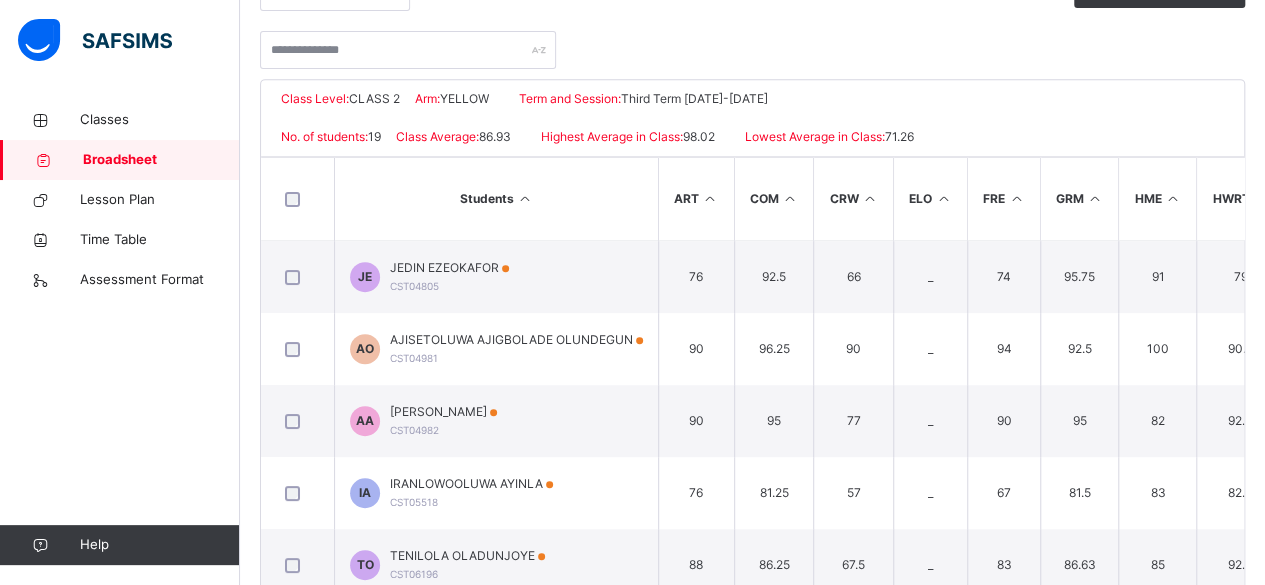 scroll, scrollTop: 410, scrollLeft: 0, axis: vertical 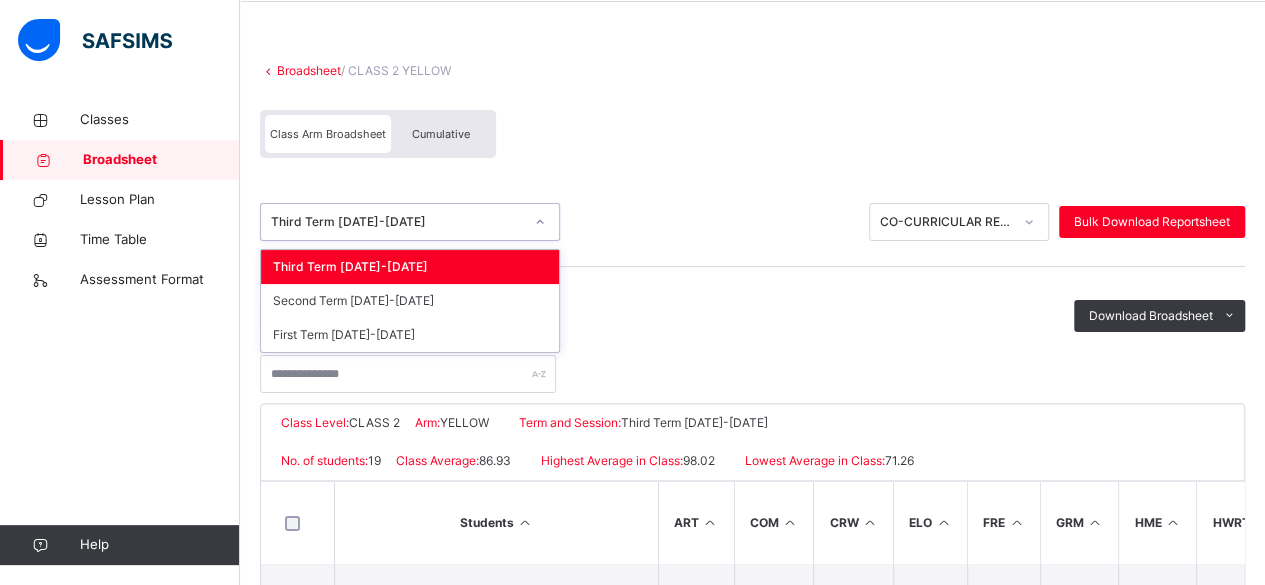 click 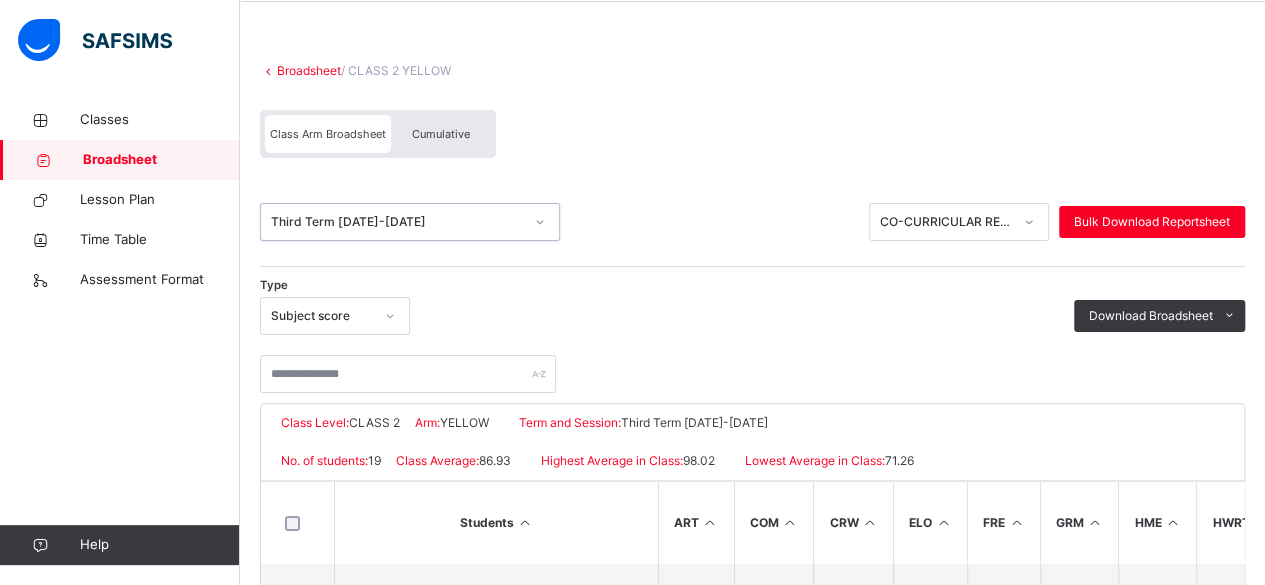 click at bounding box center [540, 222] 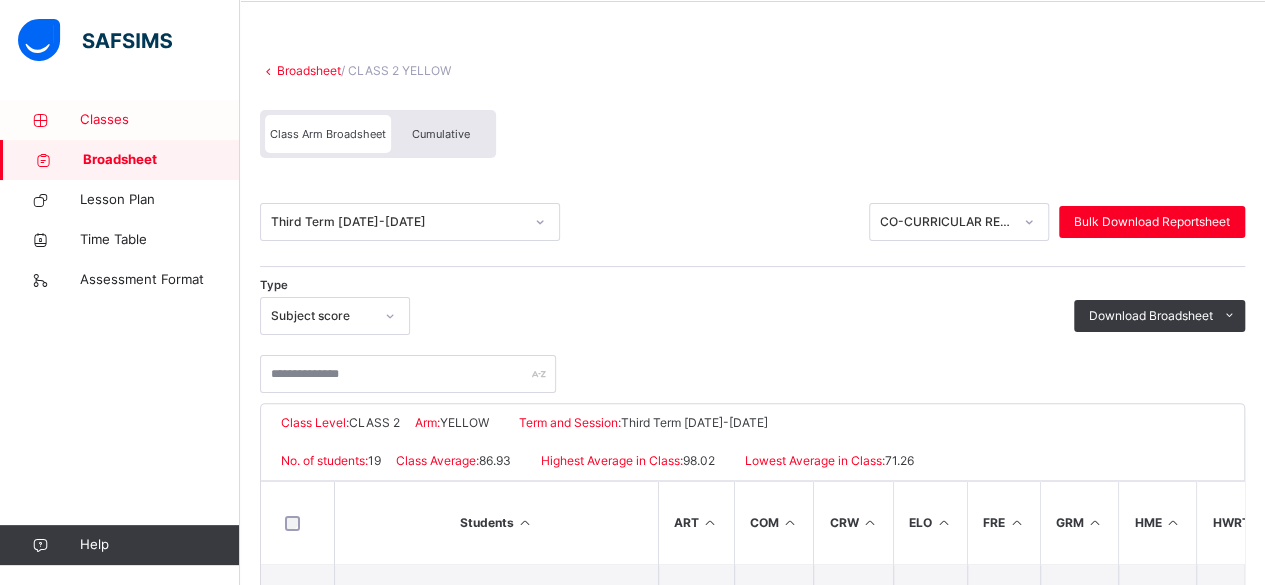 click on "Classes" at bounding box center [160, 120] 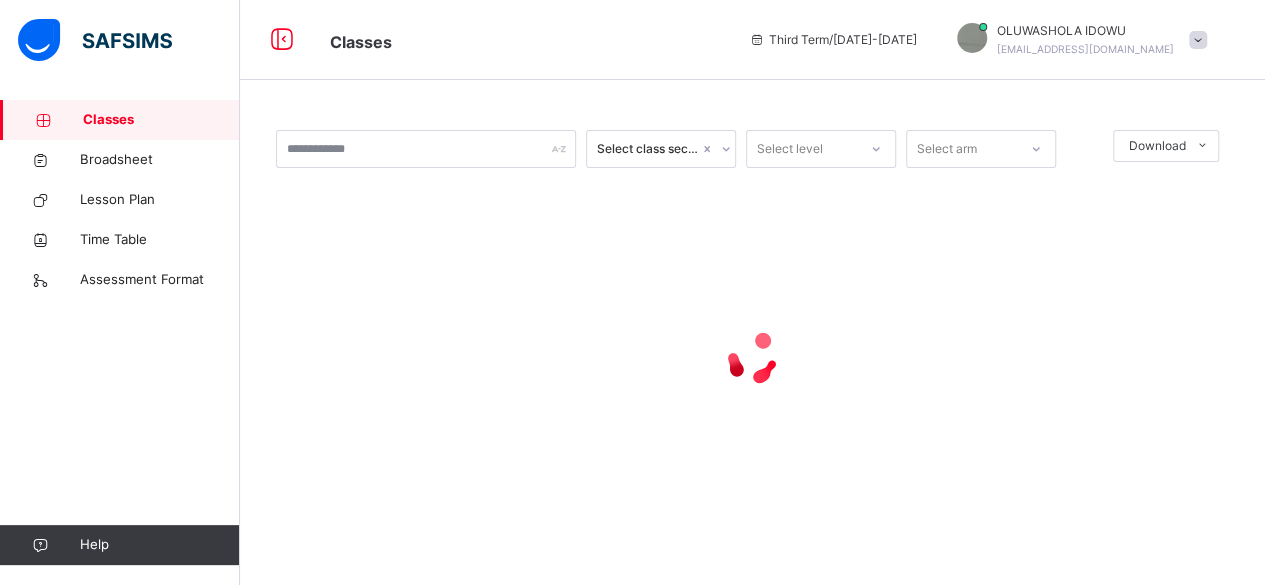 scroll, scrollTop: 0, scrollLeft: 0, axis: both 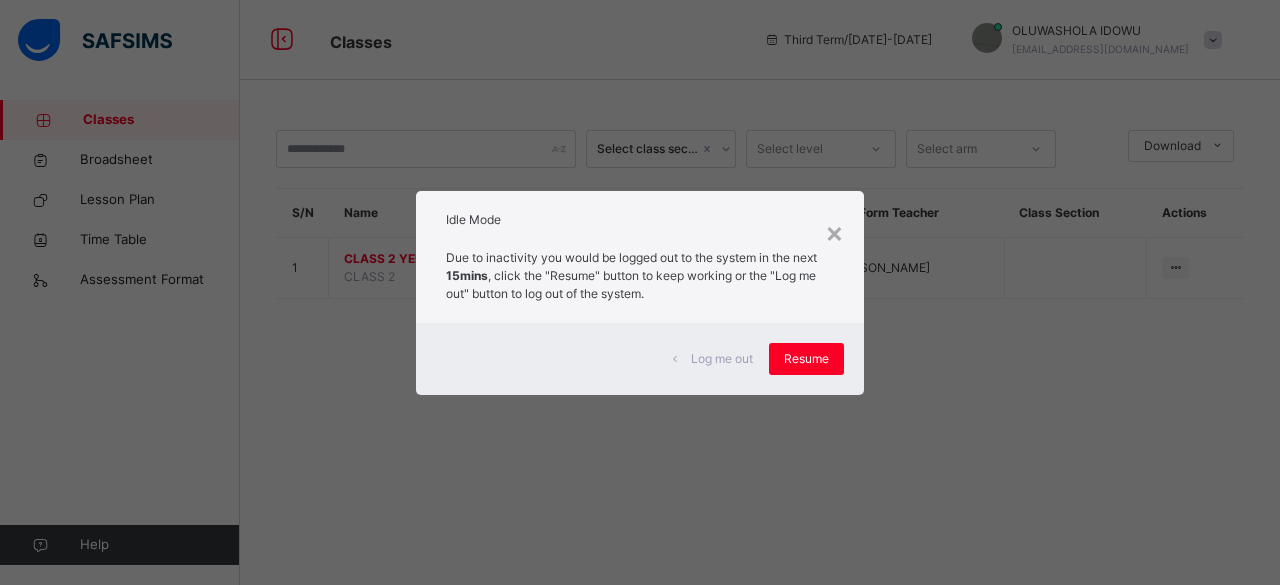 click on "Log me out" at bounding box center [722, 359] 